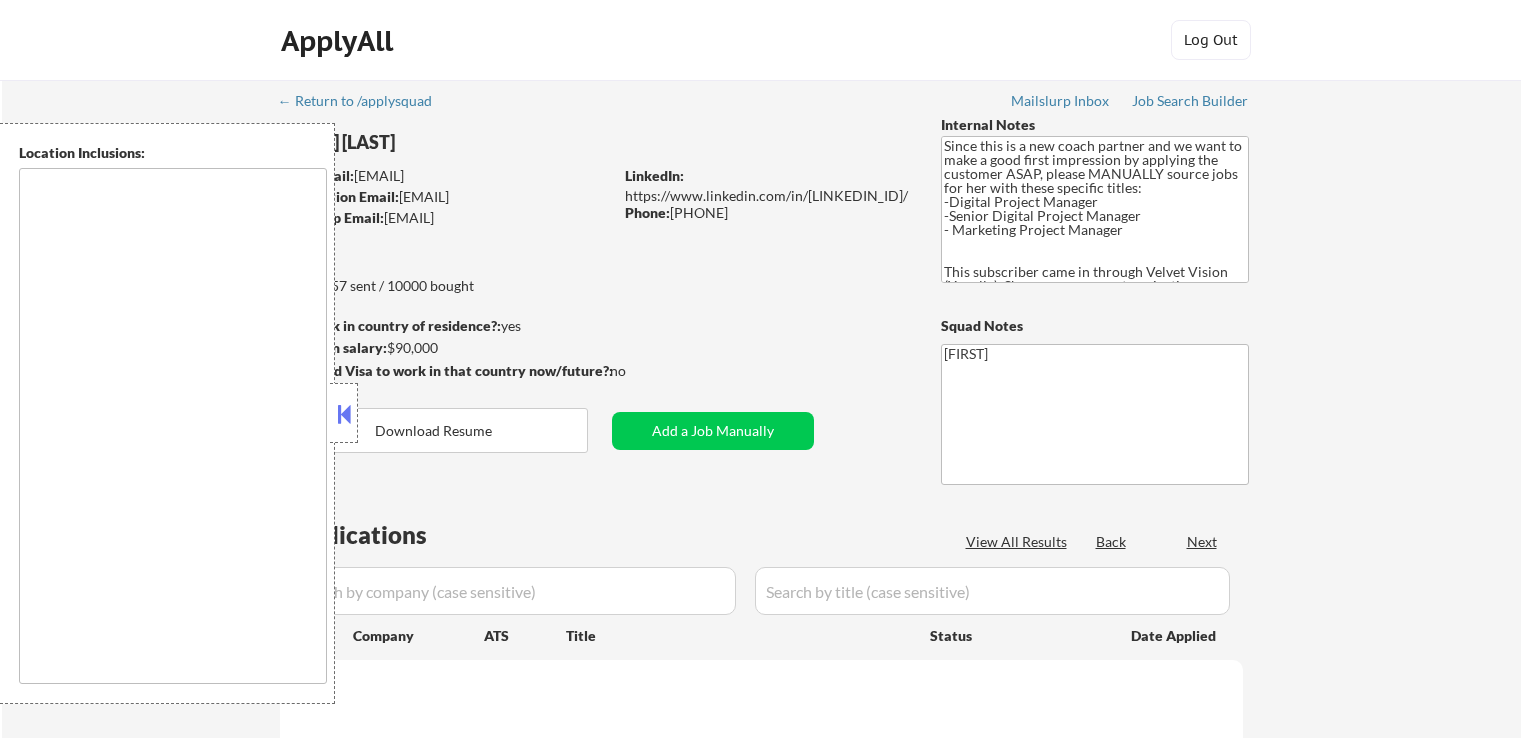 scroll, scrollTop: 0, scrollLeft: 0, axis: both 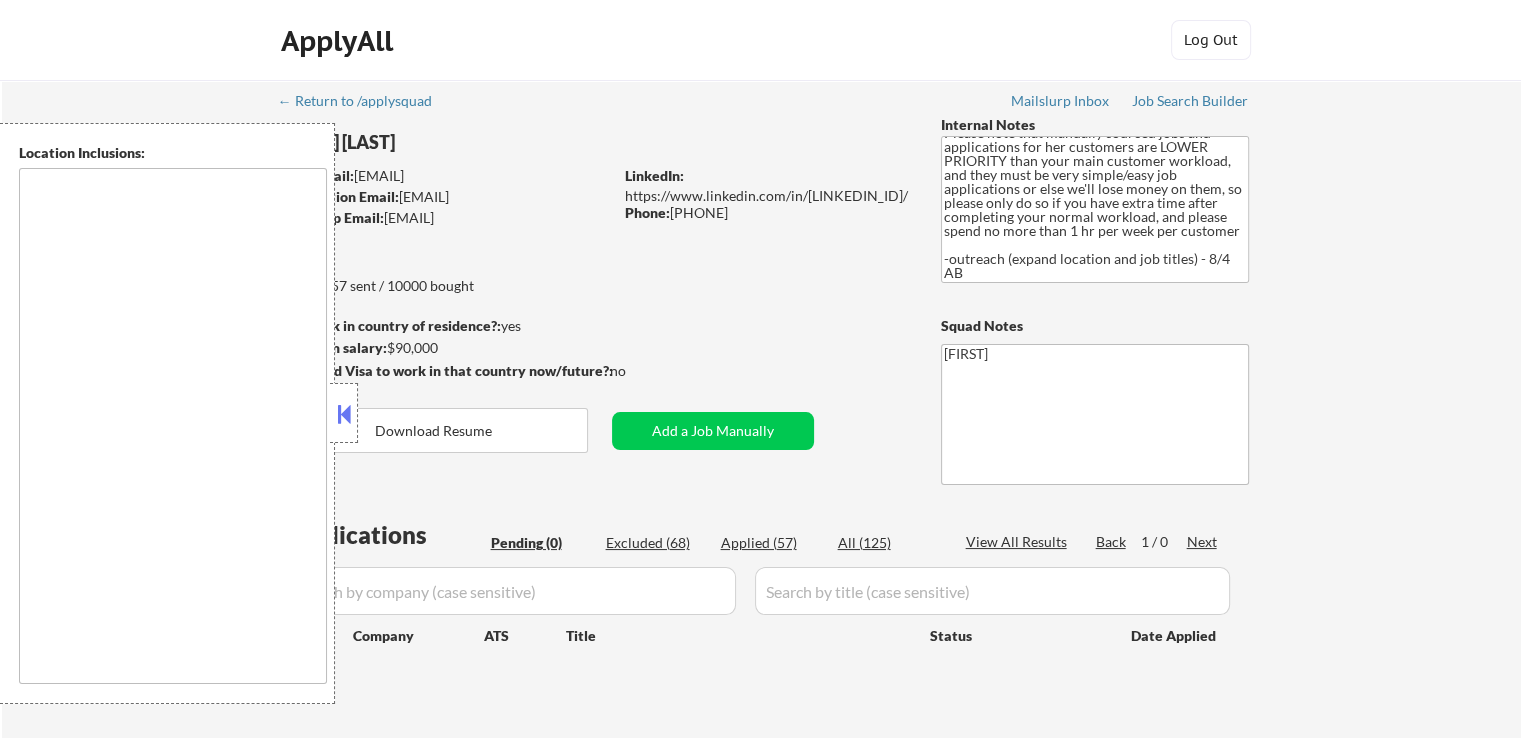 type on "[CITY], [STATE]   [CITY], [STATE]   [CITY], [STATE]   [CITY], [STATE]   [CITY], [STATE]   [CITY], [STATE]   [CITY], [STATE]   [CITY], [STATE]   [CITY], [STATE]   [CITY], [STATE]   [CITY], [STATE]   [CITY], [STATE]   [CITY], [STATE]   [CITY], [STATE]   [CITY], [STATE]   [CITY], [STATE]   [CITY], [STATE]   [CITY], [STATE]   [CITY], [STATE]   [CITY], [STATE]   [CITY], [STATE]   [CITY], [STATE]   [CITY], [STATE]   [CITY], [STATE]   [CITY], [STATE]   [CITY], [STATE]   [CITY], [STATE]   [CITY], [STATE]   [CITY], [STATE]   [CITY], [STATE]   [CITY], [STATE]   [CITY], [STATE]" 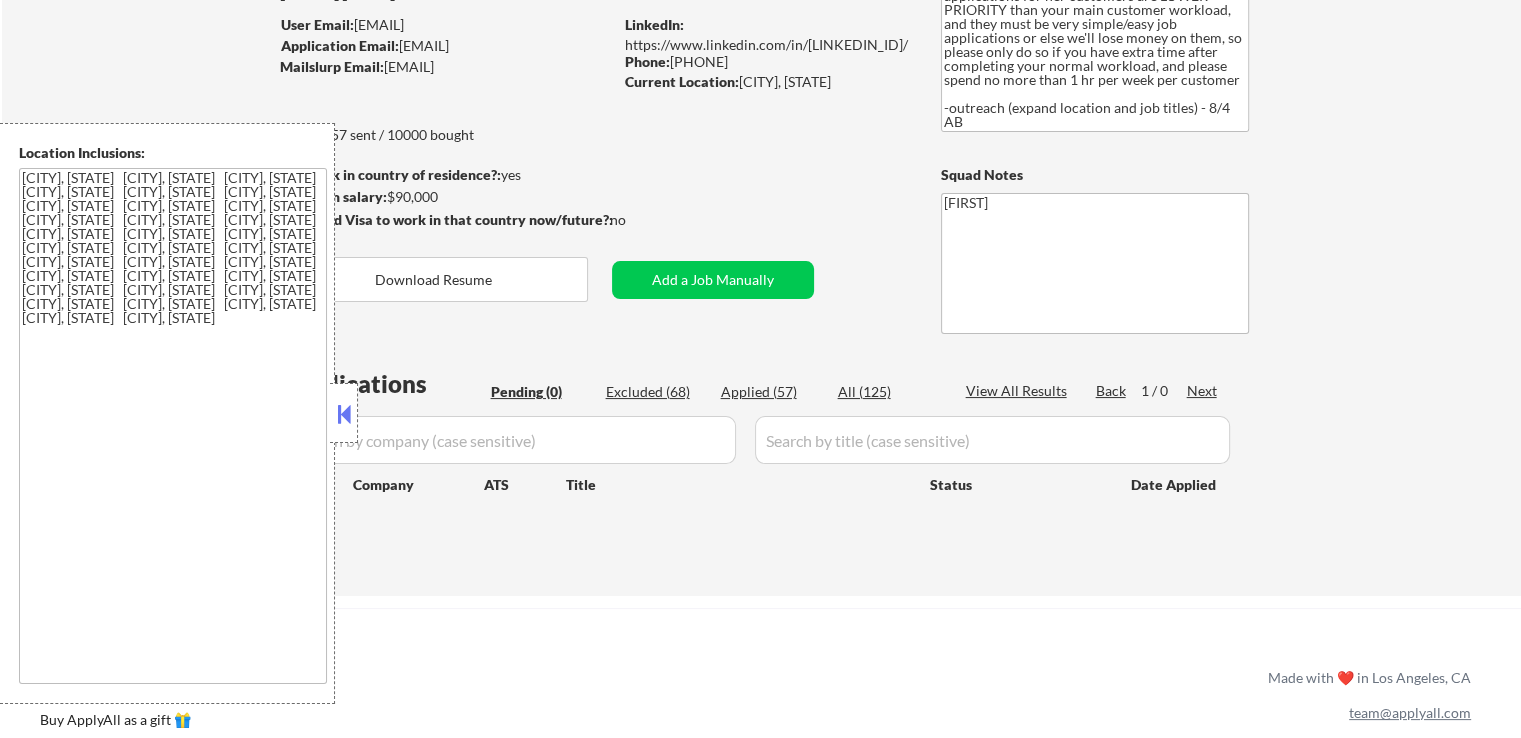 scroll, scrollTop: 200, scrollLeft: 0, axis: vertical 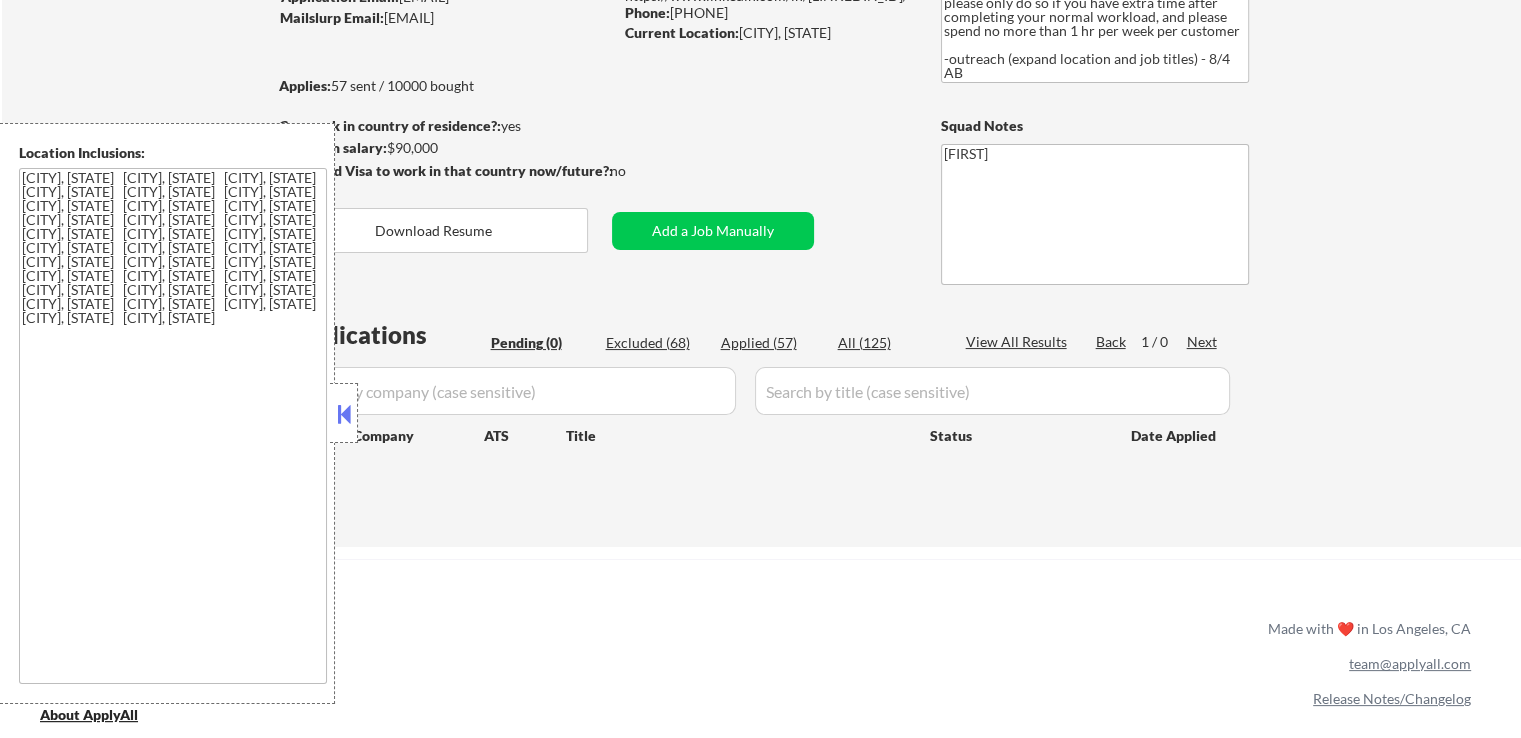 click on "Excluded (68)" at bounding box center (656, 343) 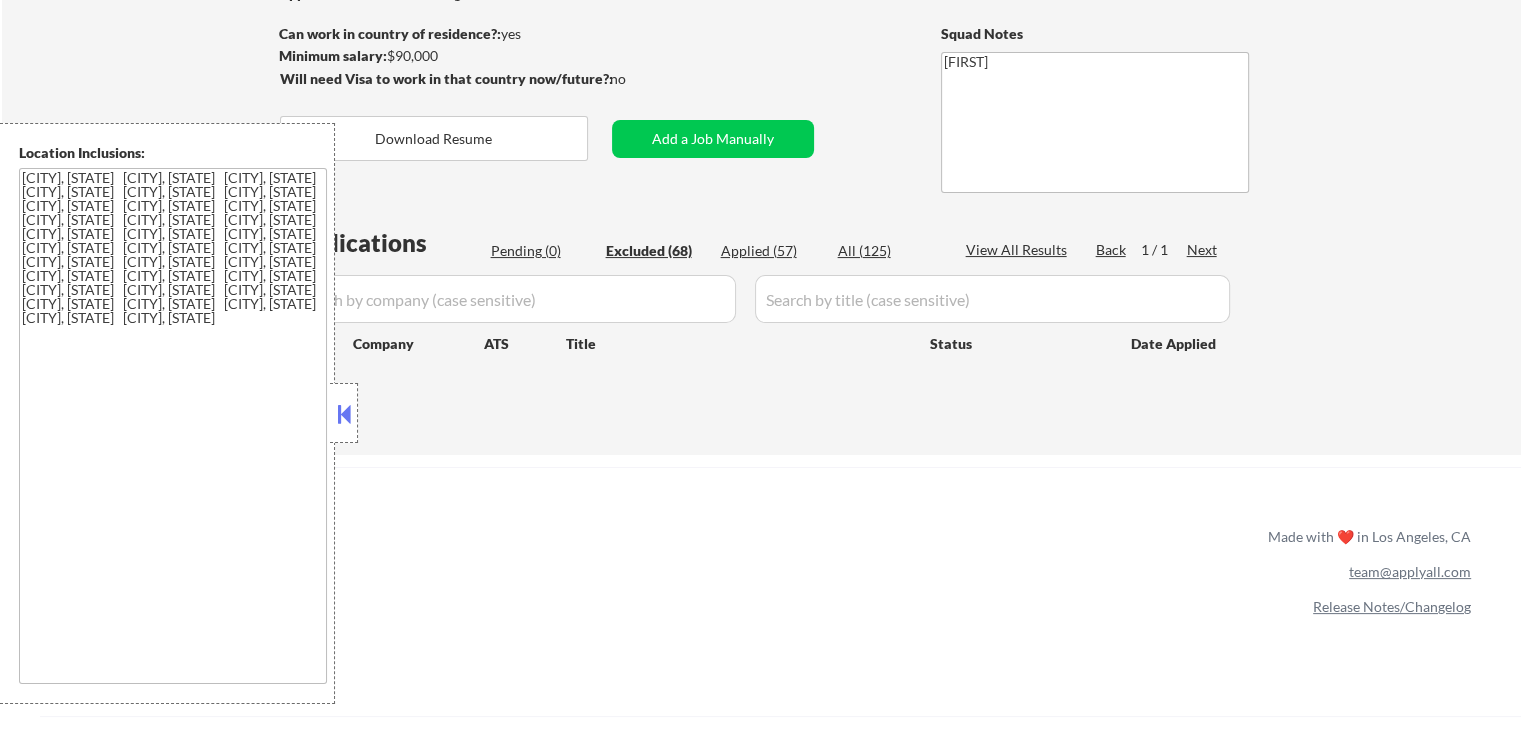 scroll, scrollTop: 400, scrollLeft: 0, axis: vertical 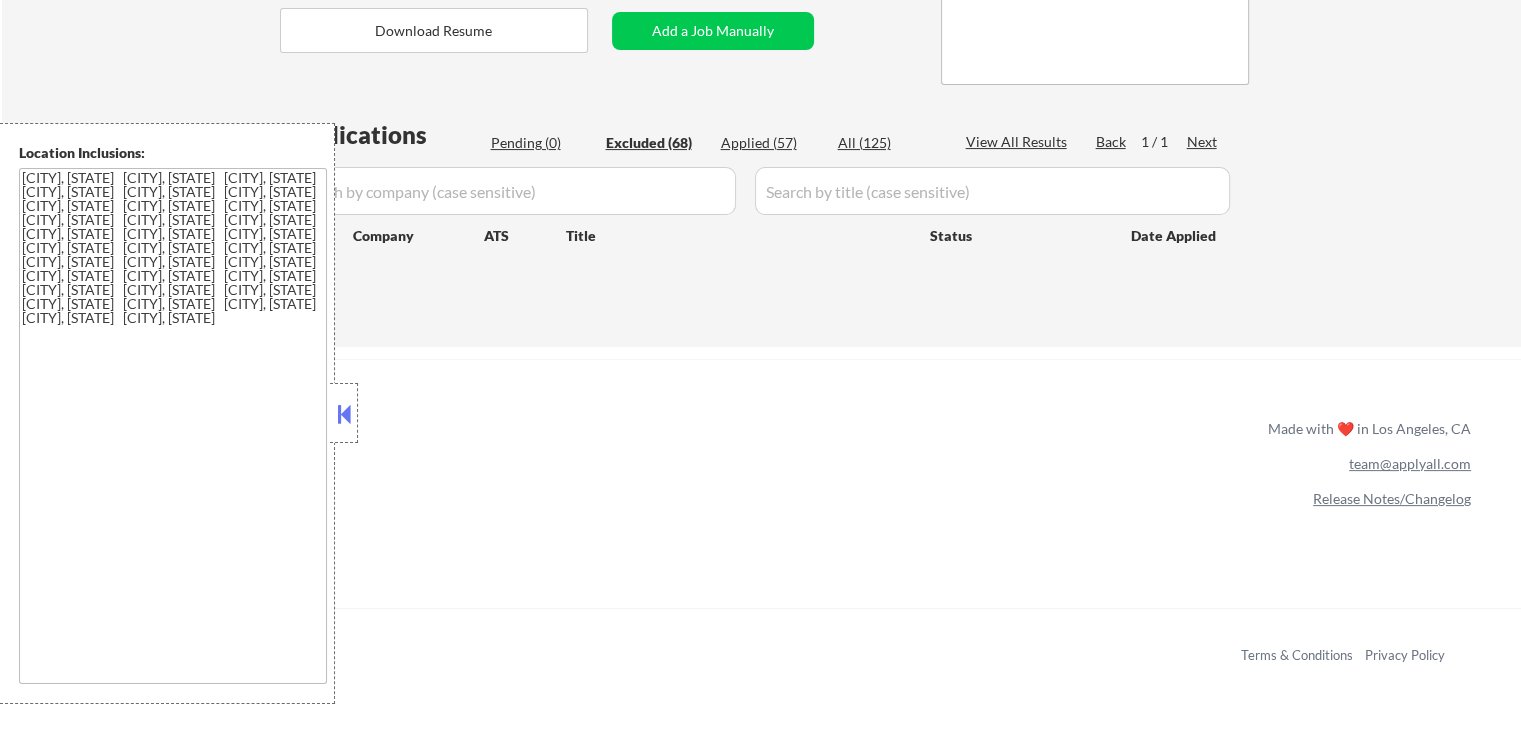 click at bounding box center [344, 414] 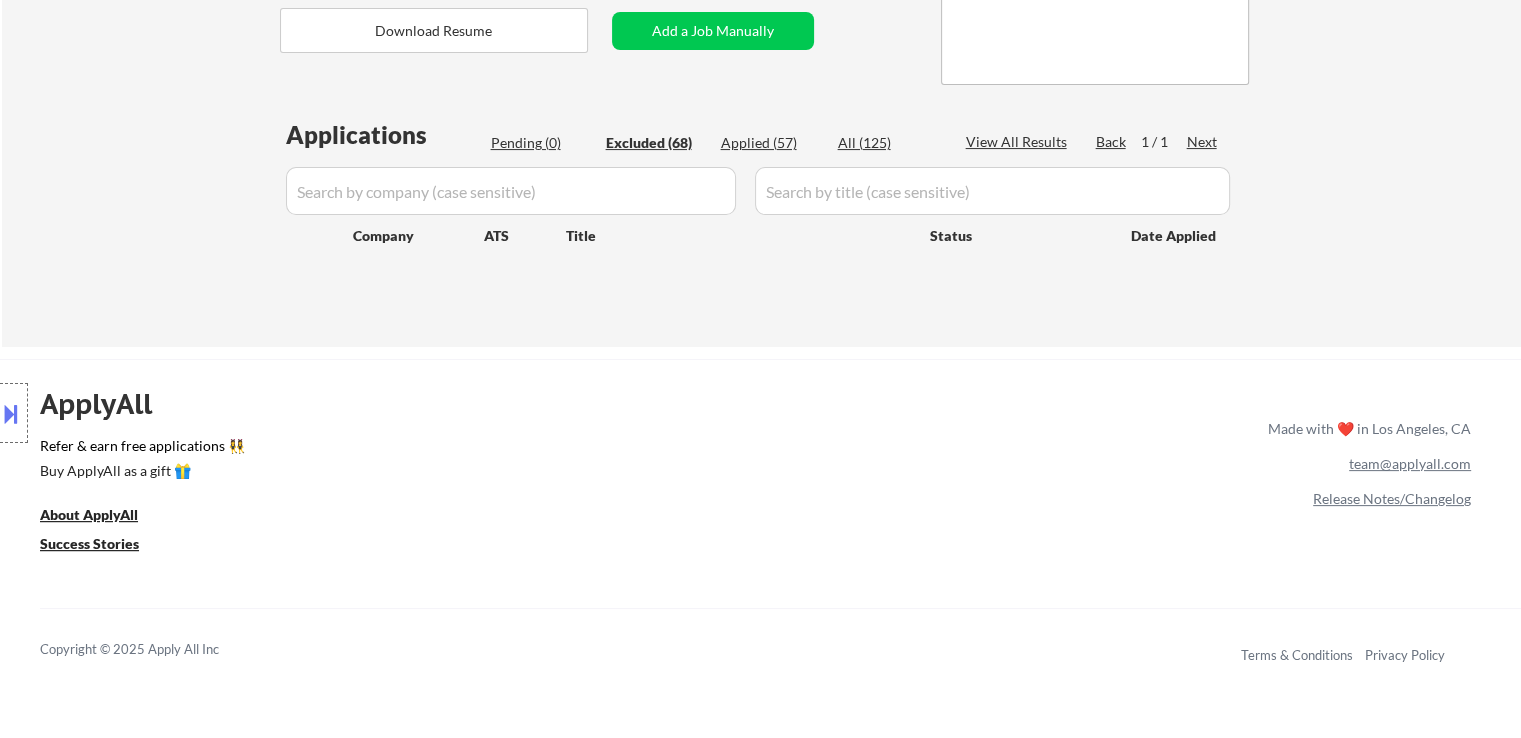 select on ""excluded__location_"" 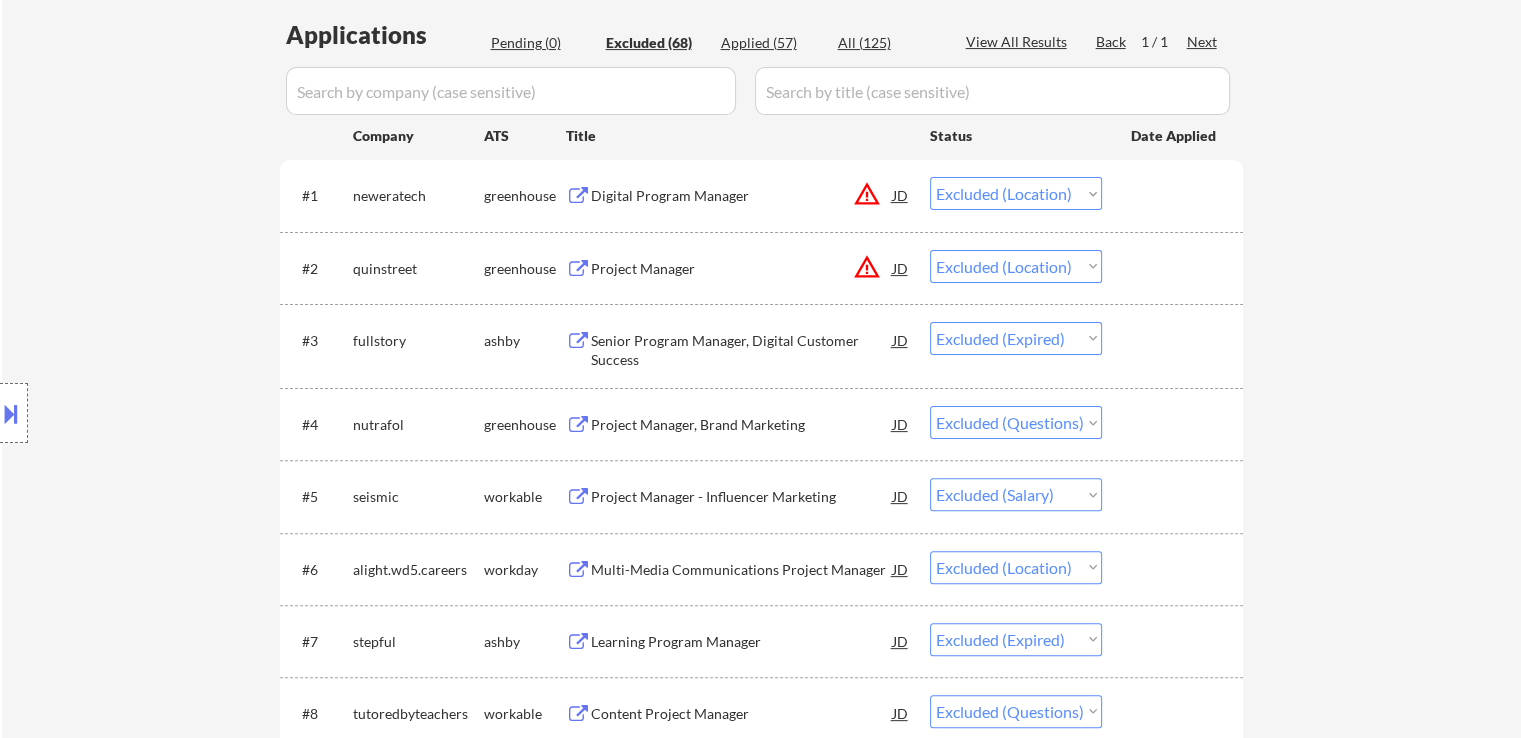 scroll, scrollTop: 700, scrollLeft: 0, axis: vertical 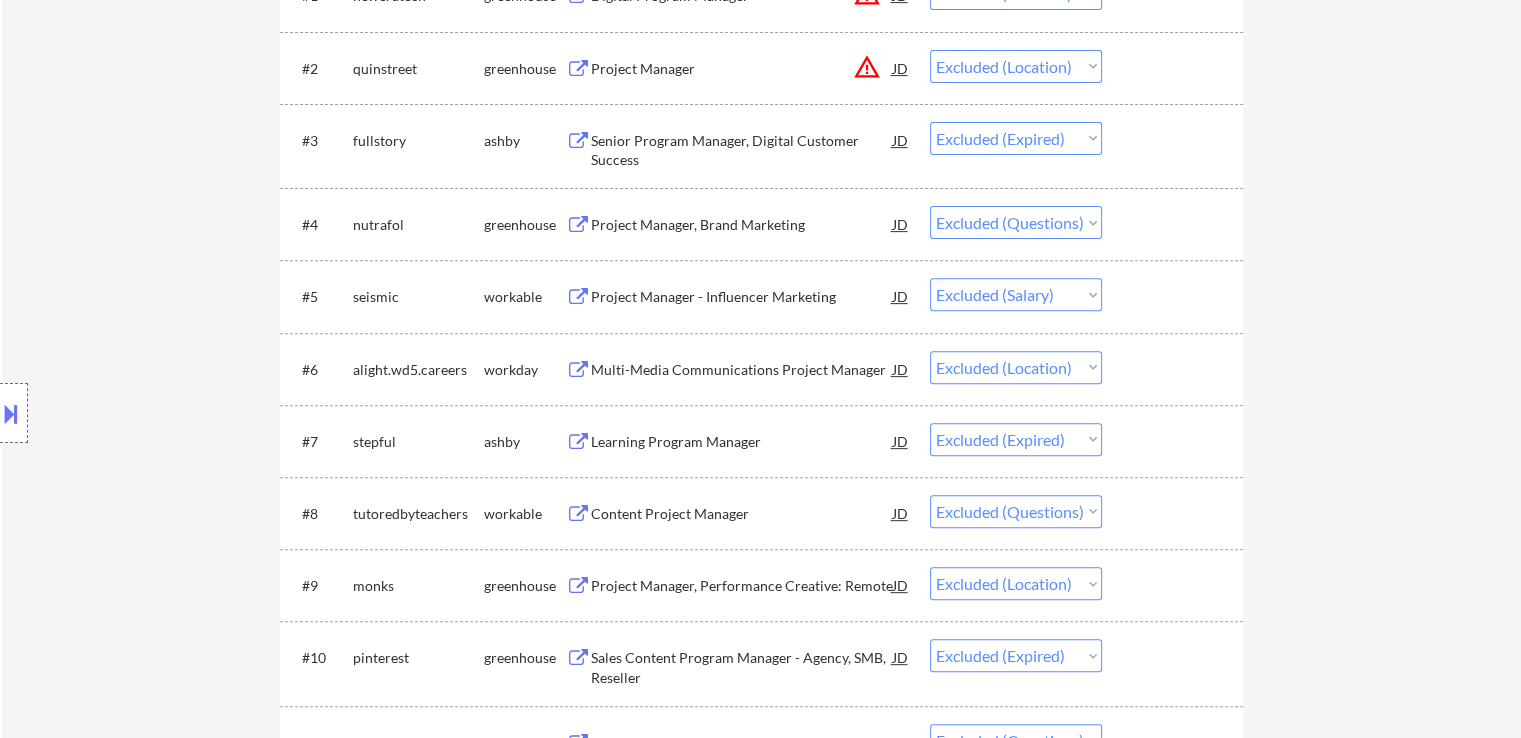 click on "Project Manager, Brand Marketing" at bounding box center (742, 225) 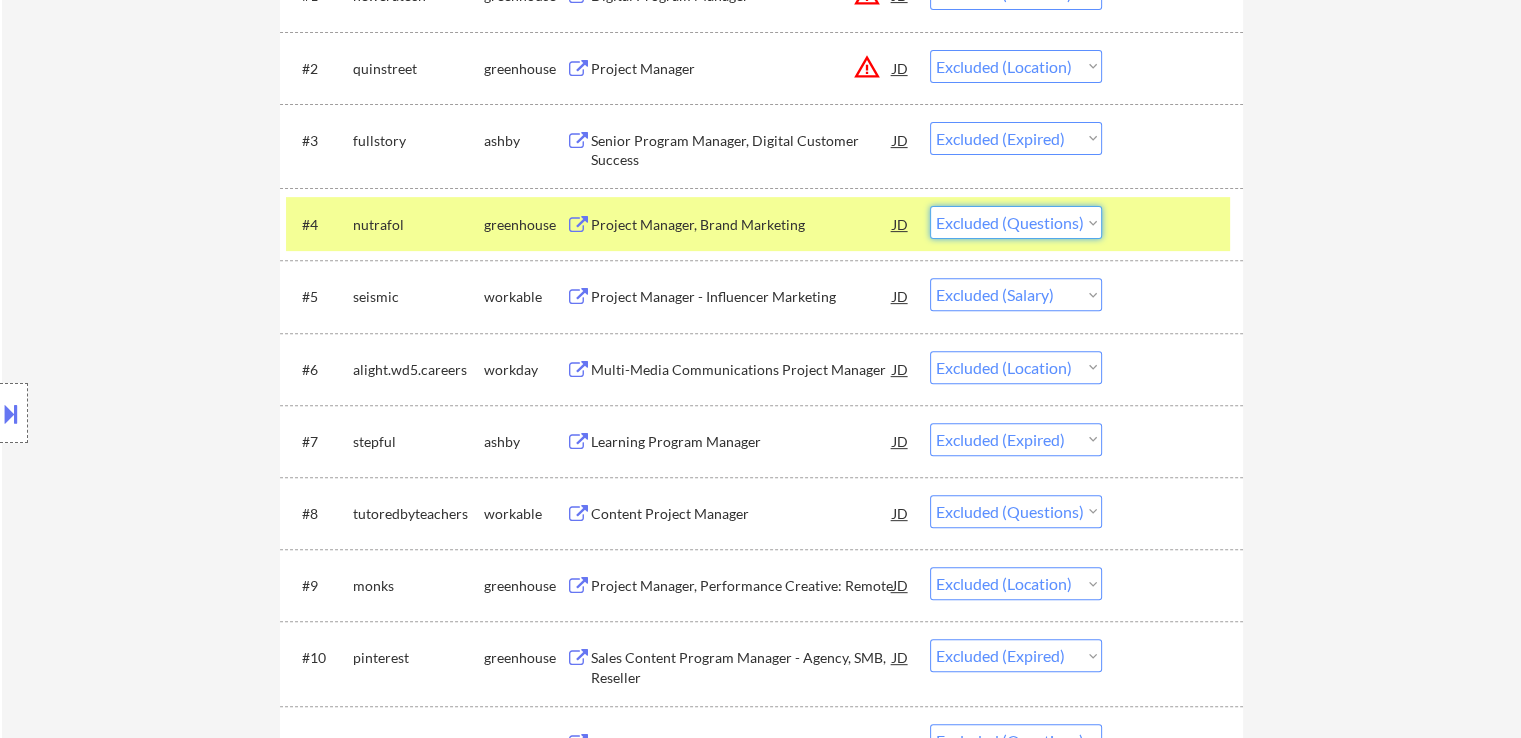 drag, startPoint x: 984, startPoint y: 225, endPoint x: 1006, endPoint y: 229, distance: 22.36068 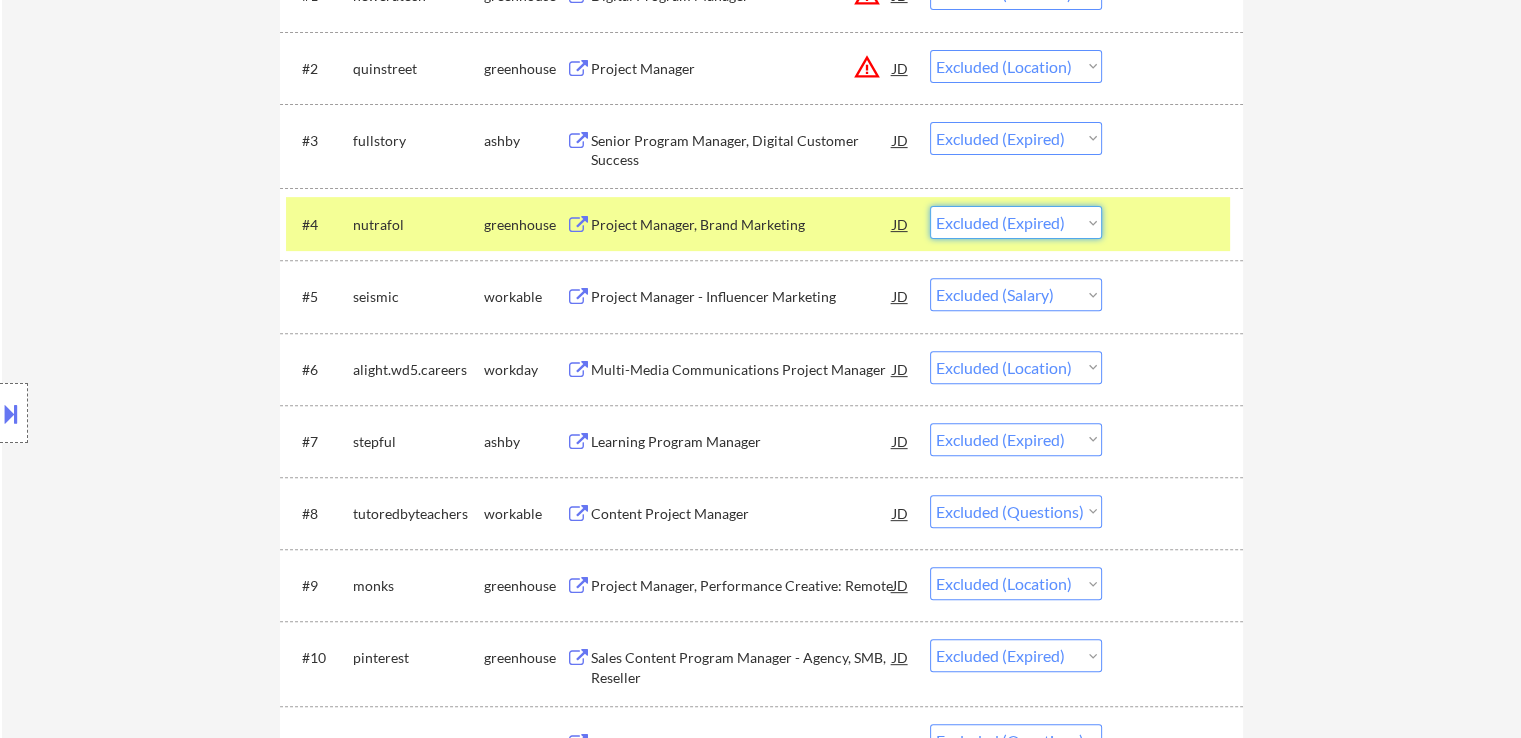 click on "Choose an option... Pending Applied Excluded (Questions) Excluded (Expired) Excluded (Location) Excluded (Bad Match) Excluded (Blocklist) Excluded (Salary) Excluded (Other)" at bounding box center (1016, 222) 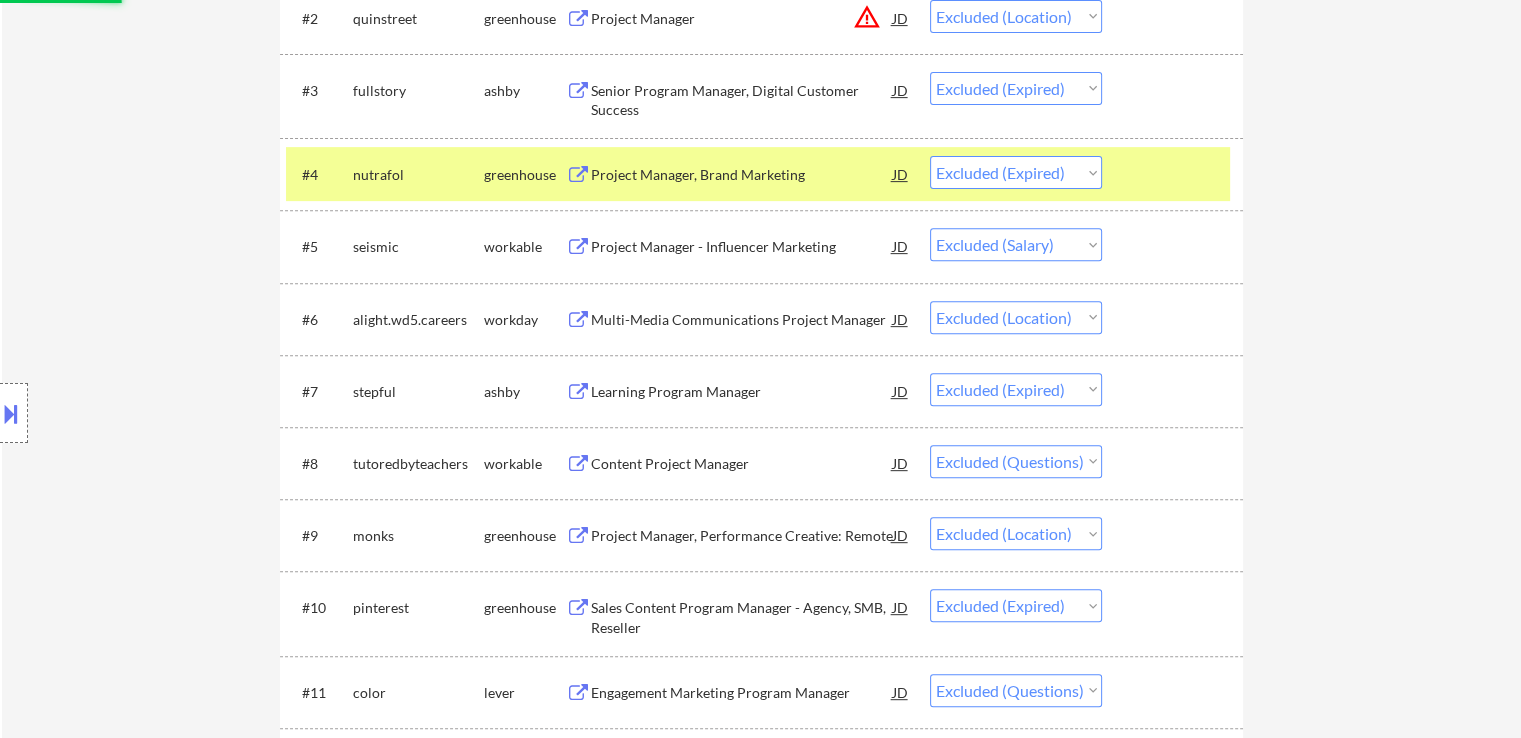 scroll, scrollTop: 800, scrollLeft: 0, axis: vertical 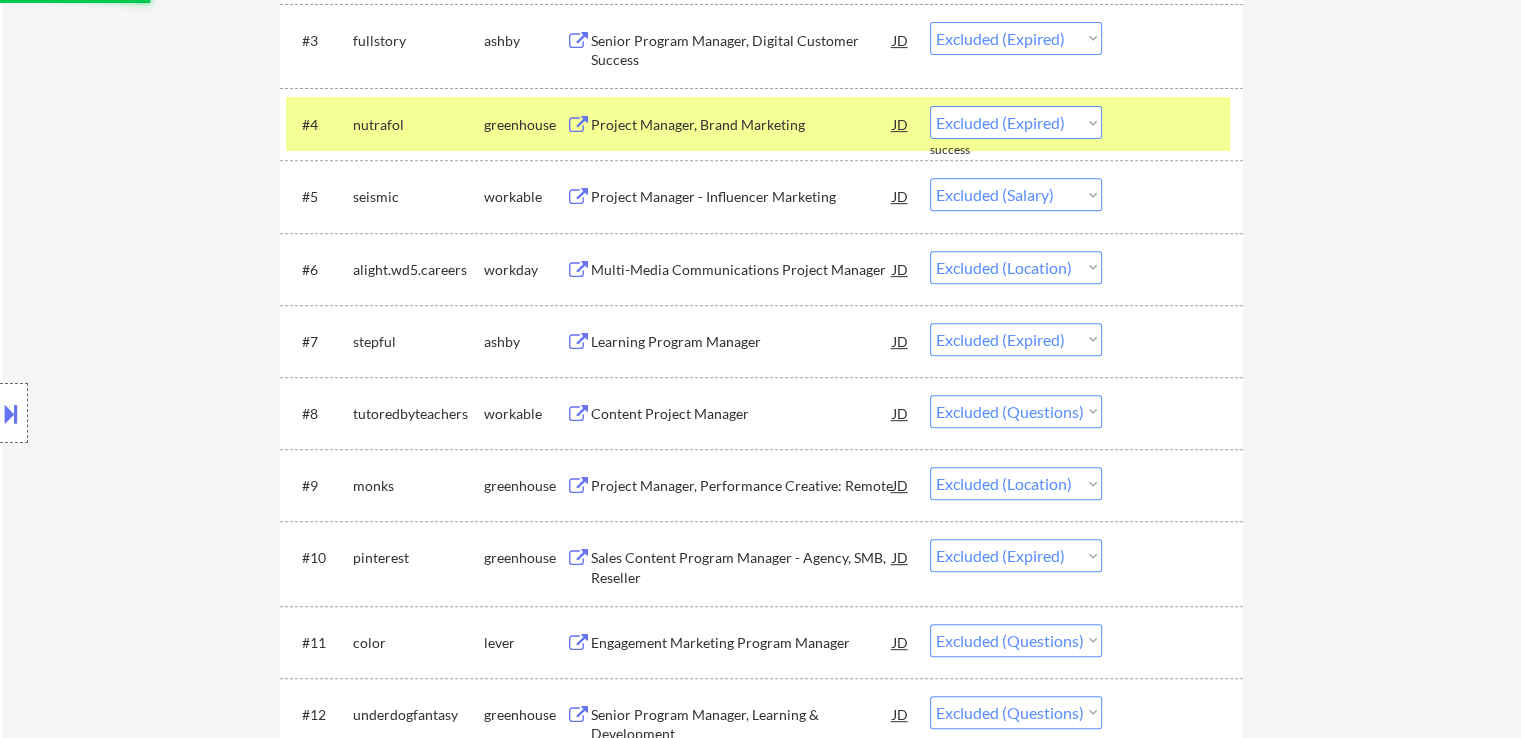 click on "Content Project Manager" at bounding box center (742, 414) 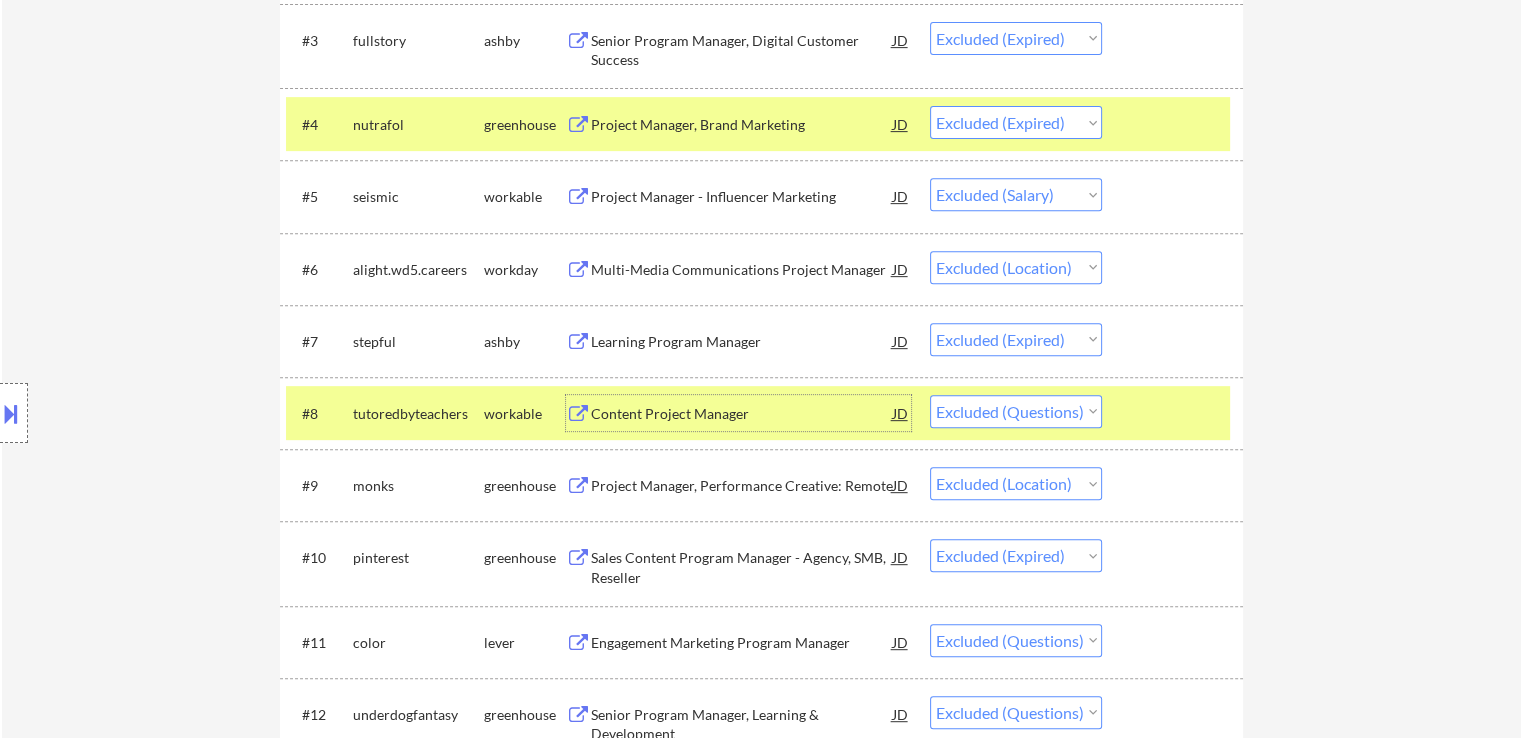 click on "nutrafol" at bounding box center (418, 125) 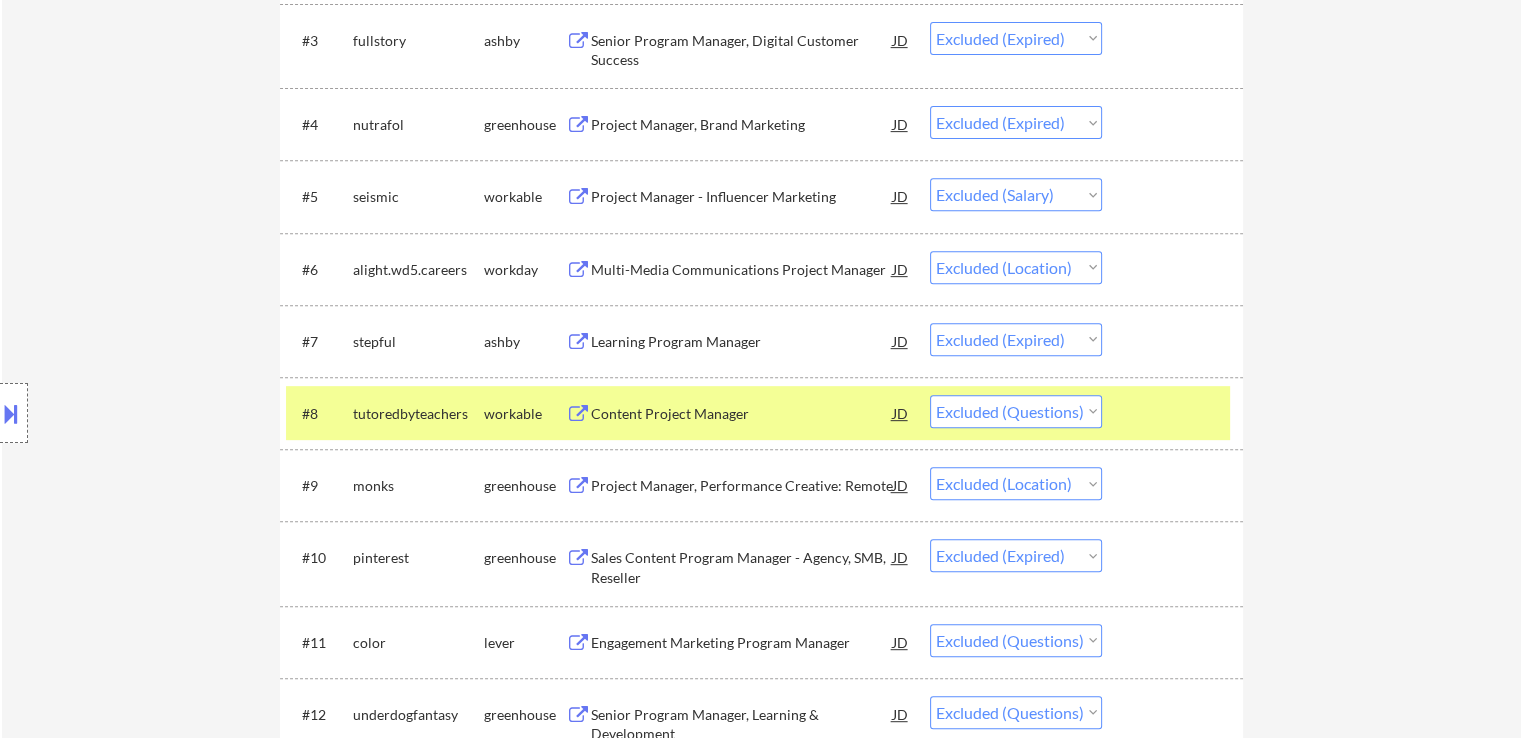 click on "← Return to /applysquad Mailslurp Inbox Job Search Builder [FIRST] [LAST] User Email:  [EMAIL] Application Email:  [EMAIL] Mailslurp Email:  [EMAIL] LinkedIn:   https://www.linkedin.com/in/[LINKEDIN_ID]/
Phone:  [PHONE] Current Location:  [CITY], [STATE] Applies:  57 sent / 10000 bought Internal Notes Can work in country of residence?:  yes Squad Notes Minimum salary:  $90,000 Will need Visa to work in that country now/future?:   no Download Resume Add a Job Manually [FIRST] Applications Pending (0) Excluded (68) Applied (57) All (125) View All Results Back 1 / 1
Next Company ATS Title Status Date Applied #1 neweratech greenhouse Digital Program Manager JD warning_amber Choose an option... Pending Applied Excluded (Questions) Excluded (Expired) Excluded (Location) Excluded (Bad Match) Excluded (Blocklist) Excluded (Salary) Excluded (Other) #2 quinstreet greenhouse Project Manager JD warning_amber Choose an option... Pending Applied Excluded (Questions)" at bounding box center [761, 2289] 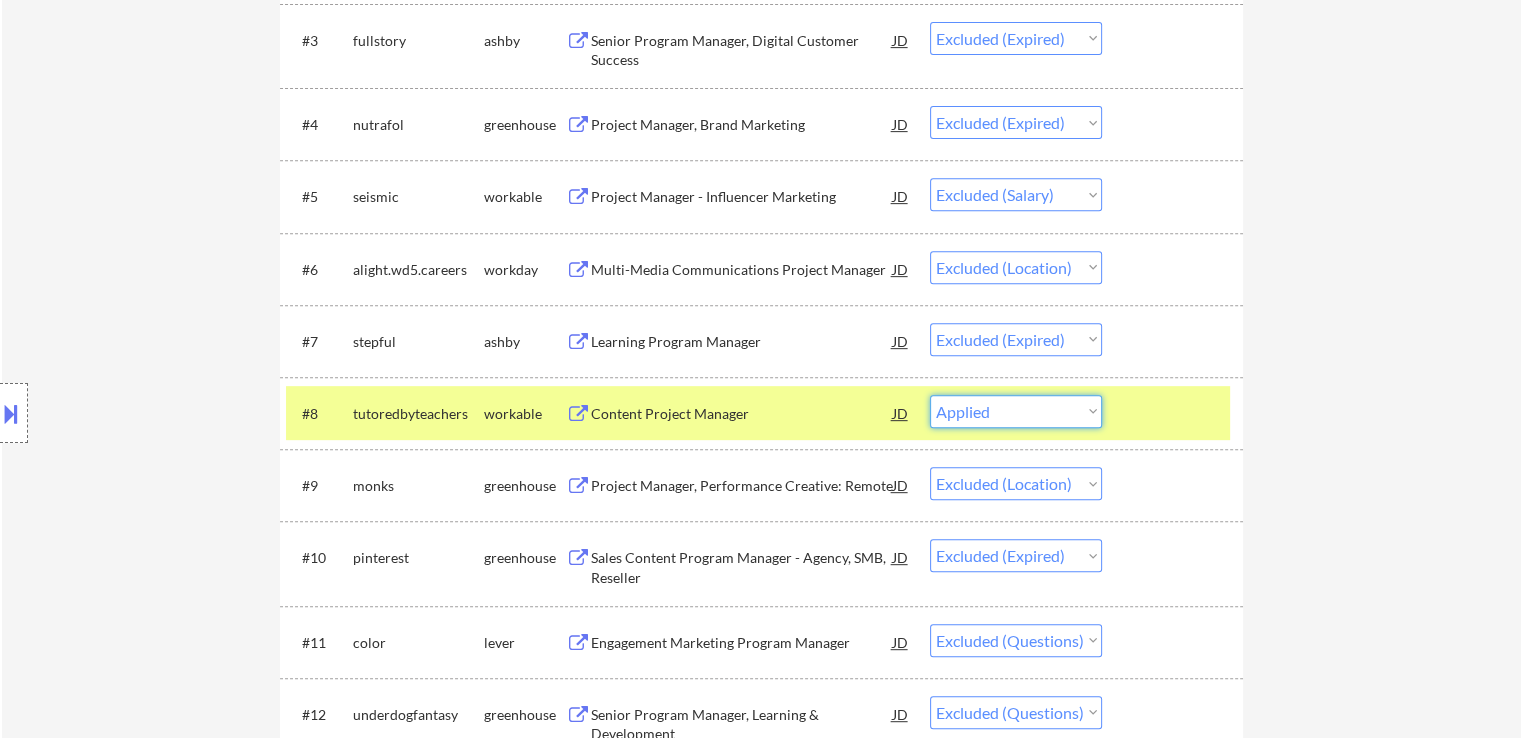 click on "Choose an option... Pending Applied Excluded (Questions) Excluded (Expired) Excluded (Location) Excluded (Bad Match) Excluded (Blocklist) Excluded (Salary) Excluded (Other)" at bounding box center [1016, 411] 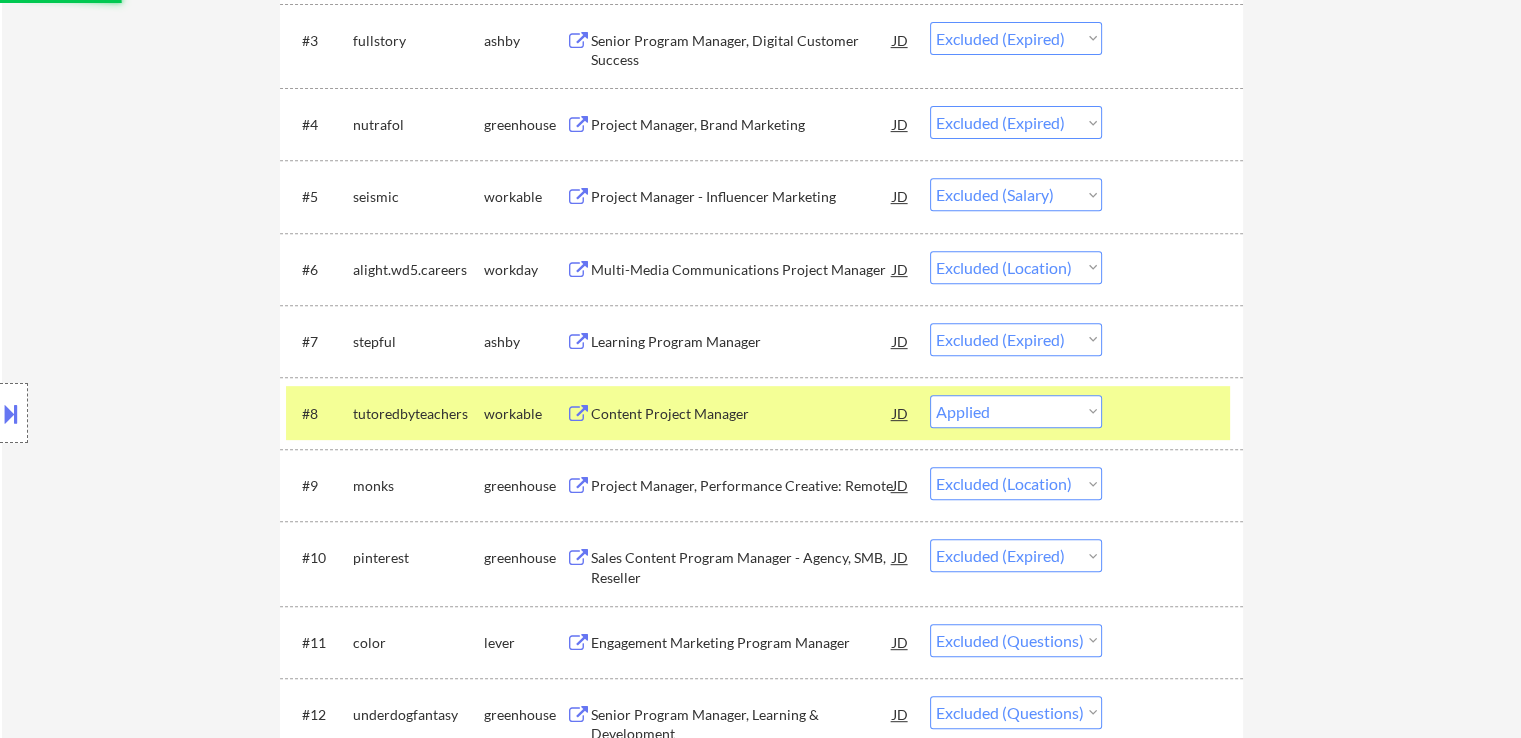 click on "← Return to /applysquad Mailslurp Inbox Job Search Builder [FIRST] [LAST] User Email:  [EMAIL] Application Email:  [EMAIL] Mailslurp Email:  [EMAIL] LinkedIn:   https://www.linkedin.com/in/[LINKEDIN_ID]/
Phone:  [PHONE] Current Location:  [CITY], [STATE] Applies:  57 sent / 10000 bought Internal Notes Can work in country of residence?:  yes Squad Notes Minimum salary:  $90,000 Will need Visa to work in that country now/future?:   no Download Resume Add a Job Manually [FIRST] Applications Pending (0) Excluded (68) Applied (57) All (125) View All Results Back 1 / 1
Next Company ATS Title Status Date Applied #1 neweratech greenhouse Digital Program Manager JD warning_amber Choose an option... Pending Applied Excluded (Questions) Excluded (Expired) Excluded (Location) Excluded (Bad Match) Excluded (Blocklist) Excluded (Salary) Excluded (Other) #2 quinstreet greenhouse Project Manager JD warning_amber Choose an option... Pending Applied Excluded (Questions)" at bounding box center [761, 2289] 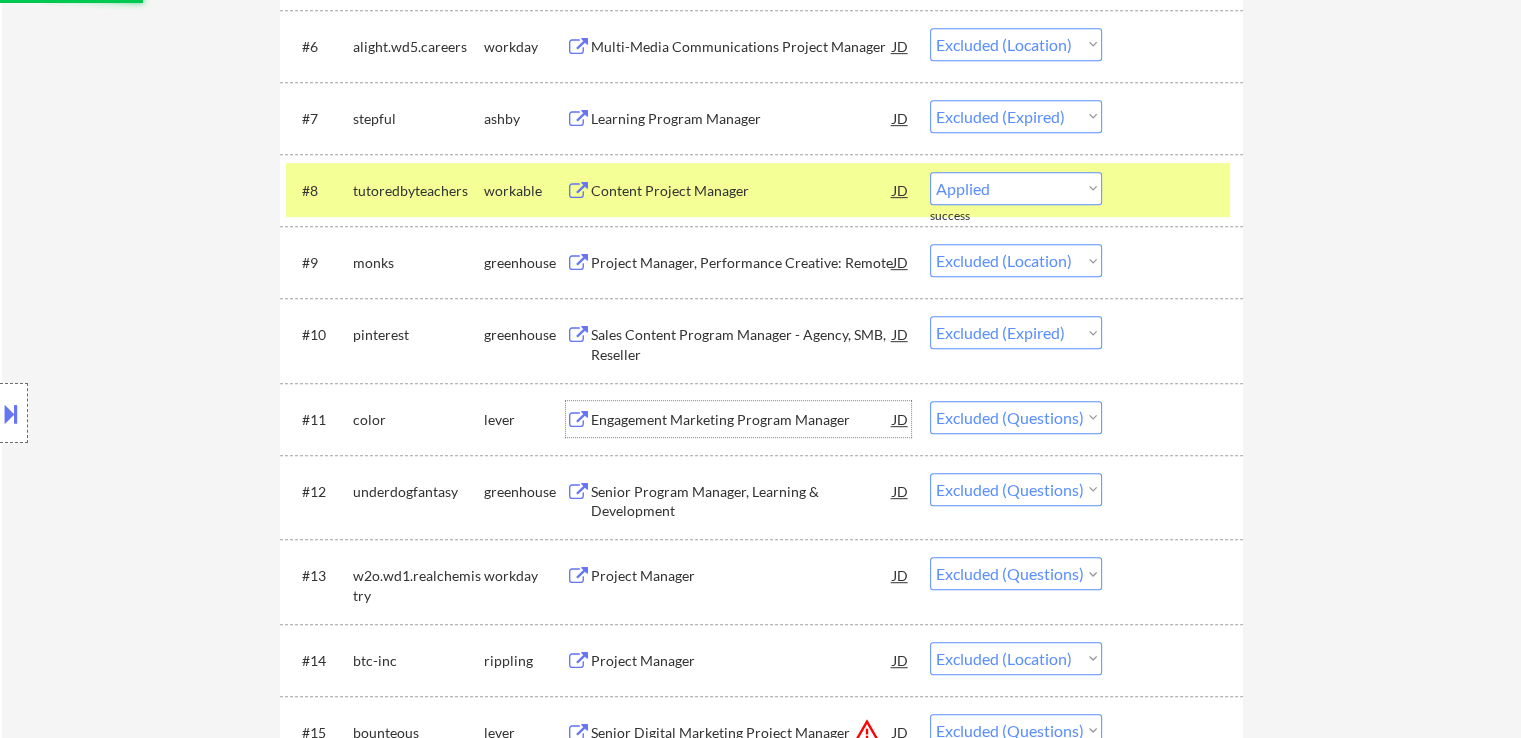 select on ""excluded__location_"" 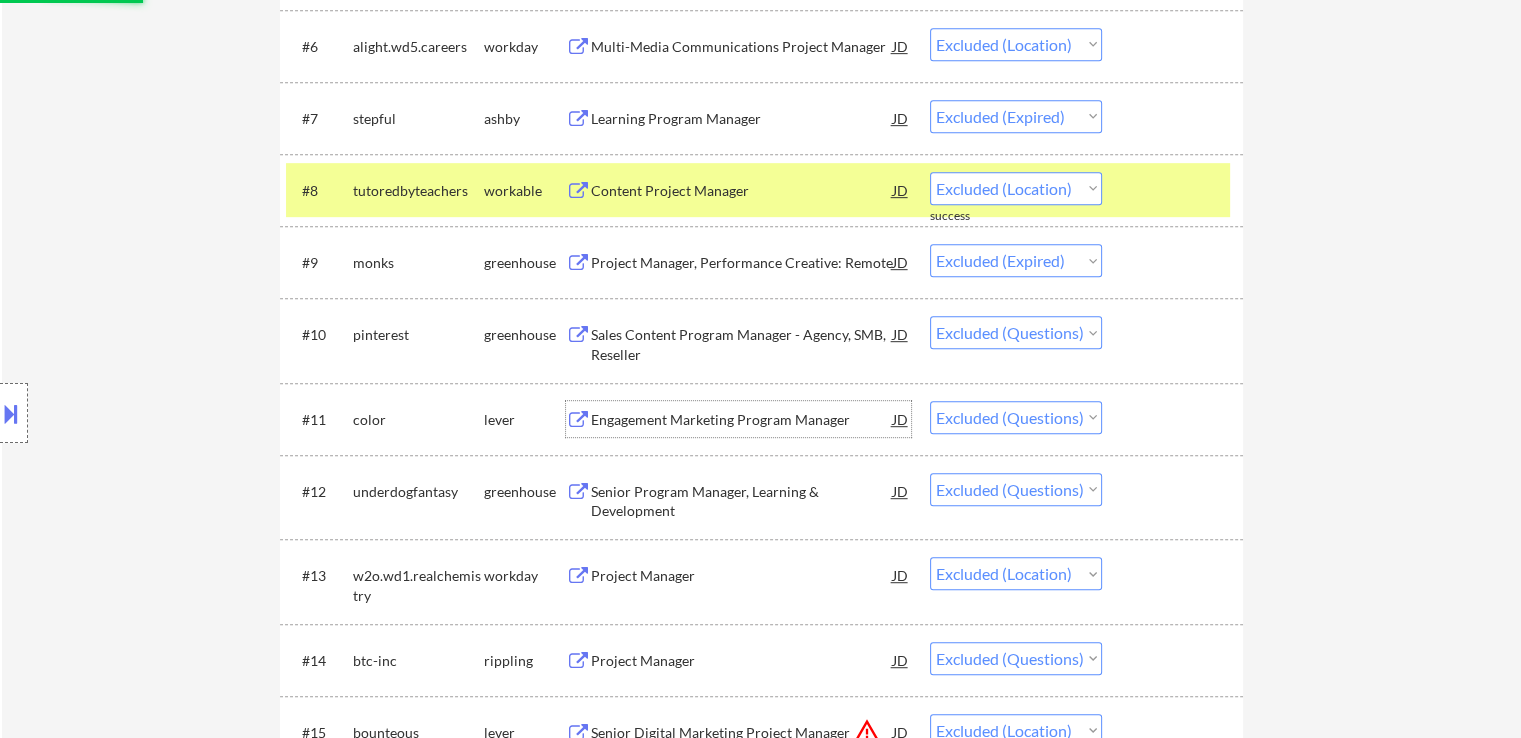 click on "Engagement Marketing Program Manager" at bounding box center [742, 420] 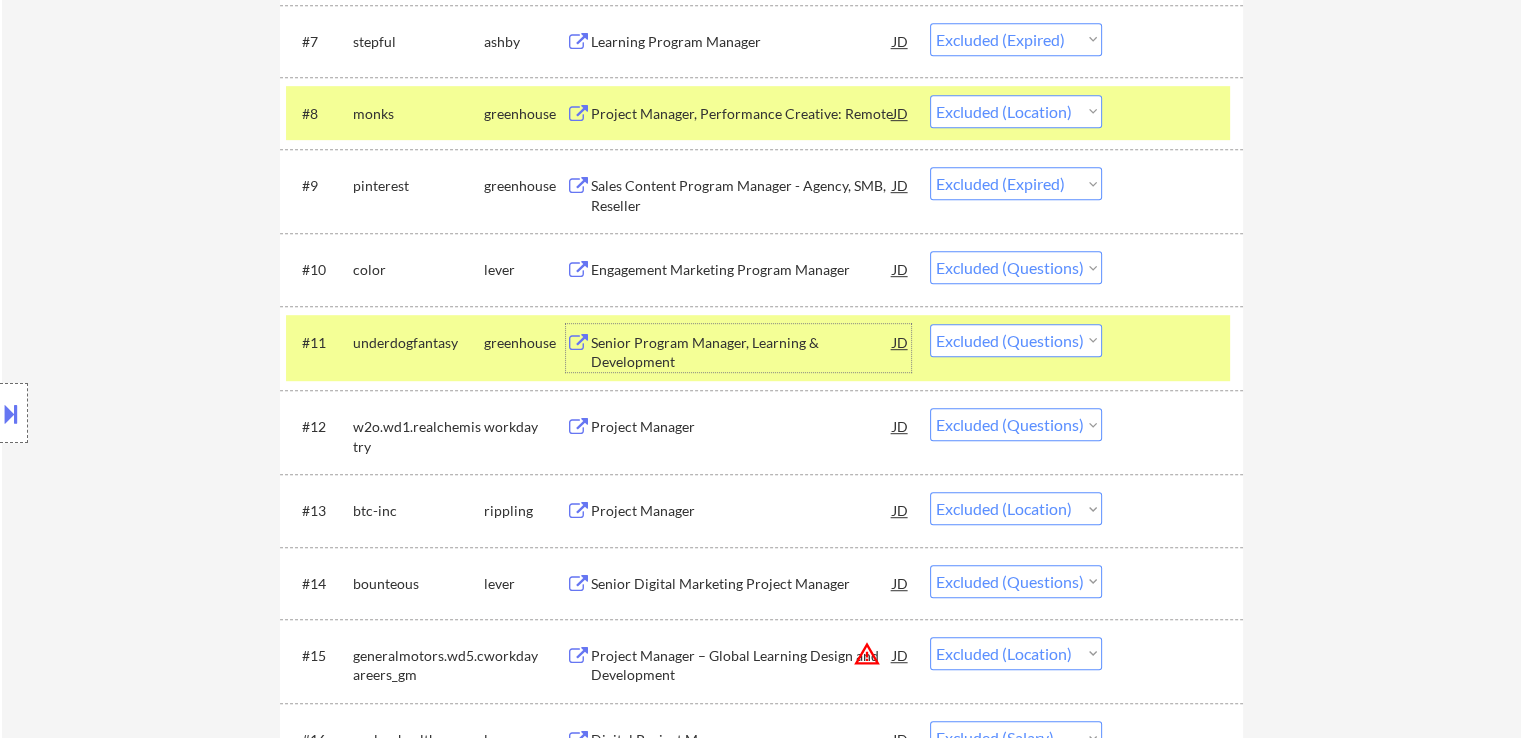 click on "Engagement Marketing Program Manager" at bounding box center (742, 270) 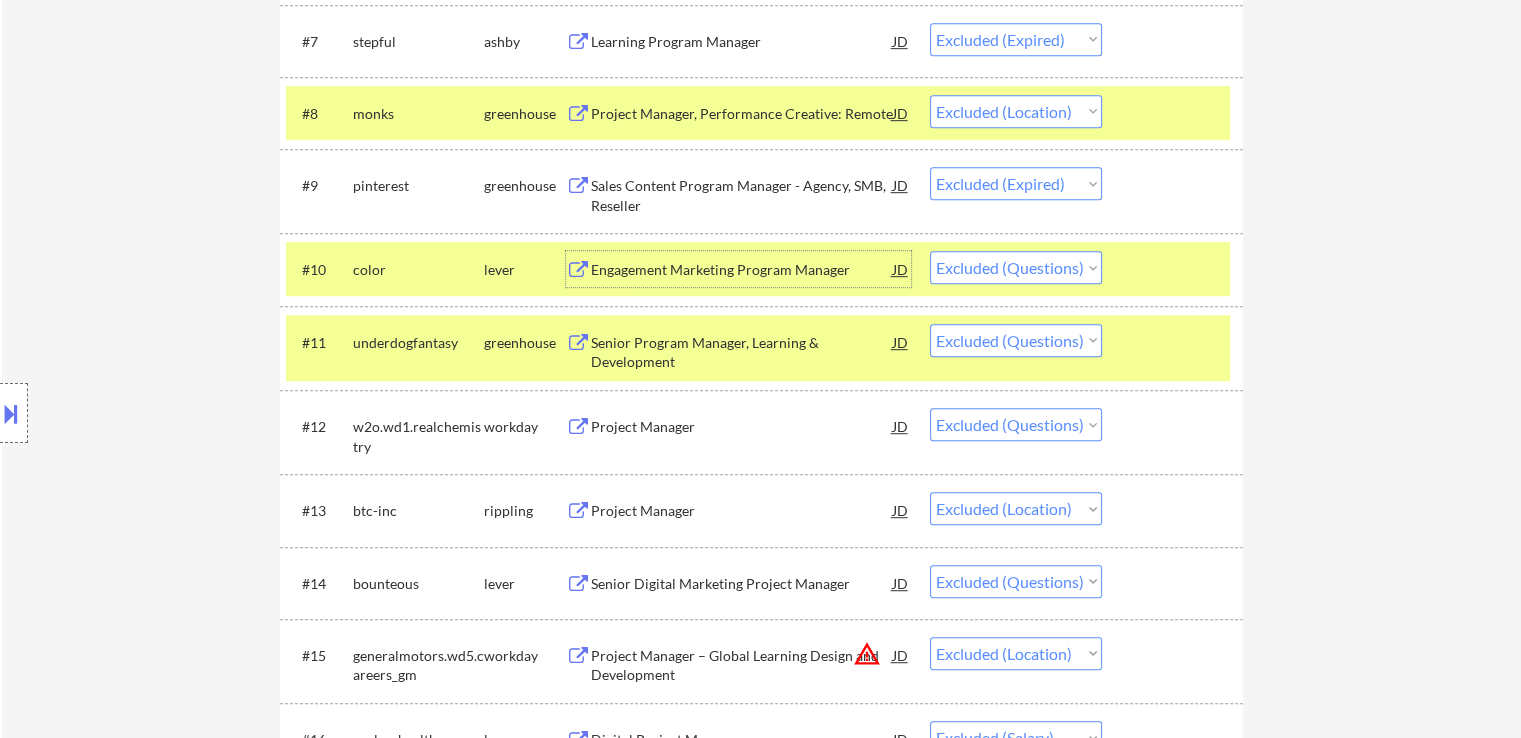 click on "Choose an option... Pending Applied Excluded (Questions) Excluded (Expired) Excluded (Location) Excluded (Bad Match) Excluded (Blocklist) Excluded (Salary) Excluded (Other)" at bounding box center [1016, 267] 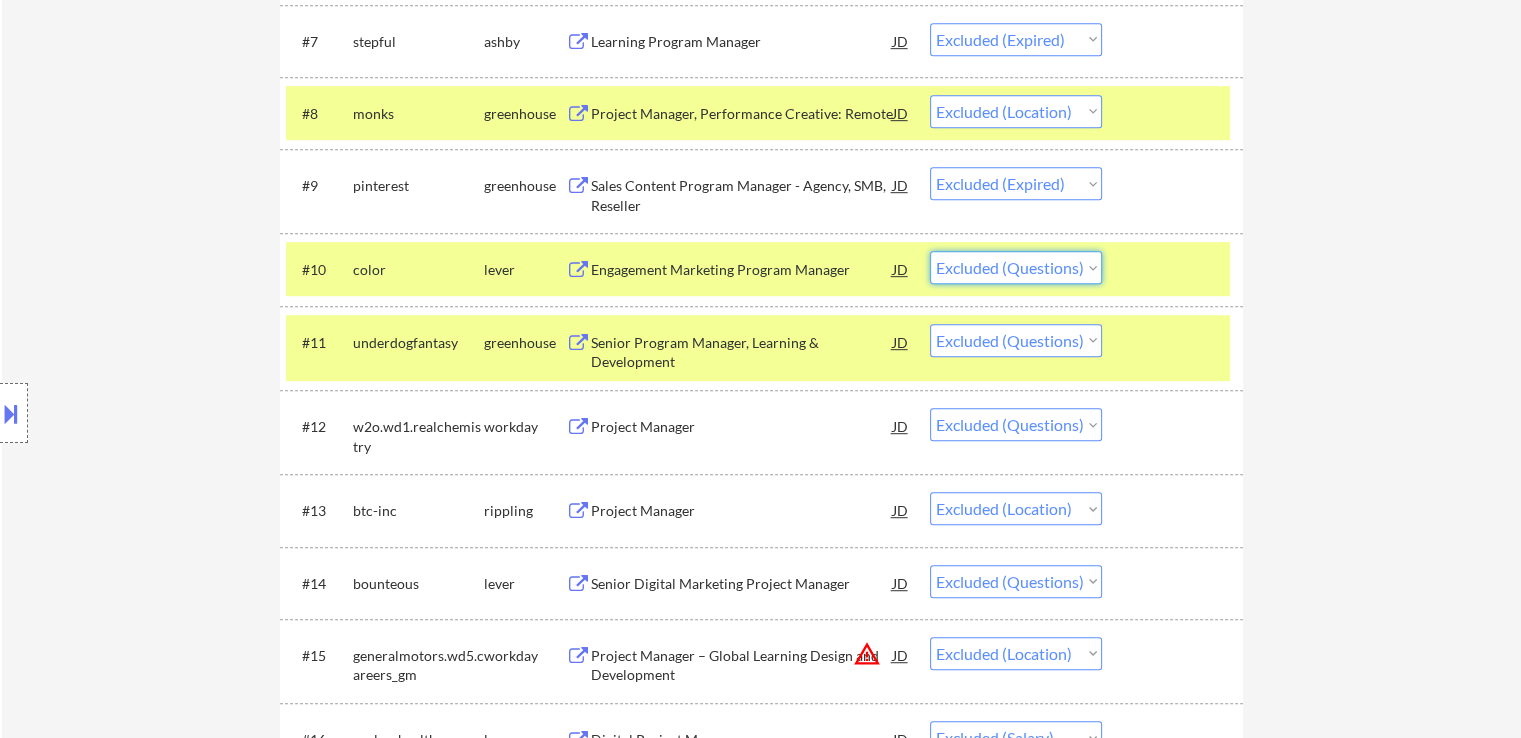 select on ""excluded__expired_"" 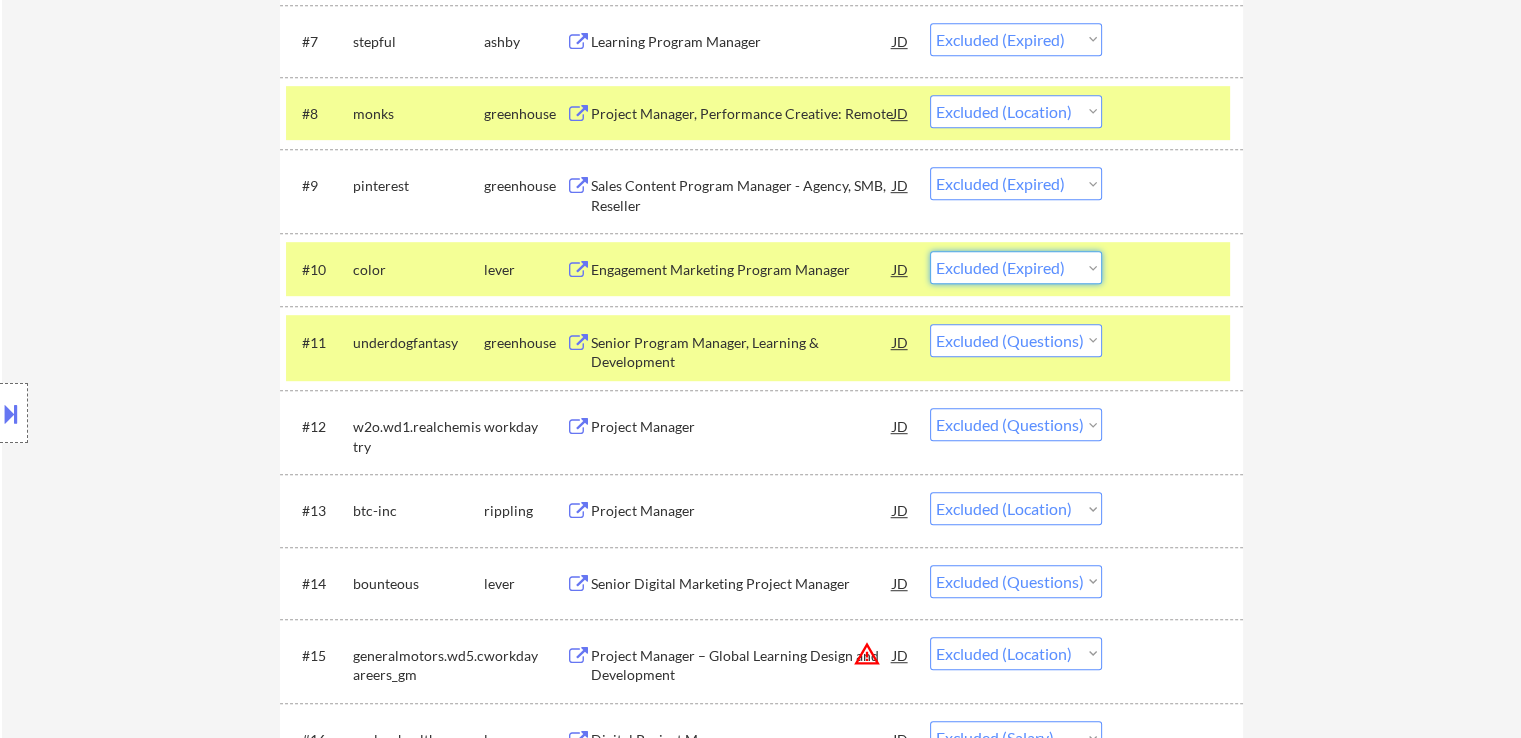 click on "Choose an option... Pending Applied Excluded (Questions) Excluded (Expired) Excluded (Location) Excluded (Bad Match) Excluded (Blocklist) Excluded (Salary) Excluded (Other)" at bounding box center [1016, 267] 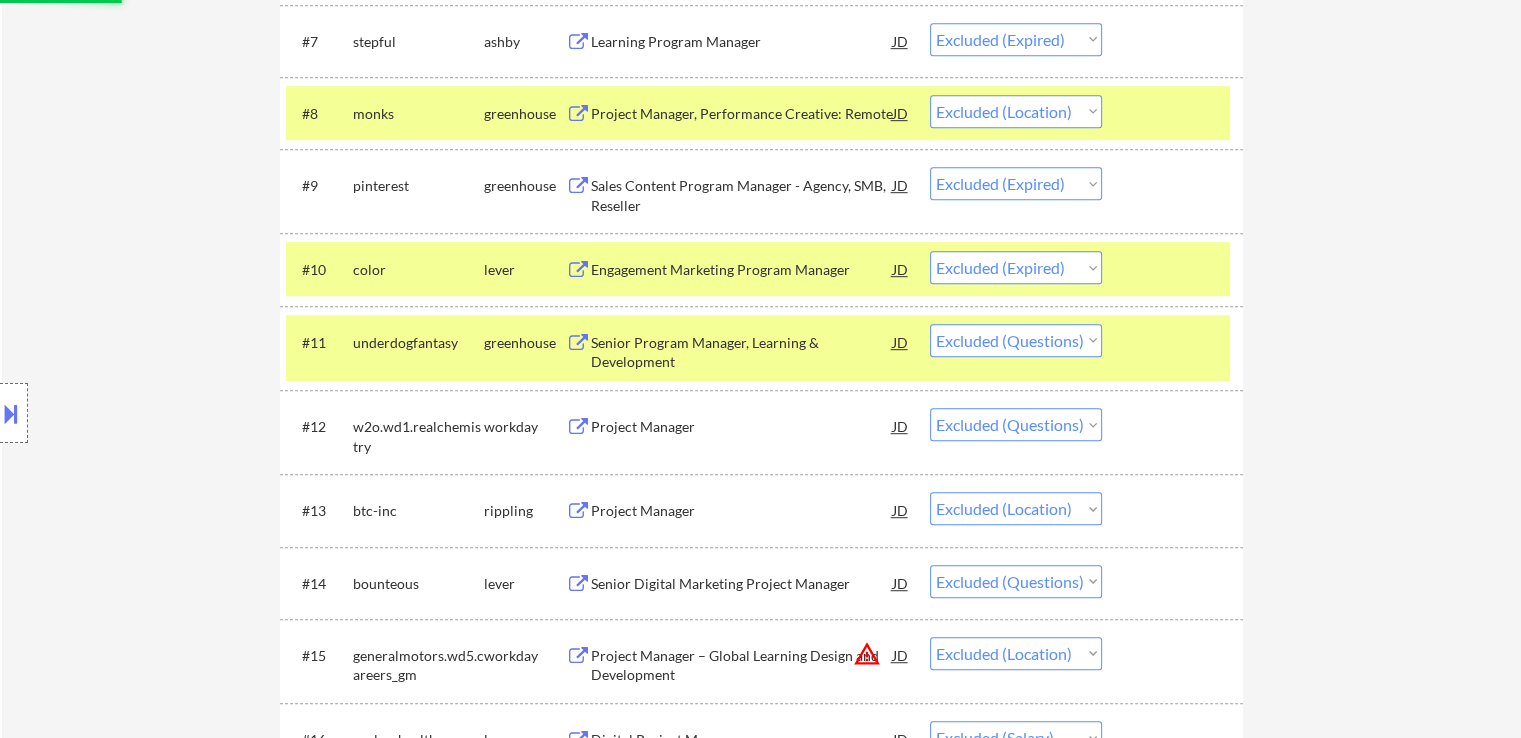 click on "Senior Program Manager, Learning & Development" at bounding box center [742, 352] 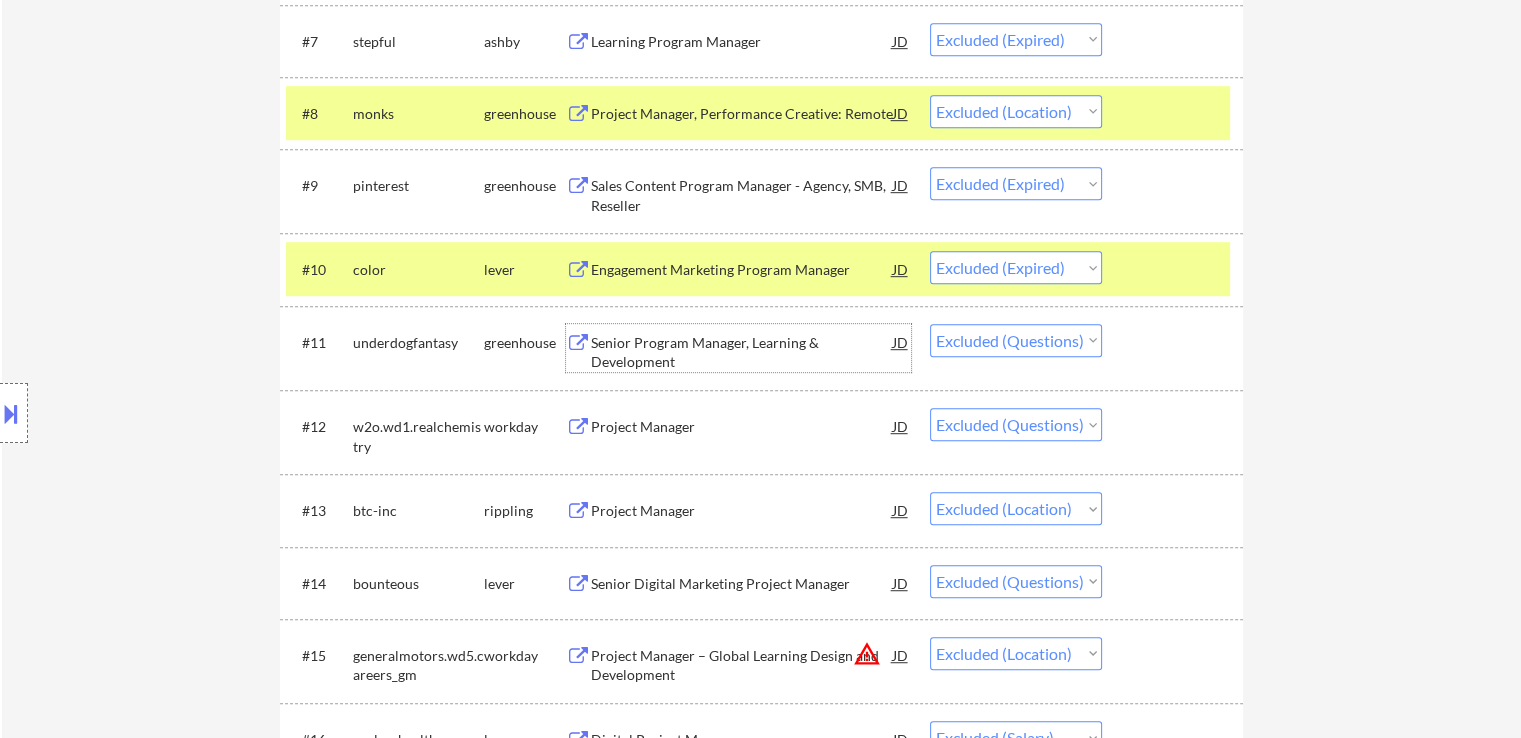 drag, startPoint x: 992, startPoint y: 338, endPoint x: 989, endPoint y: 353, distance: 15.297058 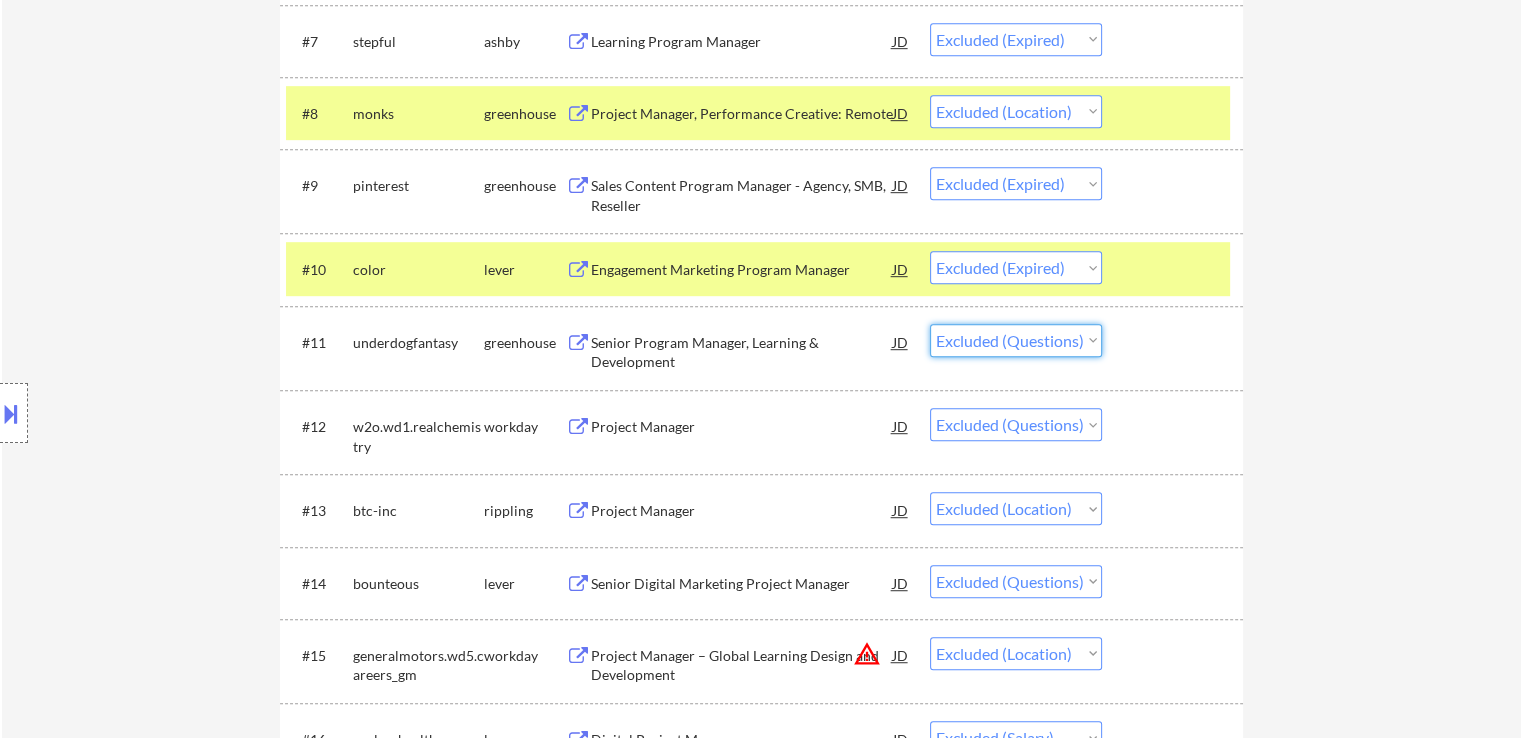 select on ""excluded__expired_"" 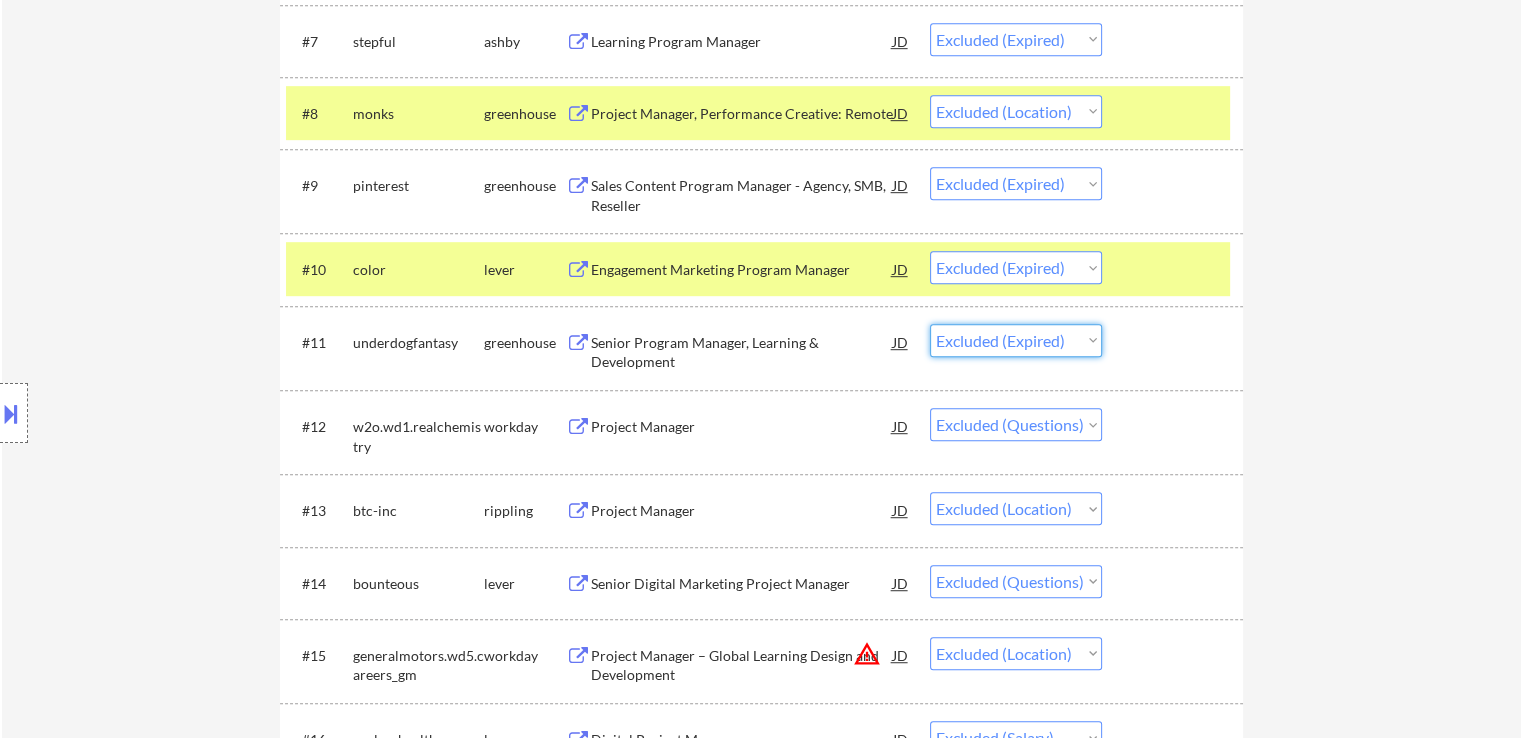 click on "Choose an option... Pending Applied Excluded (Questions) Excluded (Expired) Excluded (Location) Excluded (Bad Match) Excluded (Blocklist) Excluded (Salary) Excluded (Other)" at bounding box center [1016, 340] 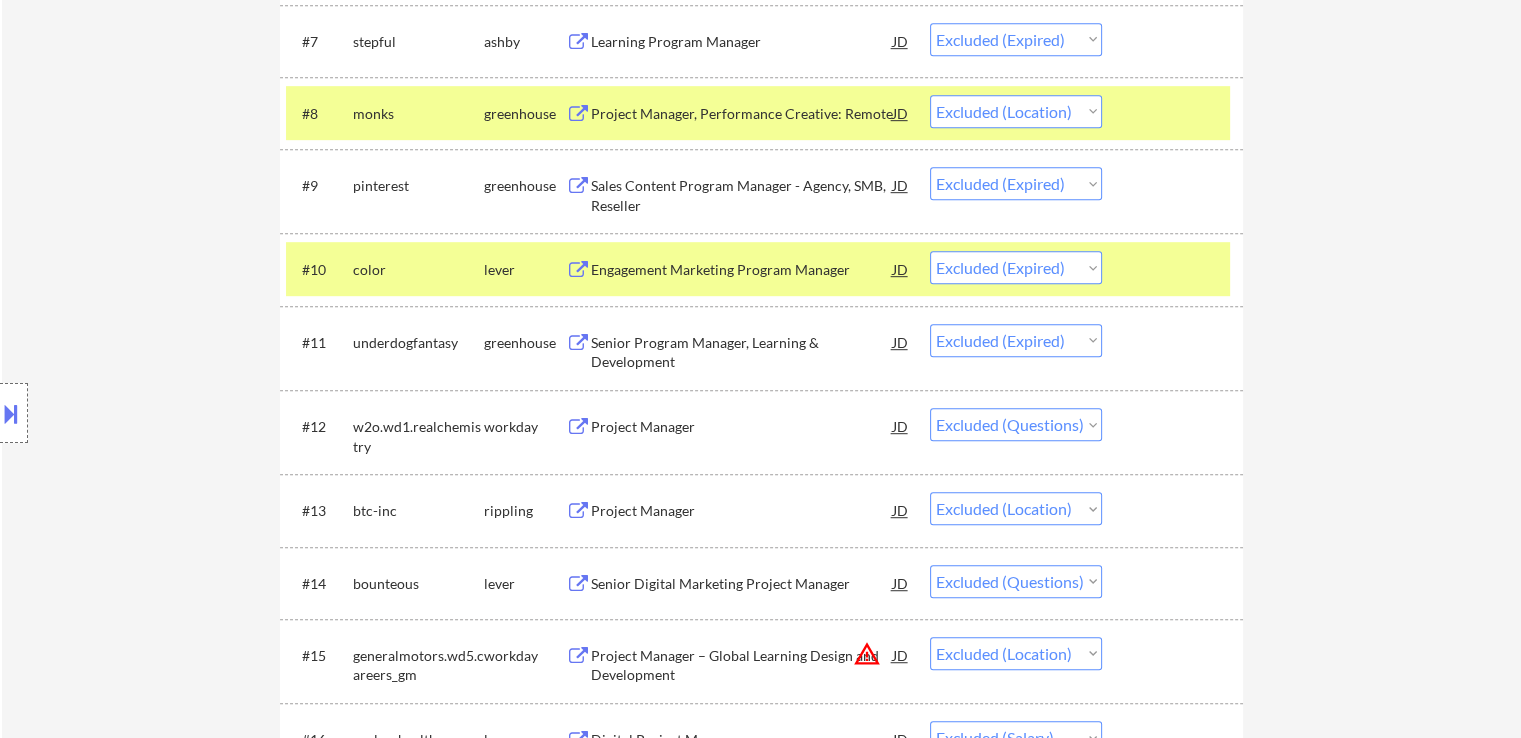 click on "← Return to /applysquad Mailslurp Inbox Job Search Builder [FIRST] [LAST] User Email:  [EMAIL] Application Email:  [EMAIL] Mailslurp Email:  [EMAIL] LinkedIn:   https://www.linkedin.com/in/[LINKEDIN_ID]/
Phone:  [PHONE] Current Location:  [CITY], [STATE] Applies:  57 sent / 10000 bought Internal Notes Can work in country of residence?:  yes Squad Notes Minimum salary:  $90,000 Will need Visa to work in that country now/future?:   no Download Resume Add a Job Manually [FIRST] Applications Pending (0) Excluded (67) Applied (58) All (125) View All Results Back 1 / 1
Next Company ATS Title Status Date Applied #1 neweratech greenhouse Digital Program Manager JD warning_amber Choose an option... Pending Applied Excluded (Questions) Excluded (Expired) Excluded (Location) Excluded (Bad Match) Excluded (Blocklist) Excluded (Salary) Excluded (Other) #2 quinstreet greenhouse Project Manager JD warning_amber Choose an option... Pending Applied Excluded (Questions)" at bounding box center (761, 1953) 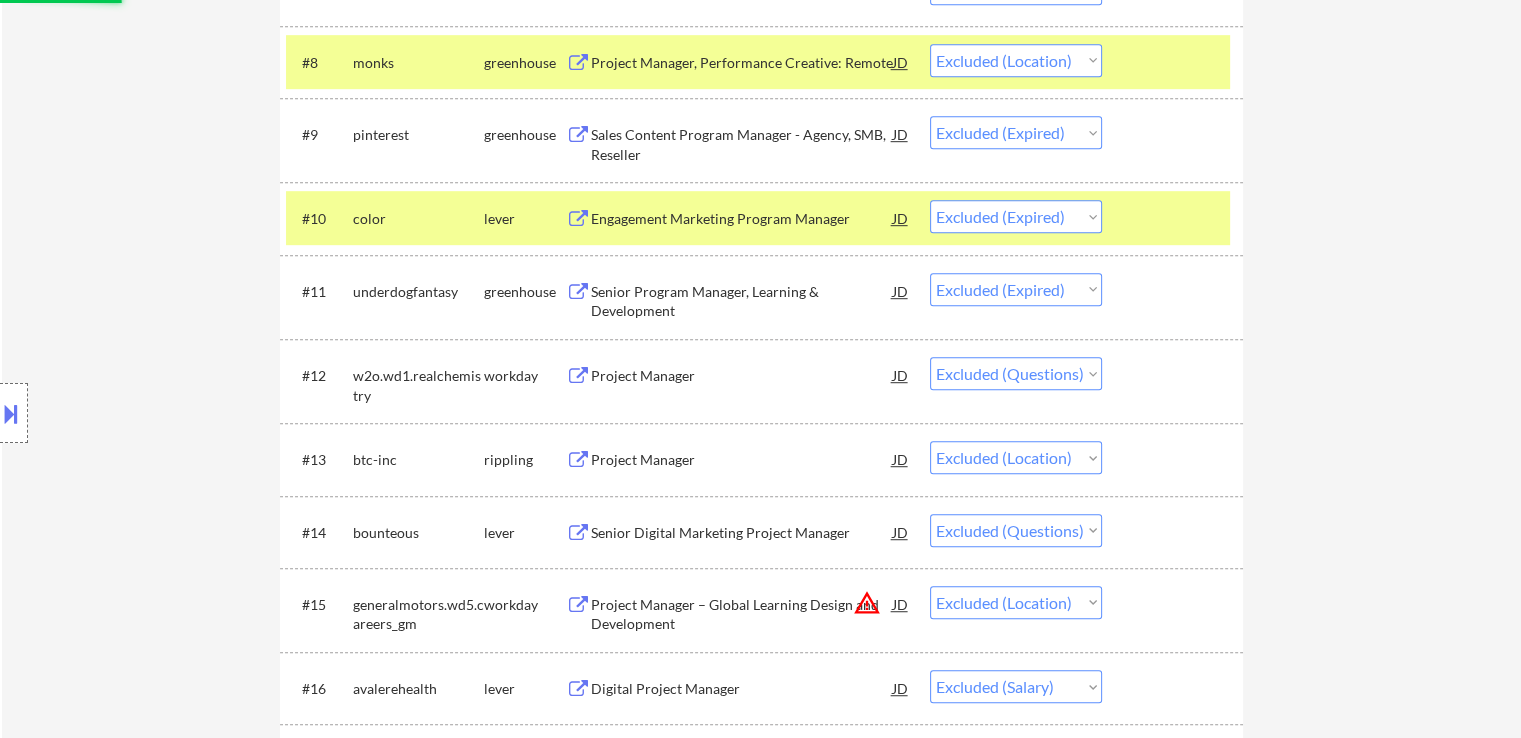 scroll, scrollTop: 1200, scrollLeft: 0, axis: vertical 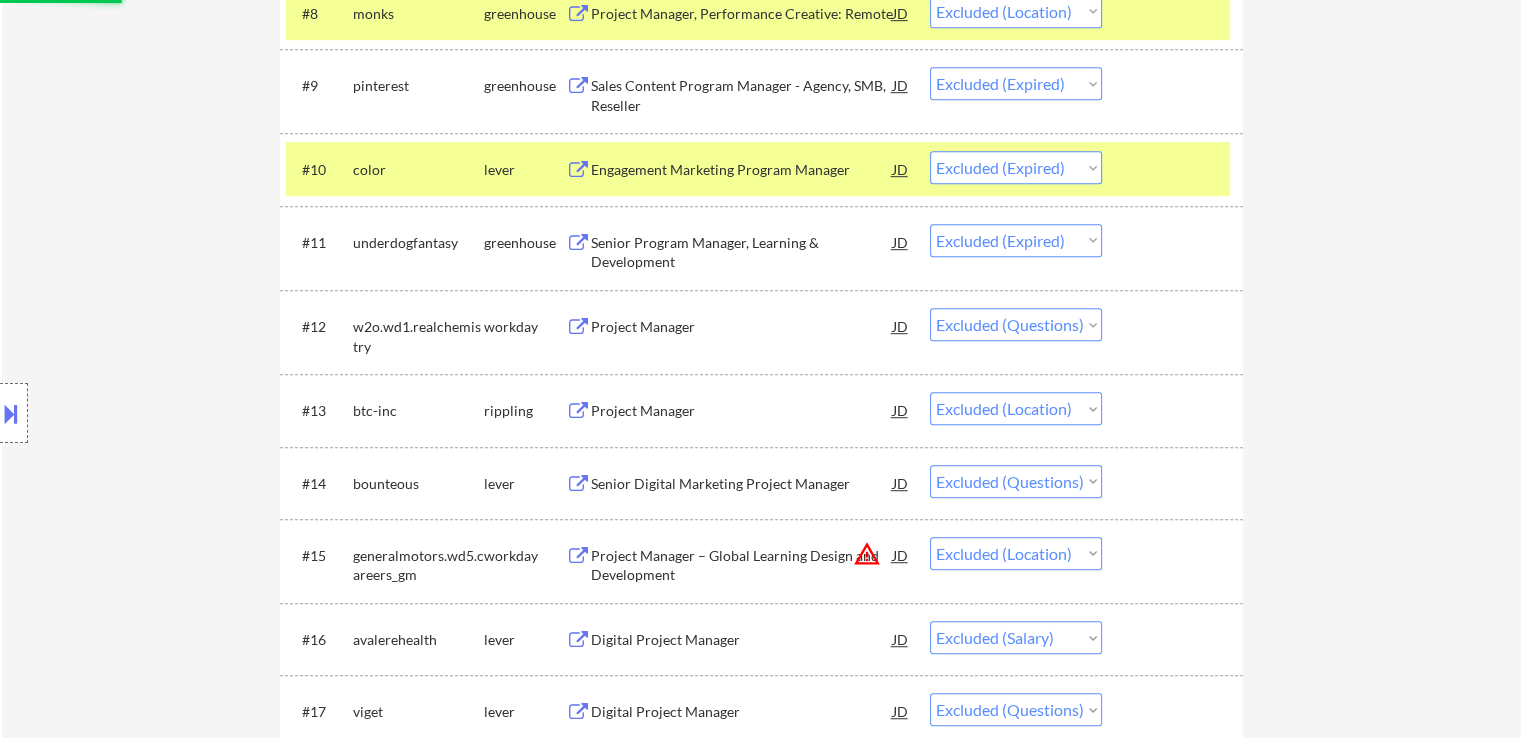 click on "Project Manager" at bounding box center (742, 326) 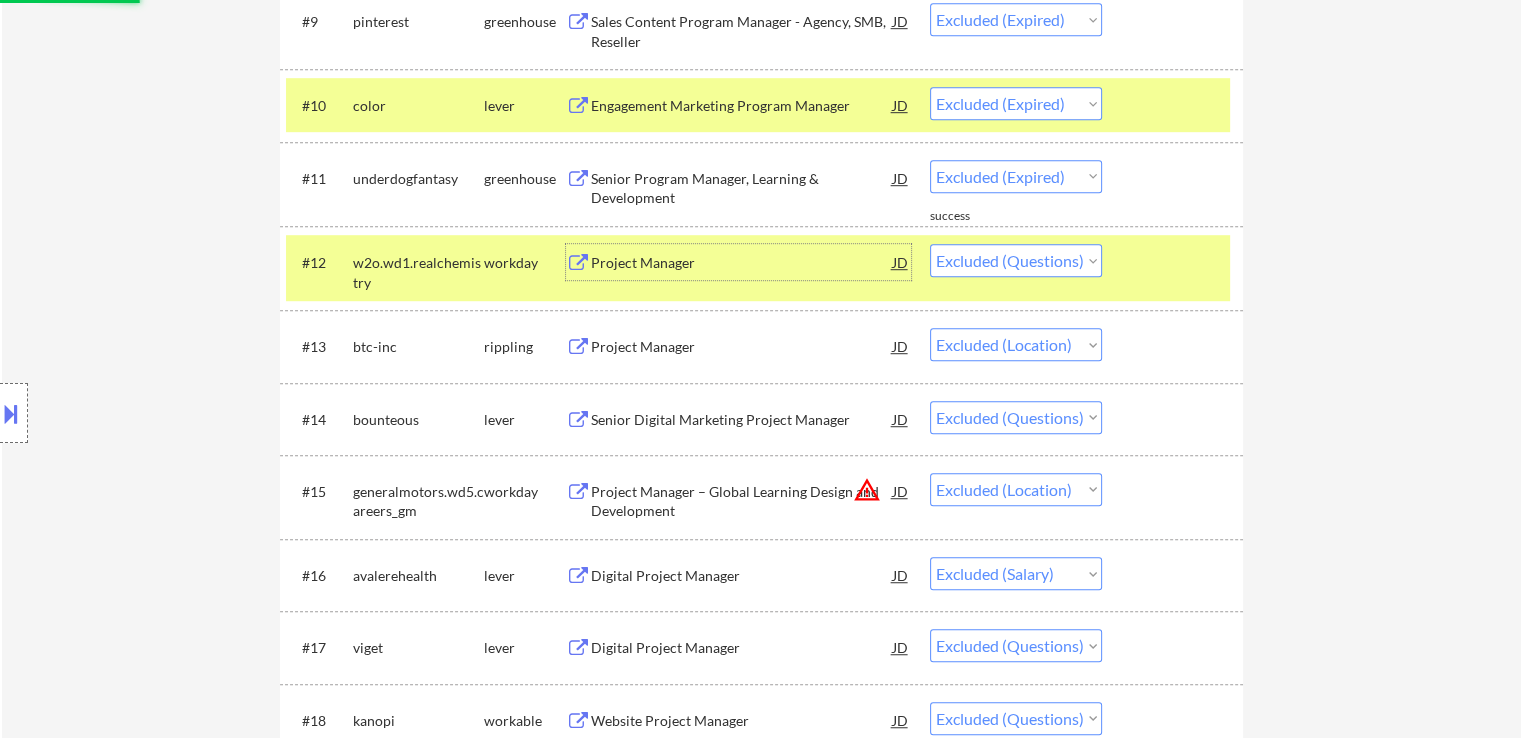 scroll, scrollTop: 1300, scrollLeft: 0, axis: vertical 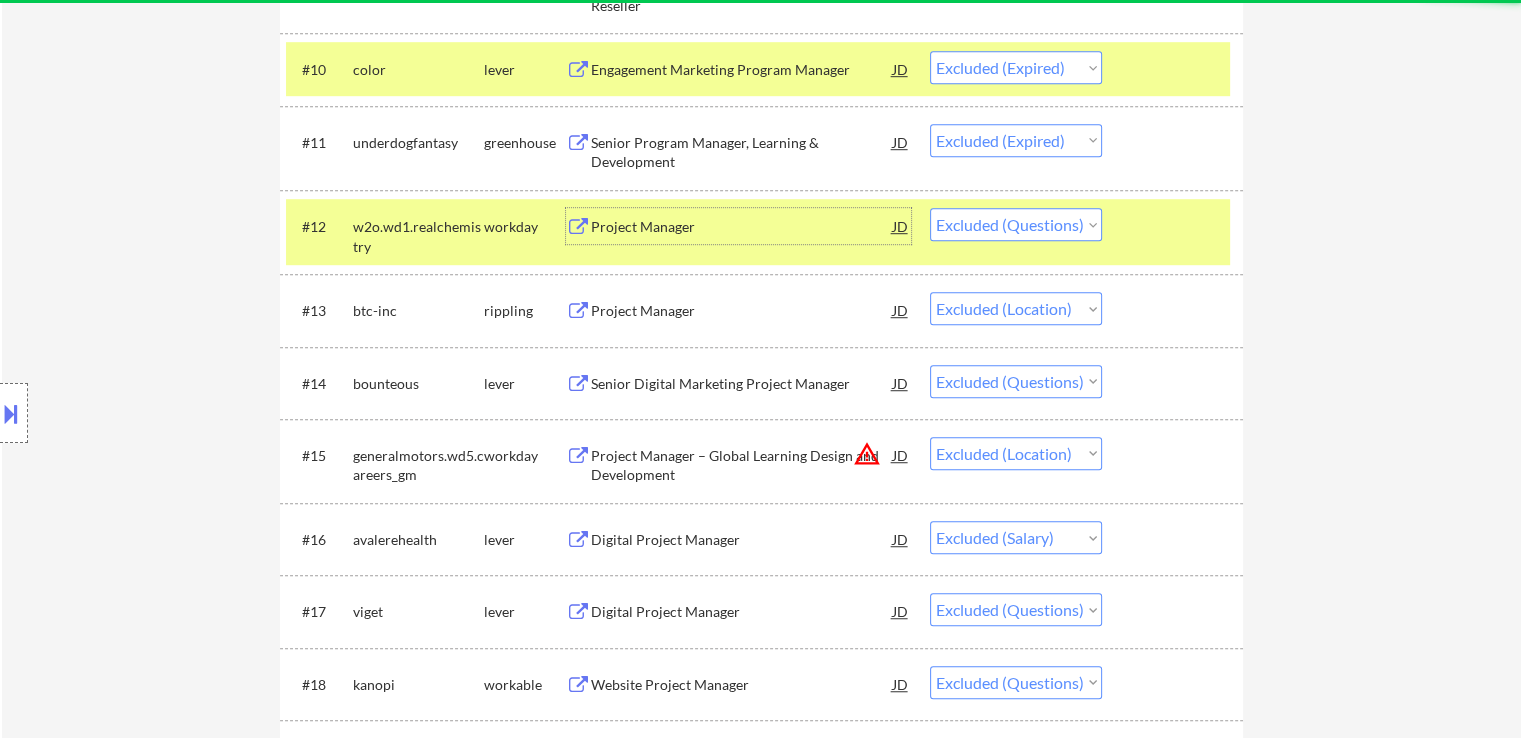 click on "Senior Digital Marketing Project Manager" at bounding box center (742, 384) 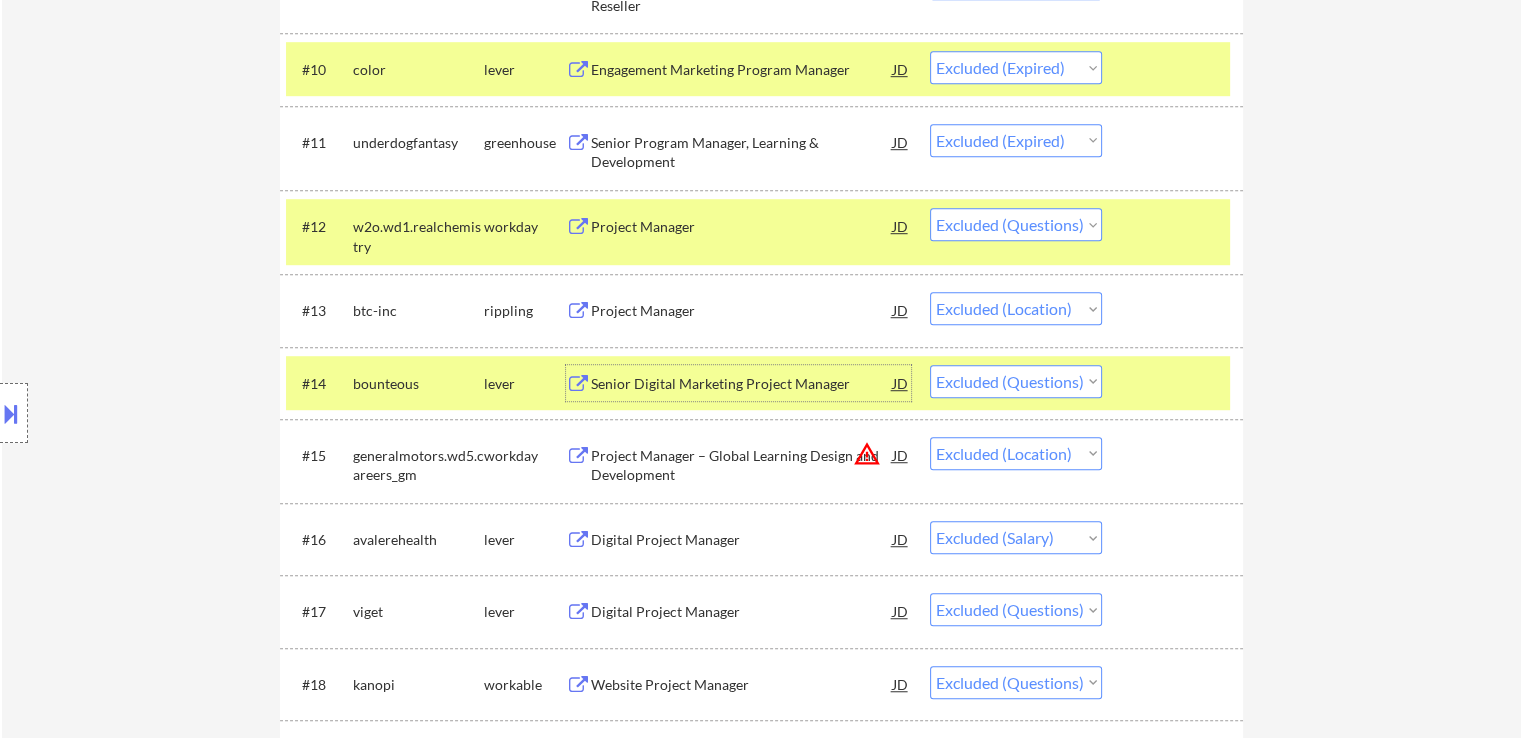 click on "Choose an option... Pending Applied Excluded (Questions) Excluded (Expired) Excluded (Location) Excluded (Bad Match) Excluded (Blocklist) Excluded (Salary) Excluded (Other)" at bounding box center (1016, 381) 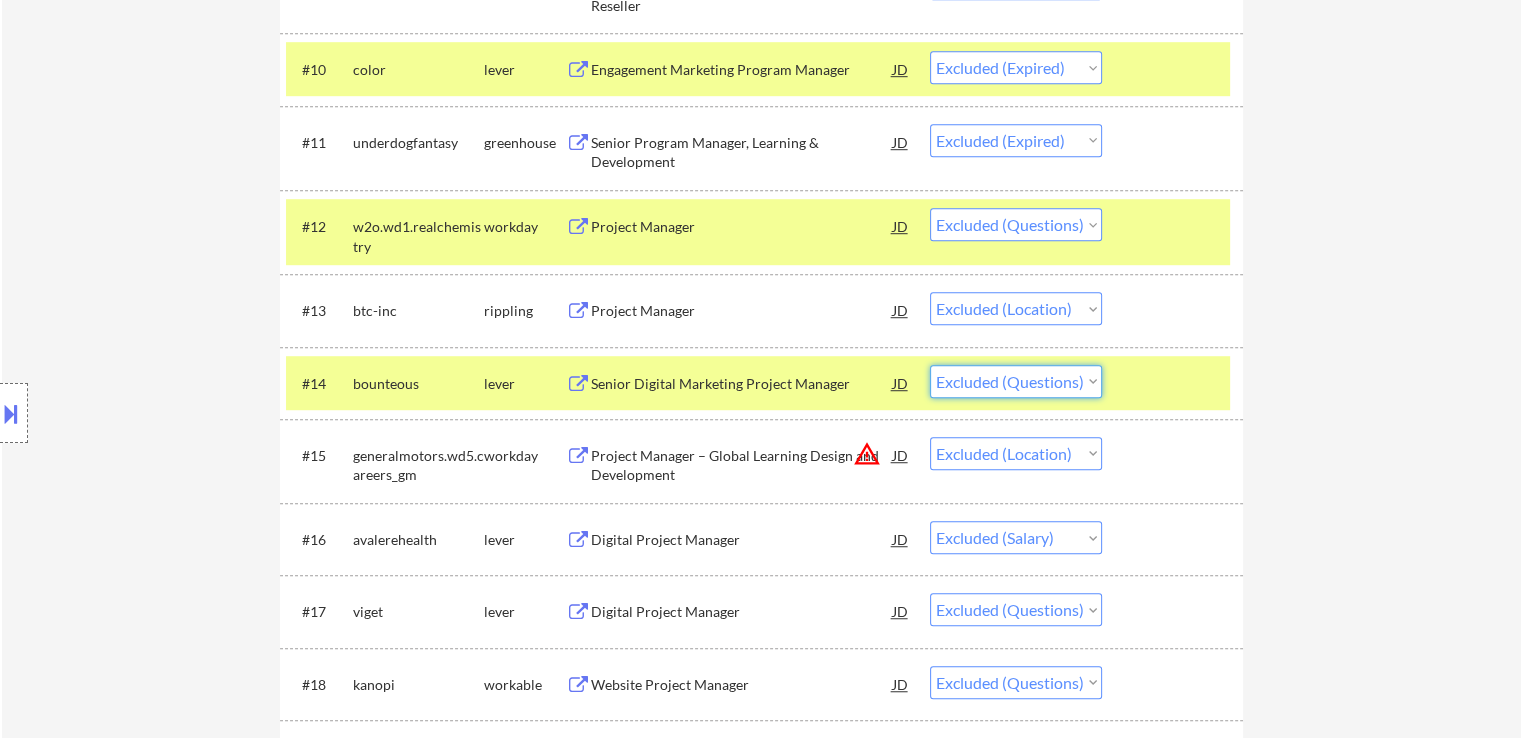 select on ""excluded__expired_"" 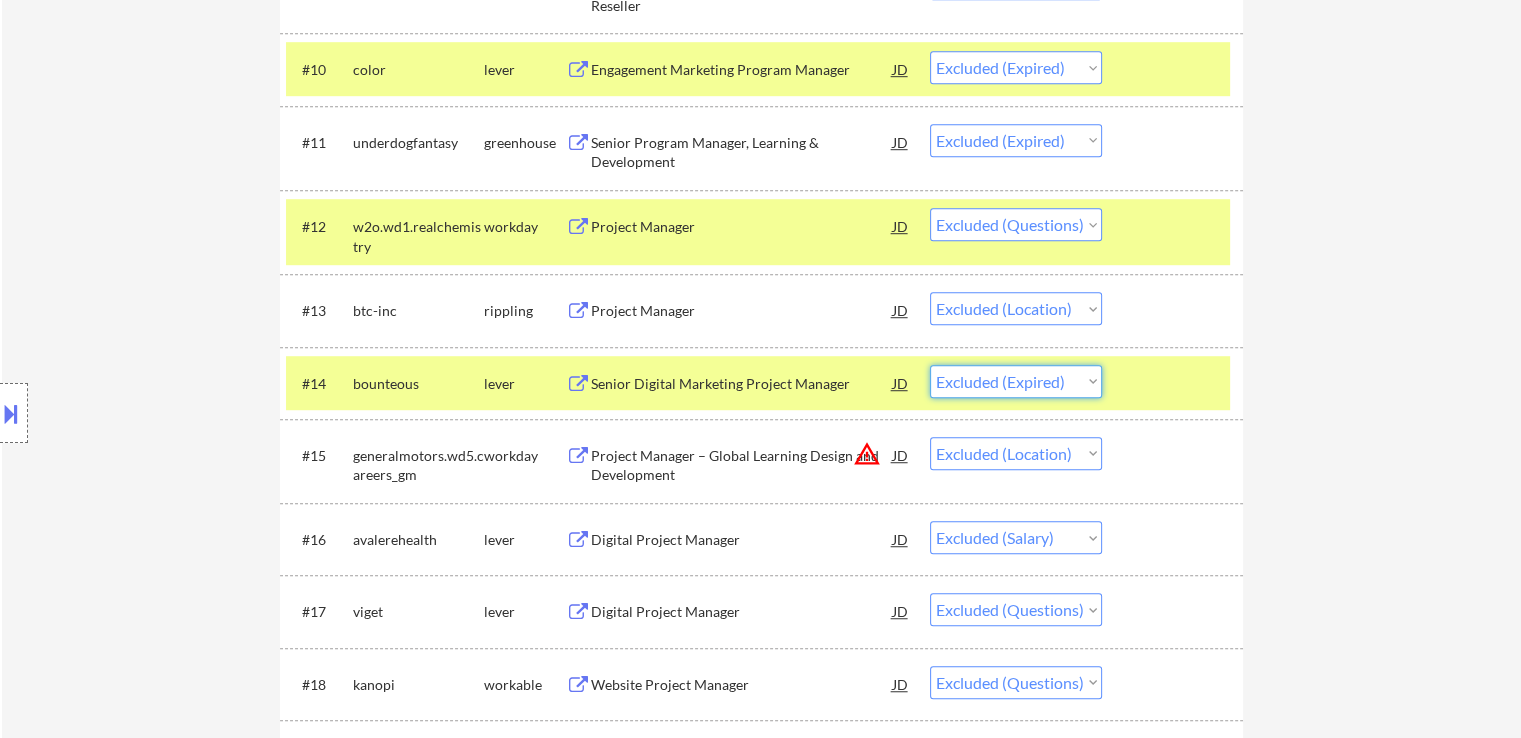 click on "Choose an option... Pending Applied Excluded (Questions) Excluded (Expired) Excluded (Location) Excluded (Bad Match) Excluded (Blocklist) Excluded (Salary) Excluded (Other)" at bounding box center [1016, 381] 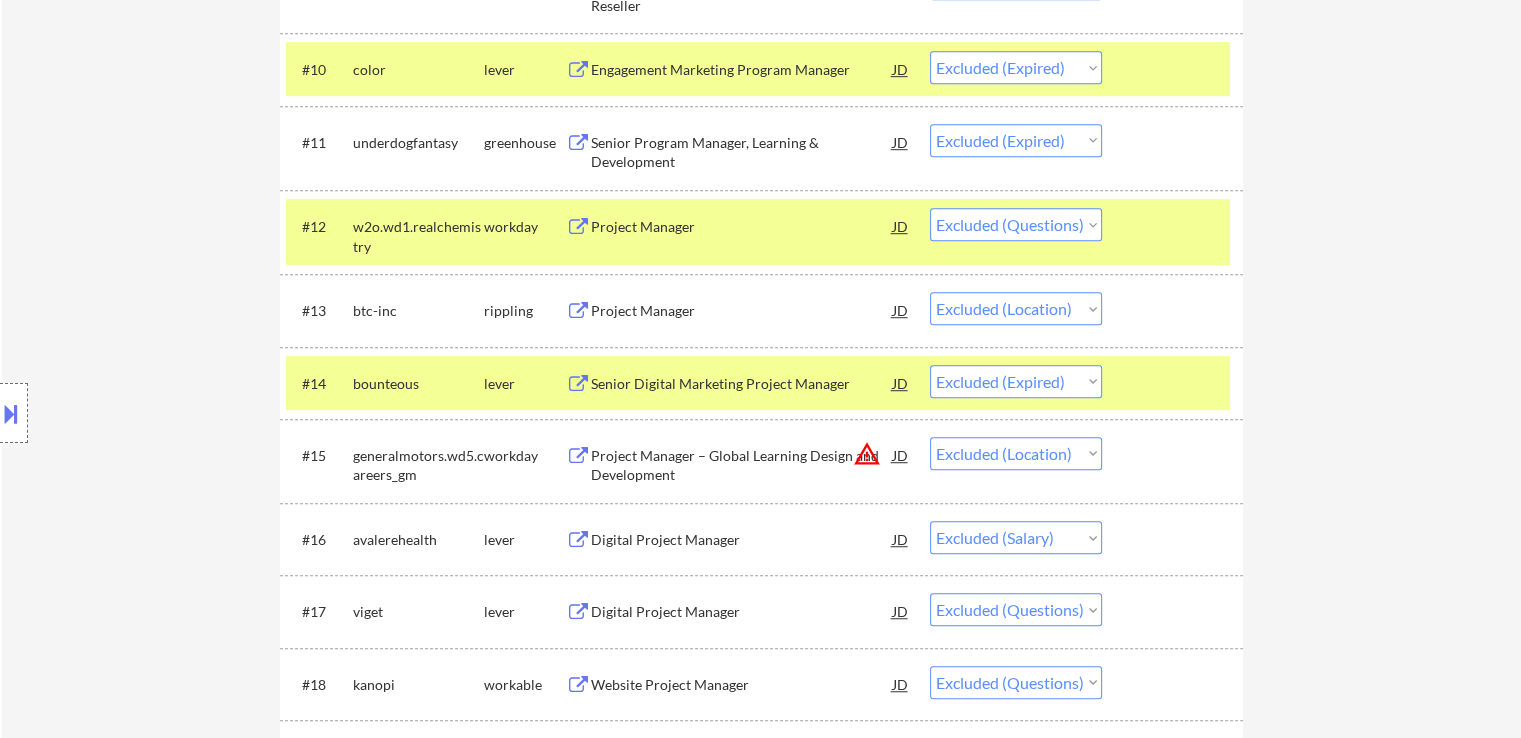 click on "#15 generalmotors.wd5.careers_gm workday Project Manager – Global Learning Design and Development JD warning_amber Choose an option... Pending Applied Excluded (Questions) Excluded (Expired) Excluded (Location) Excluded (Bad Match) Excluded (Blocklist) Excluded (Salary) Excluded (Other)" at bounding box center (761, 461) 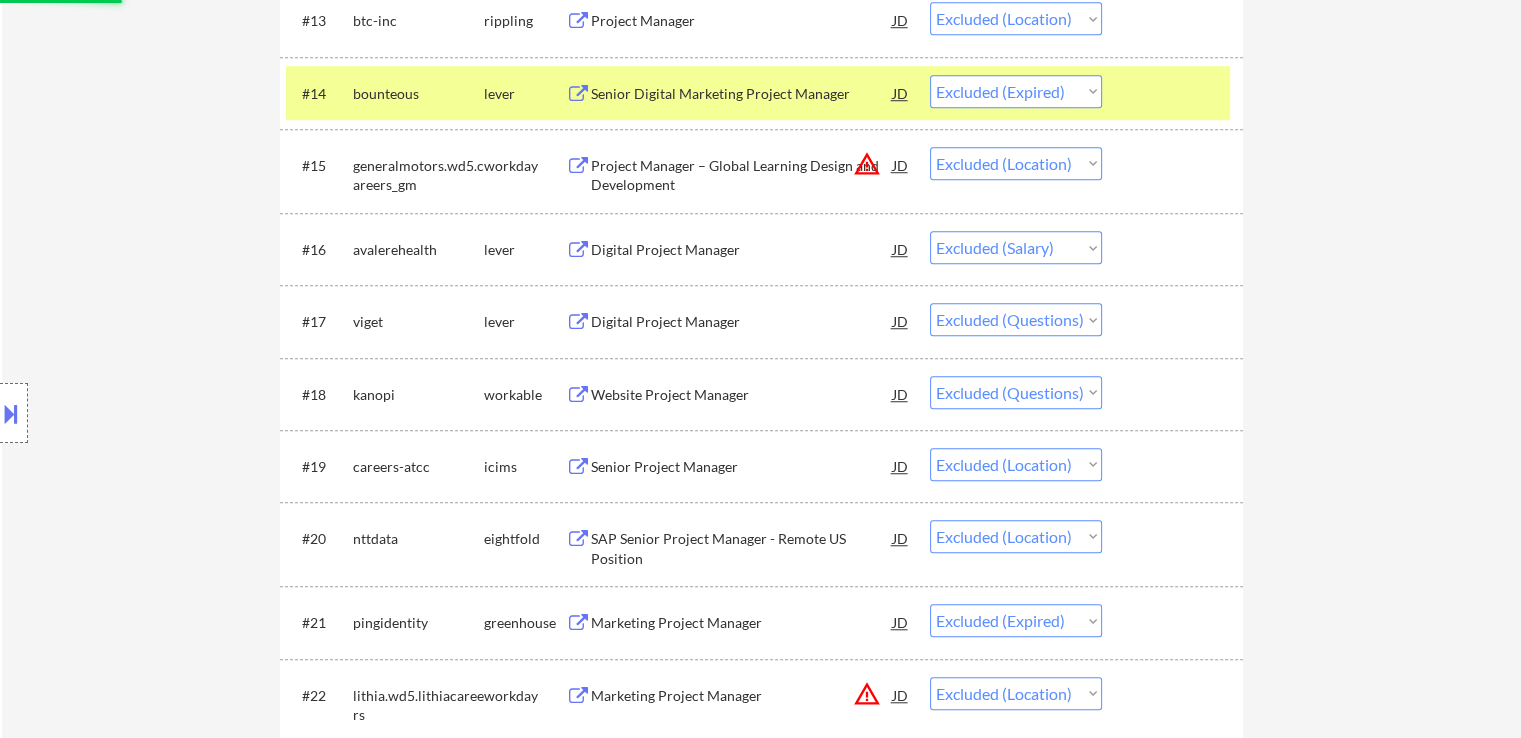 scroll, scrollTop: 1600, scrollLeft: 0, axis: vertical 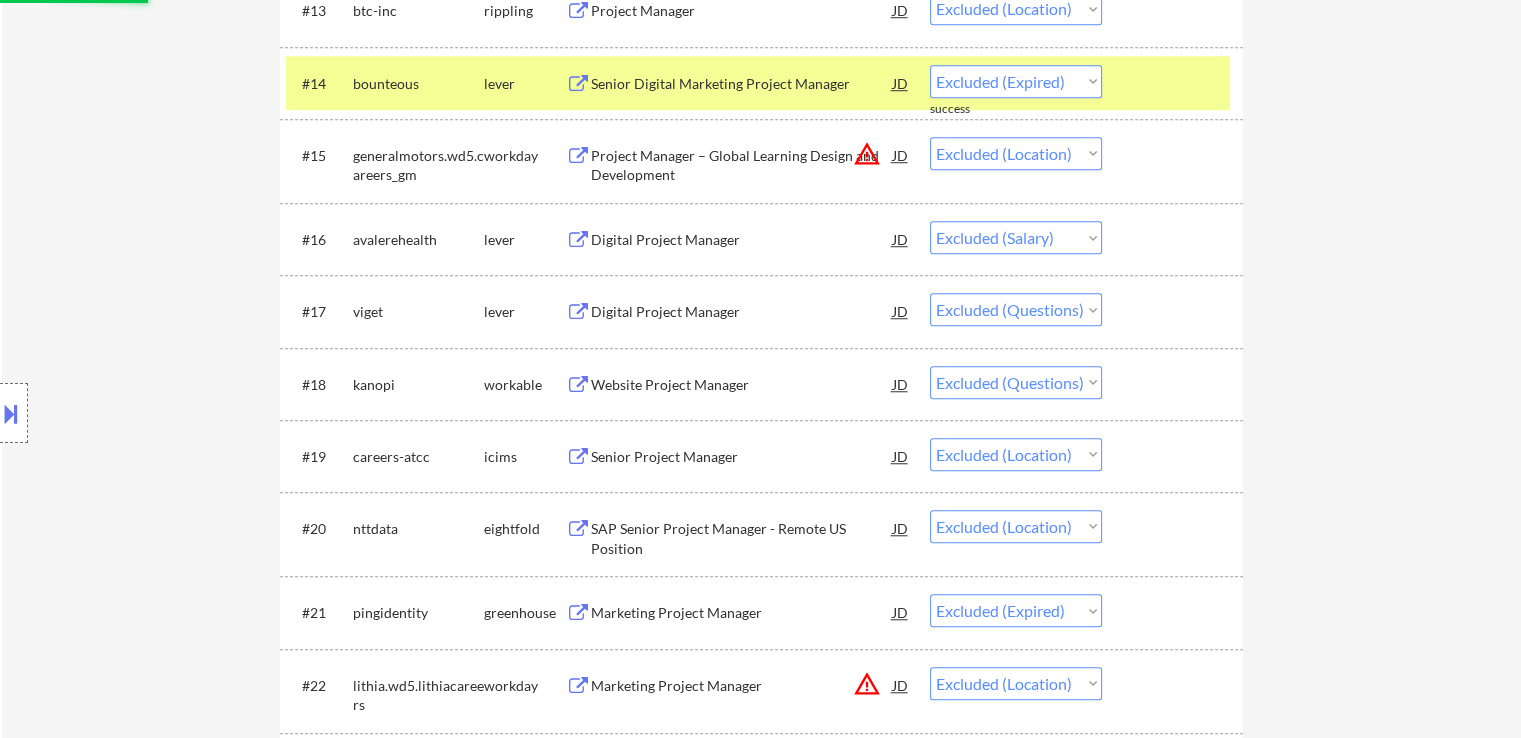 click on "Digital Project Manager" at bounding box center [742, 312] 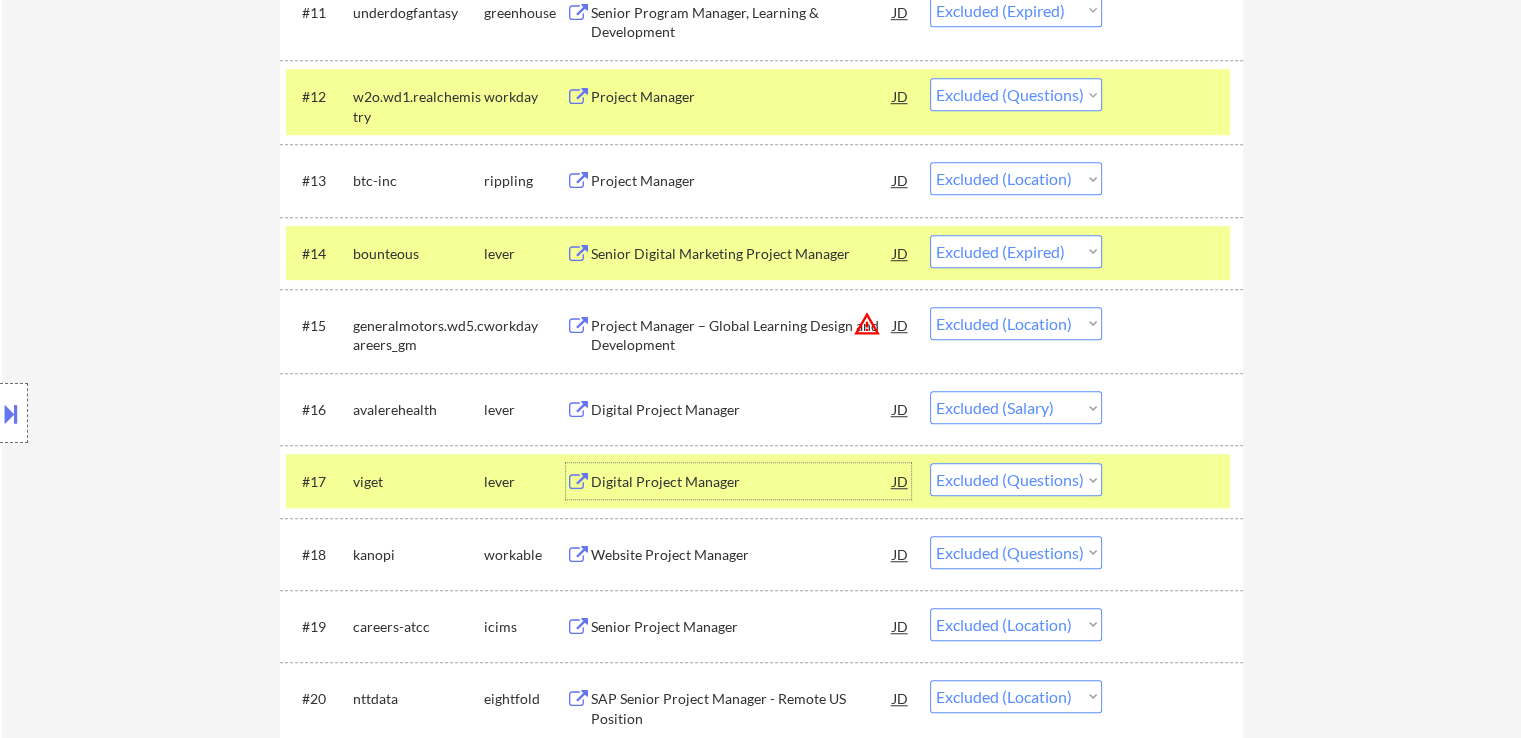 scroll, scrollTop: 1400, scrollLeft: 0, axis: vertical 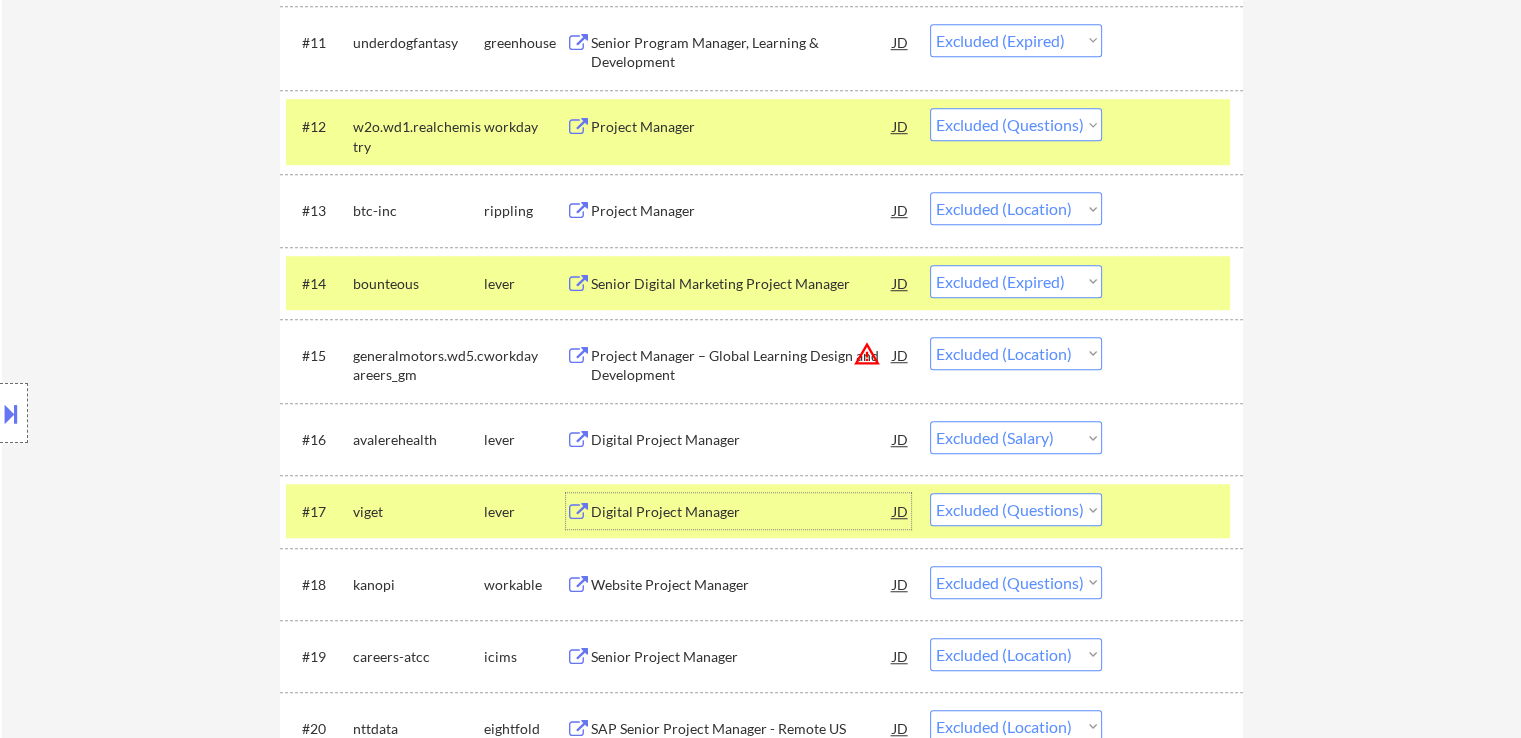 click on "Choose an option... Pending Applied Excluded (Questions) Excluded (Expired) Excluded (Location) Excluded (Bad Match) Excluded (Blocklist) Excluded (Salary) Excluded (Other)" at bounding box center (1016, 124) 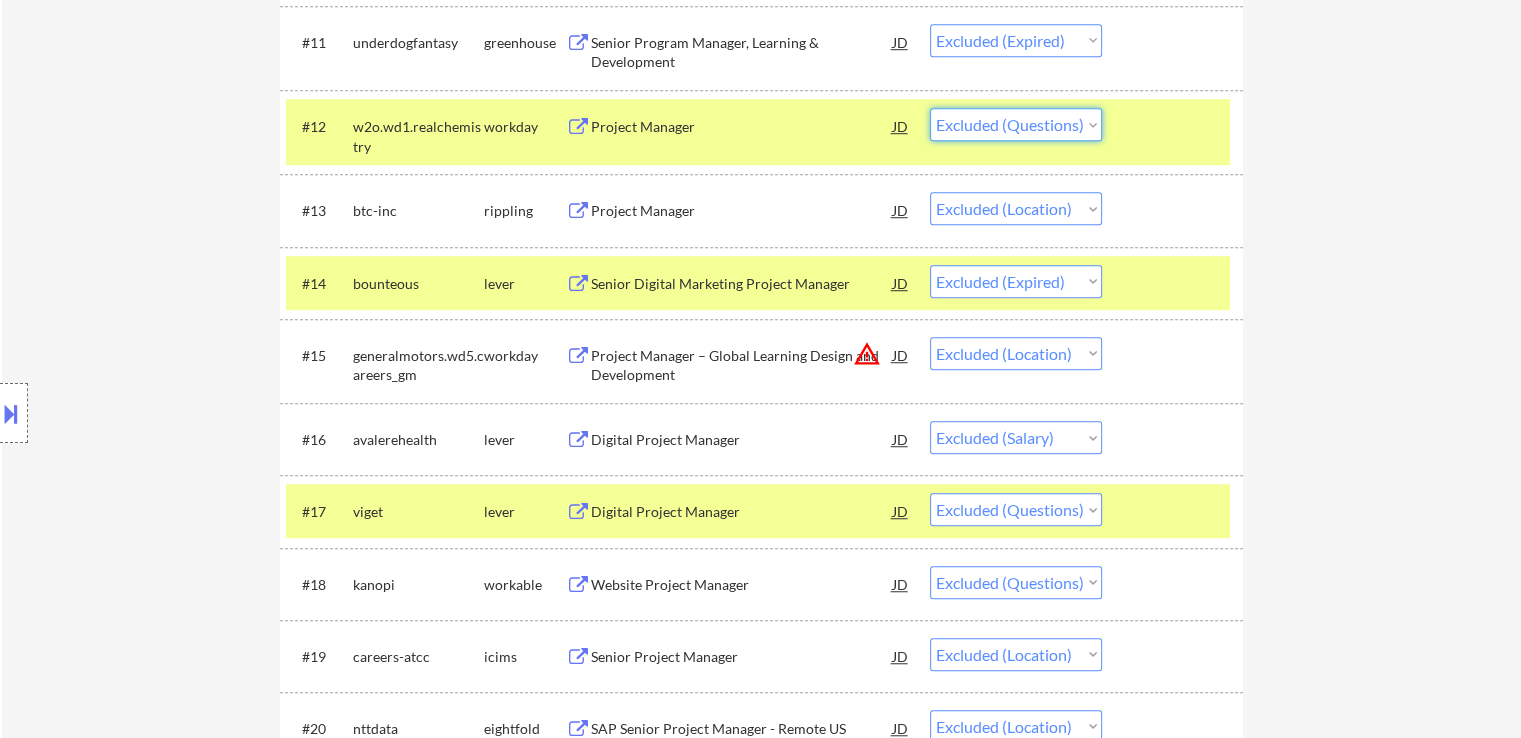select on ""excluded__expired_"" 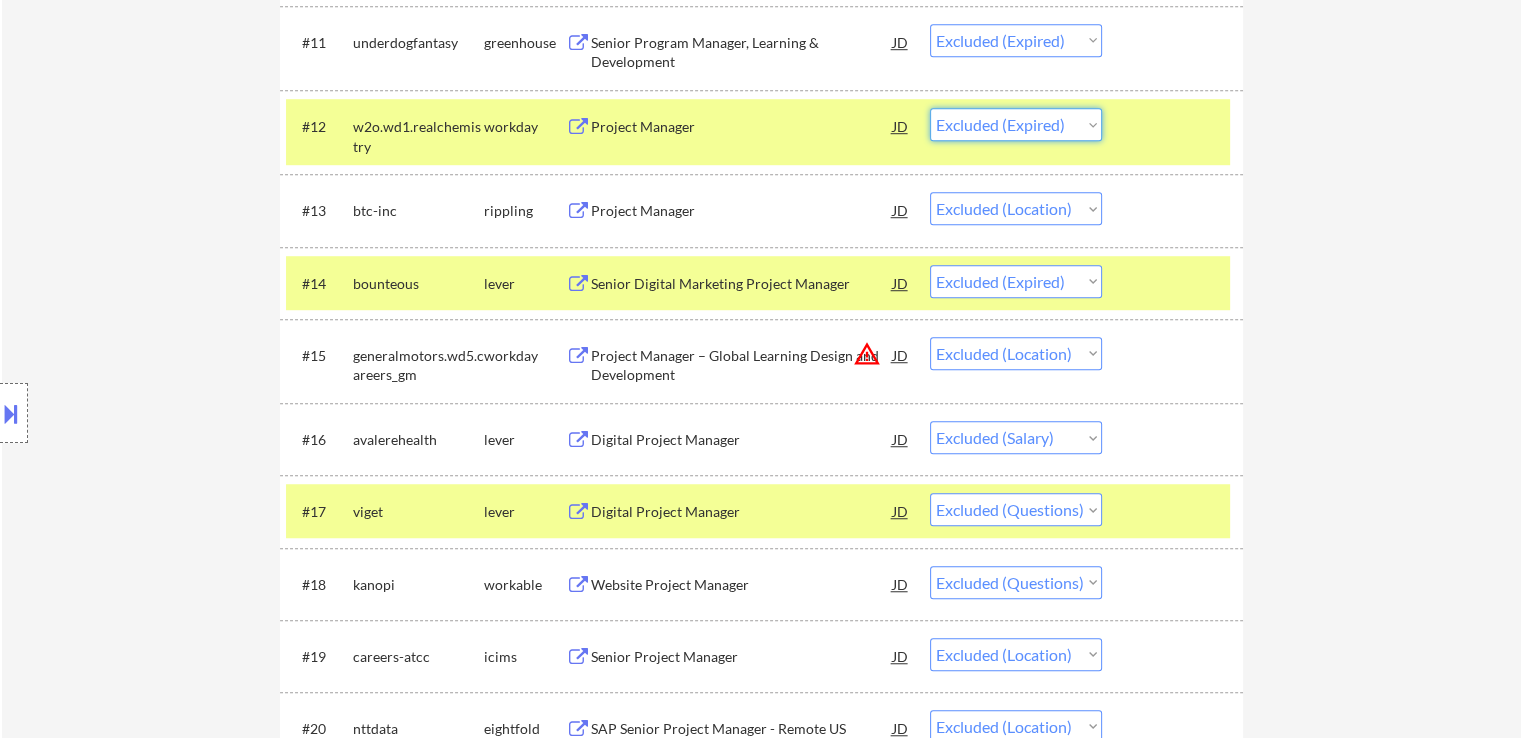 click on "Choose an option... Pending Applied Excluded (Questions) Excluded (Expired) Excluded (Location) Excluded (Bad Match) Excluded (Blocklist) Excluded (Salary) Excluded (Other)" at bounding box center [1016, 124] 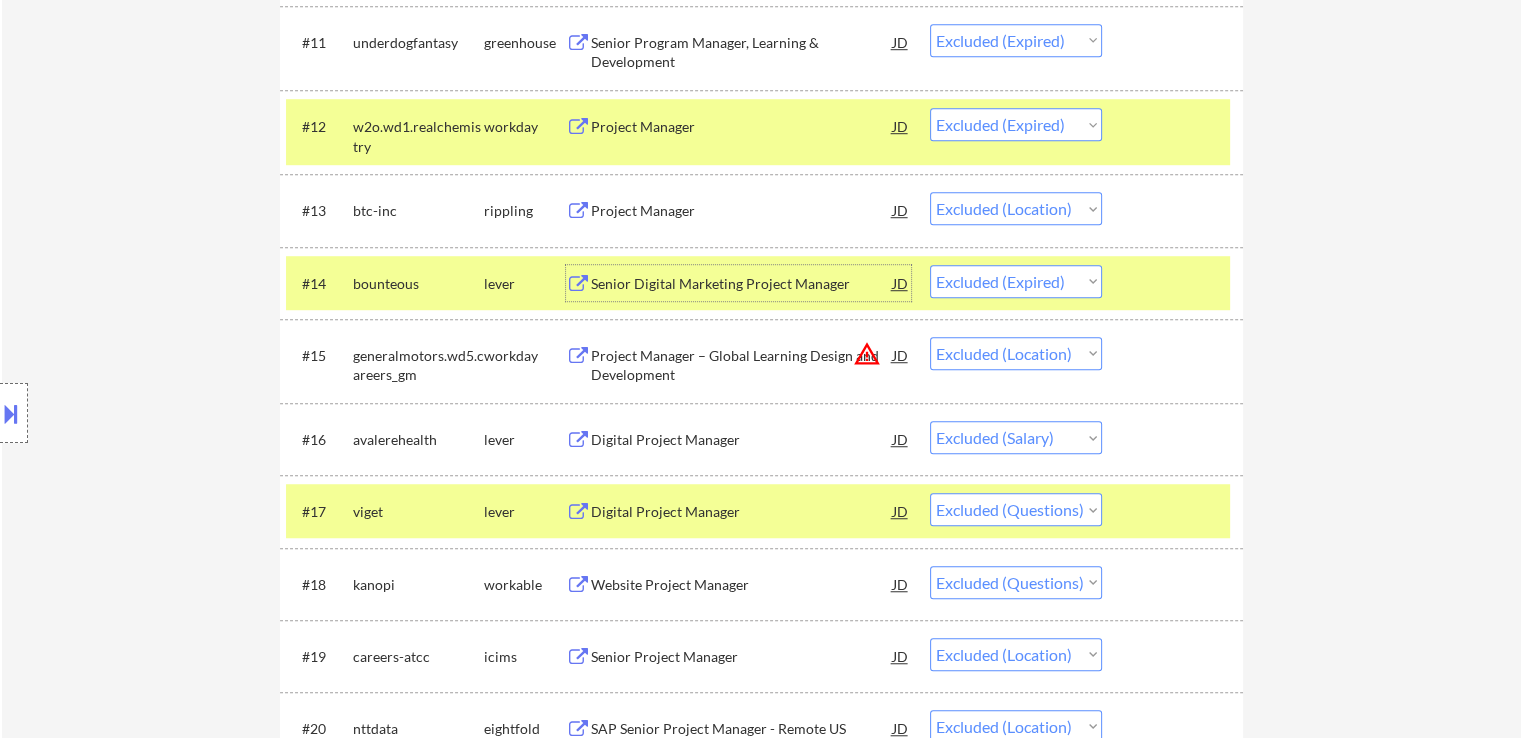 click on "Senior Digital Marketing Project Manager" at bounding box center (742, 284) 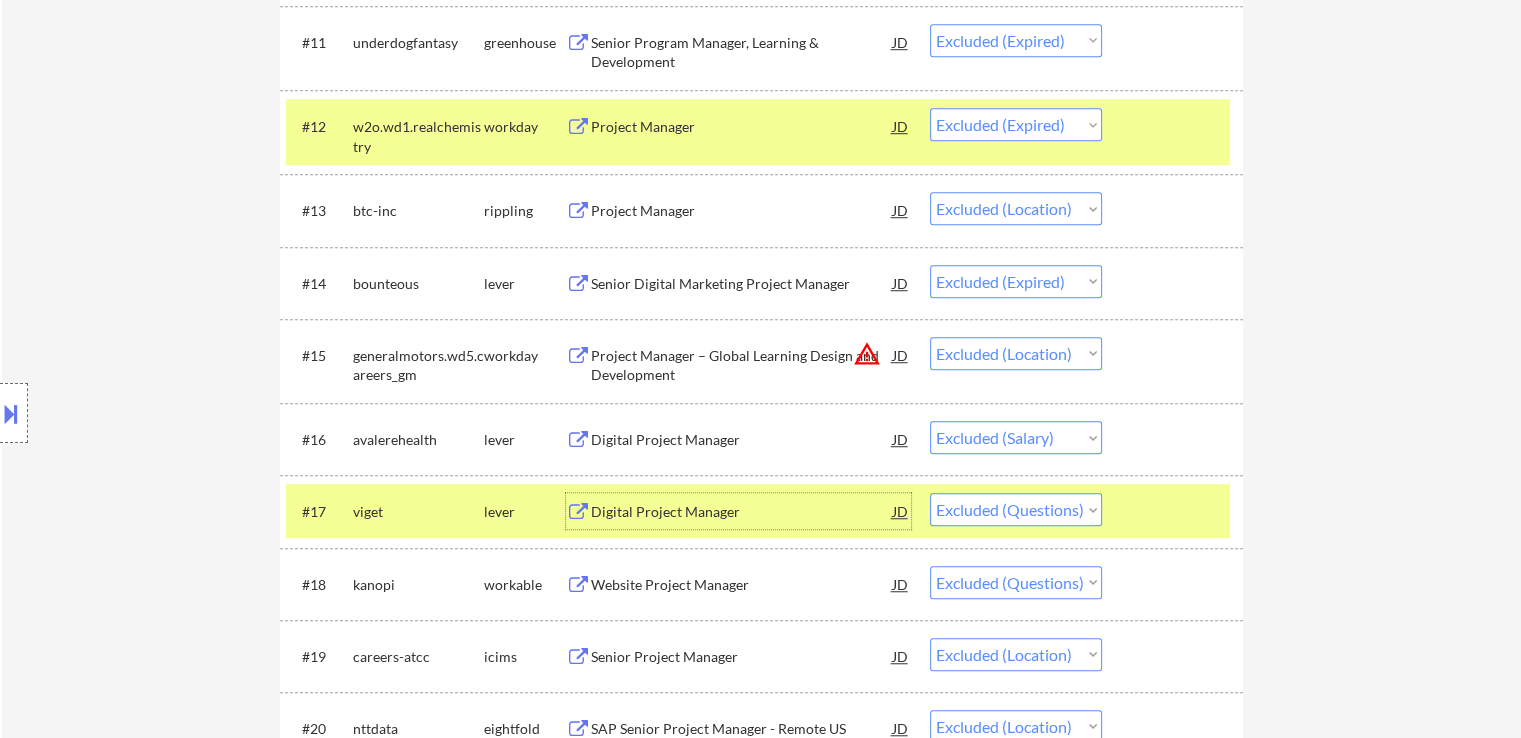 click on "Digital Project Manager" at bounding box center (742, 512) 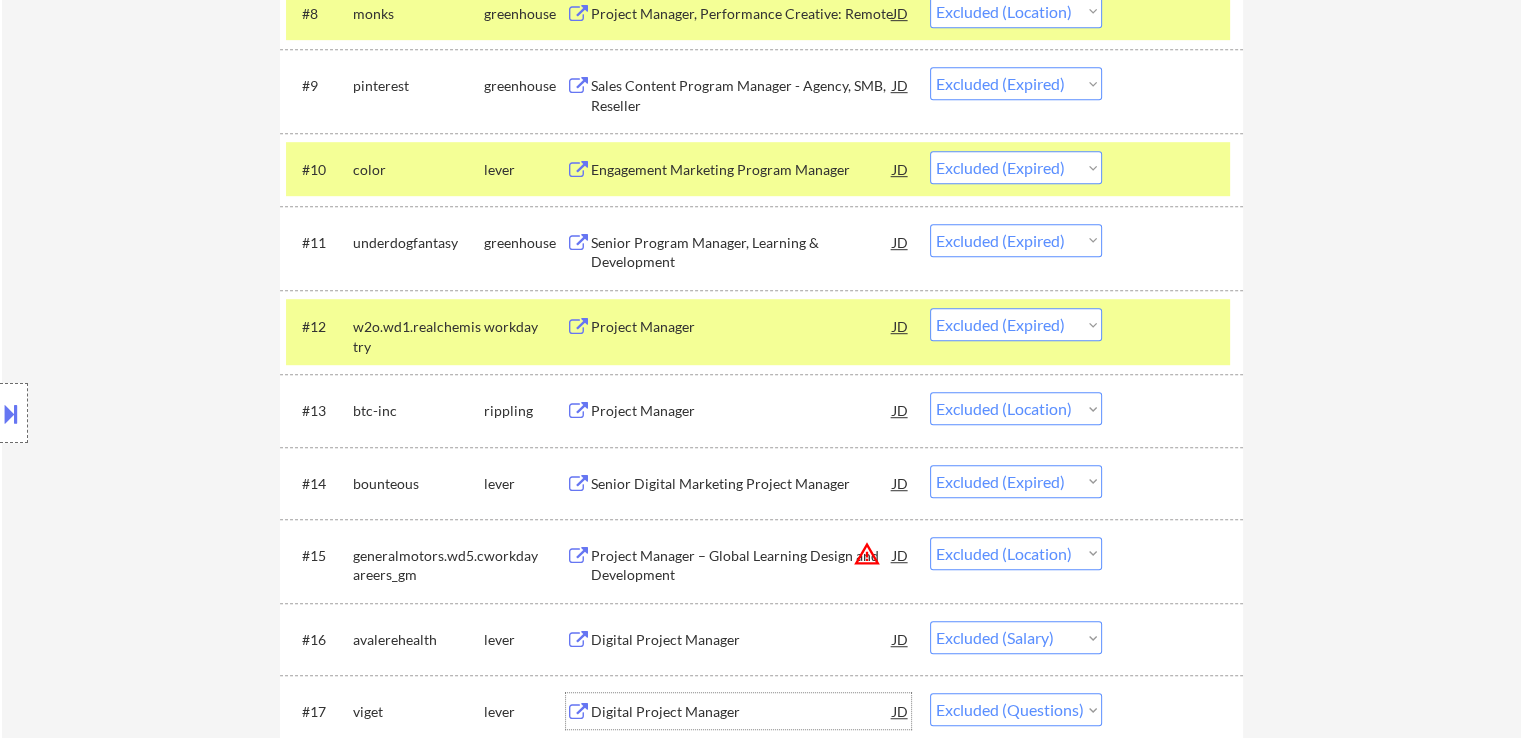 scroll, scrollTop: 1100, scrollLeft: 0, axis: vertical 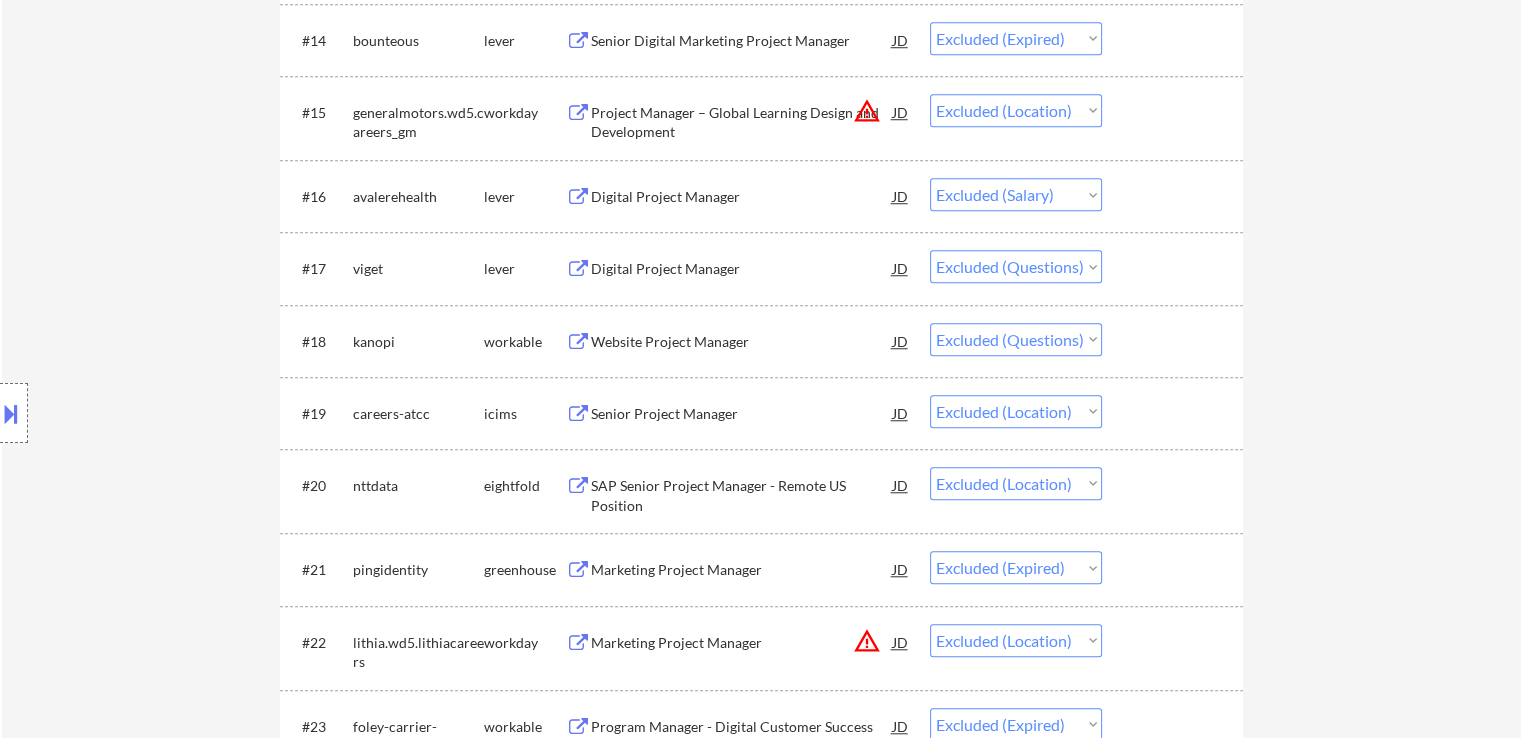 click on "Choose an option... Pending Applied Excluded (Questions) Excluded (Expired) Excluded (Location) Excluded (Bad Match) Excluded (Blocklist) Excluded (Salary) Excluded (Other)" at bounding box center (1016, 266) 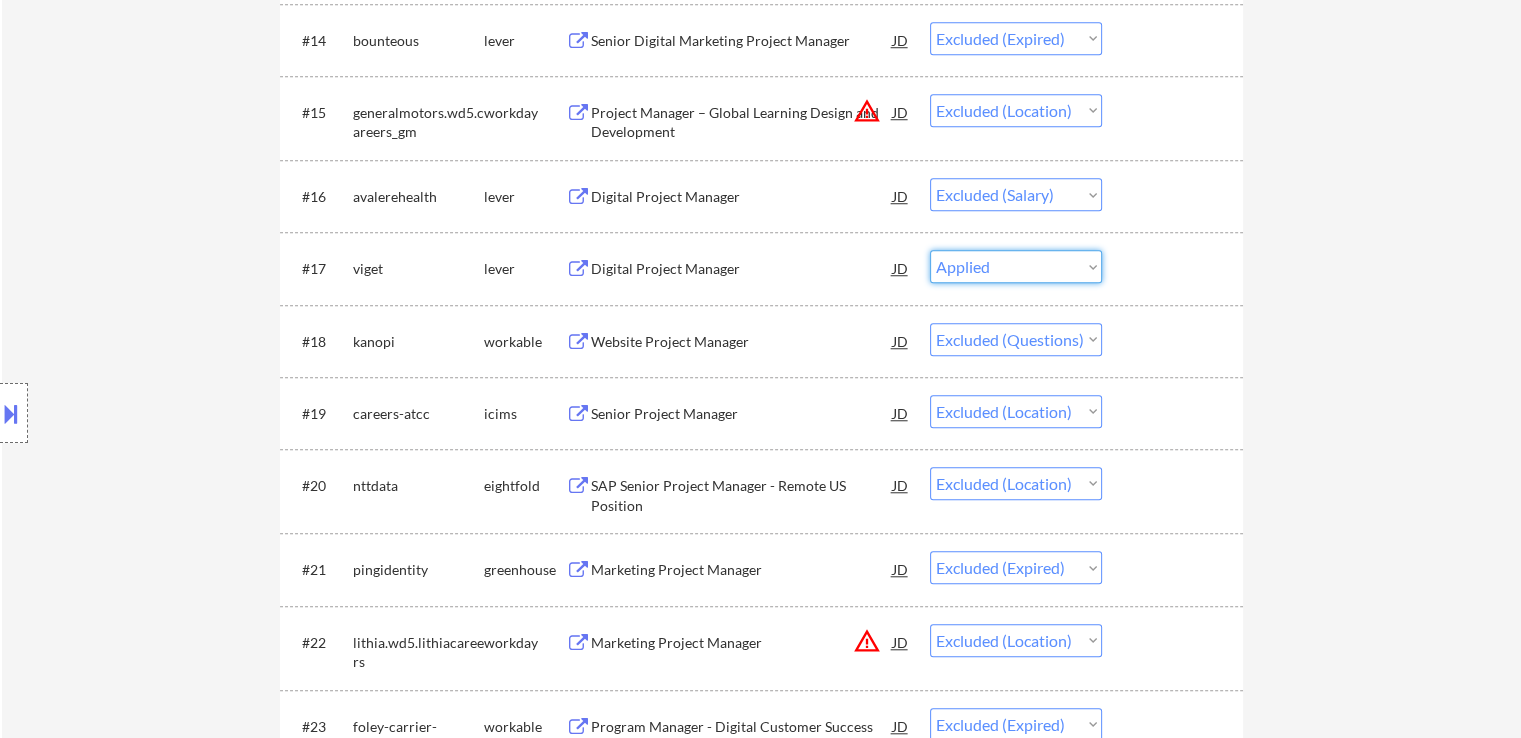 click on "Choose an option... Pending Applied Excluded (Questions) Excluded (Expired) Excluded (Location) Excluded (Bad Match) Excluded (Blocklist) Excluded (Salary) Excluded (Other)" at bounding box center (1016, 266) 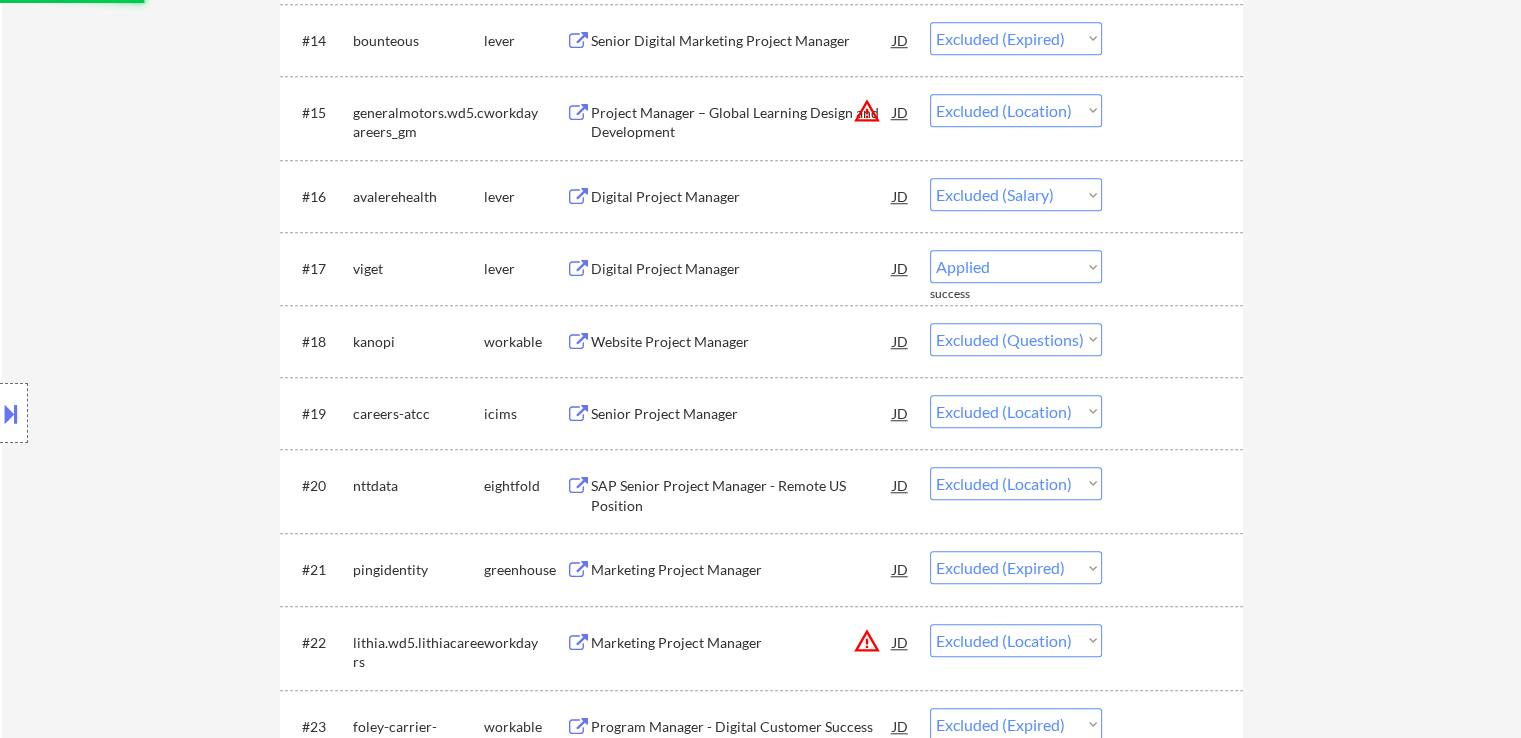 select on ""excluded"" 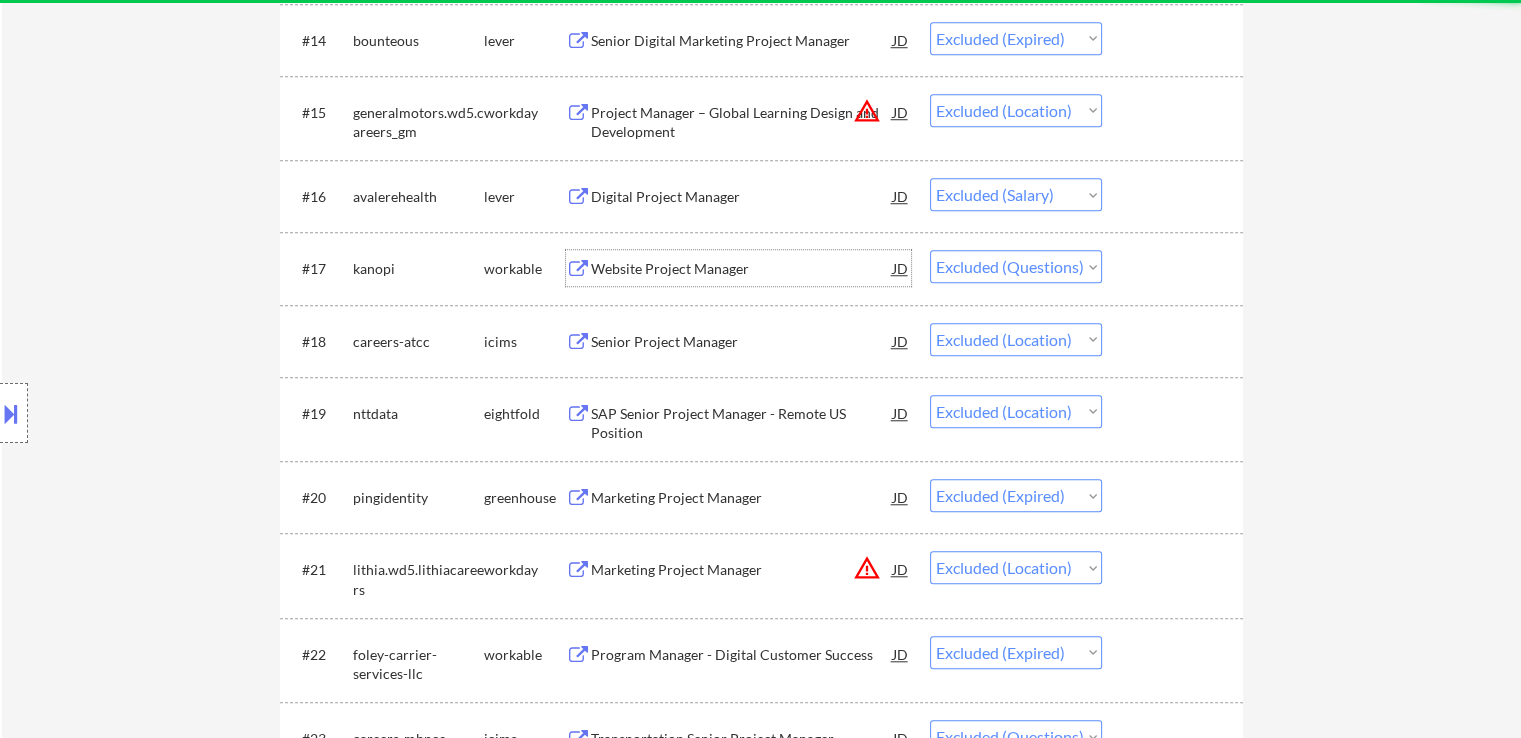 click on "Website Project Manager" at bounding box center (742, 268) 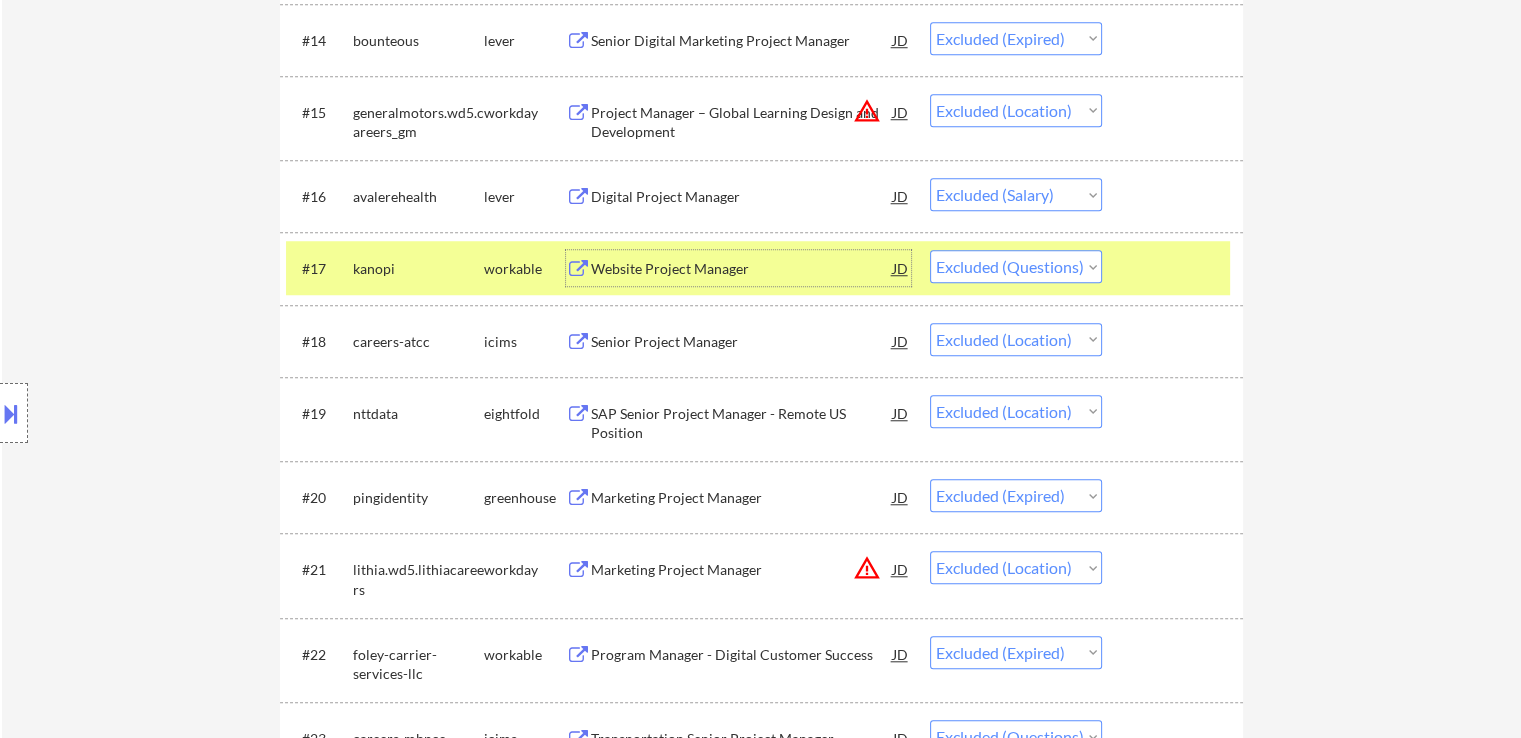 click on "Choose an option... Pending Applied Excluded (Questions) Excluded (Expired) Excluded (Location) Excluded (Bad Match) Excluded (Blocklist) Excluded (Salary) Excluded (Other)" at bounding box center (1016, 266) 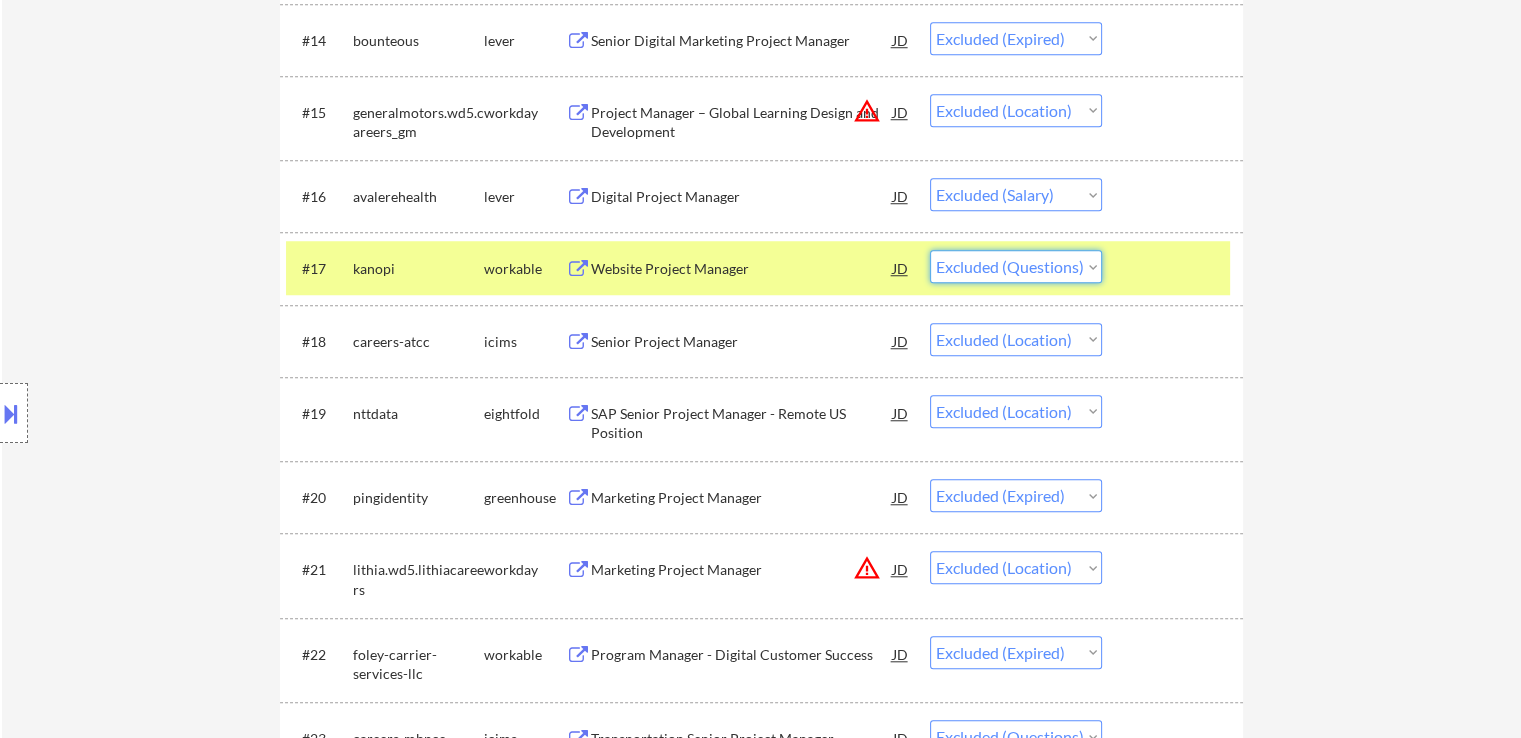 select on ""excluded__expired_"" 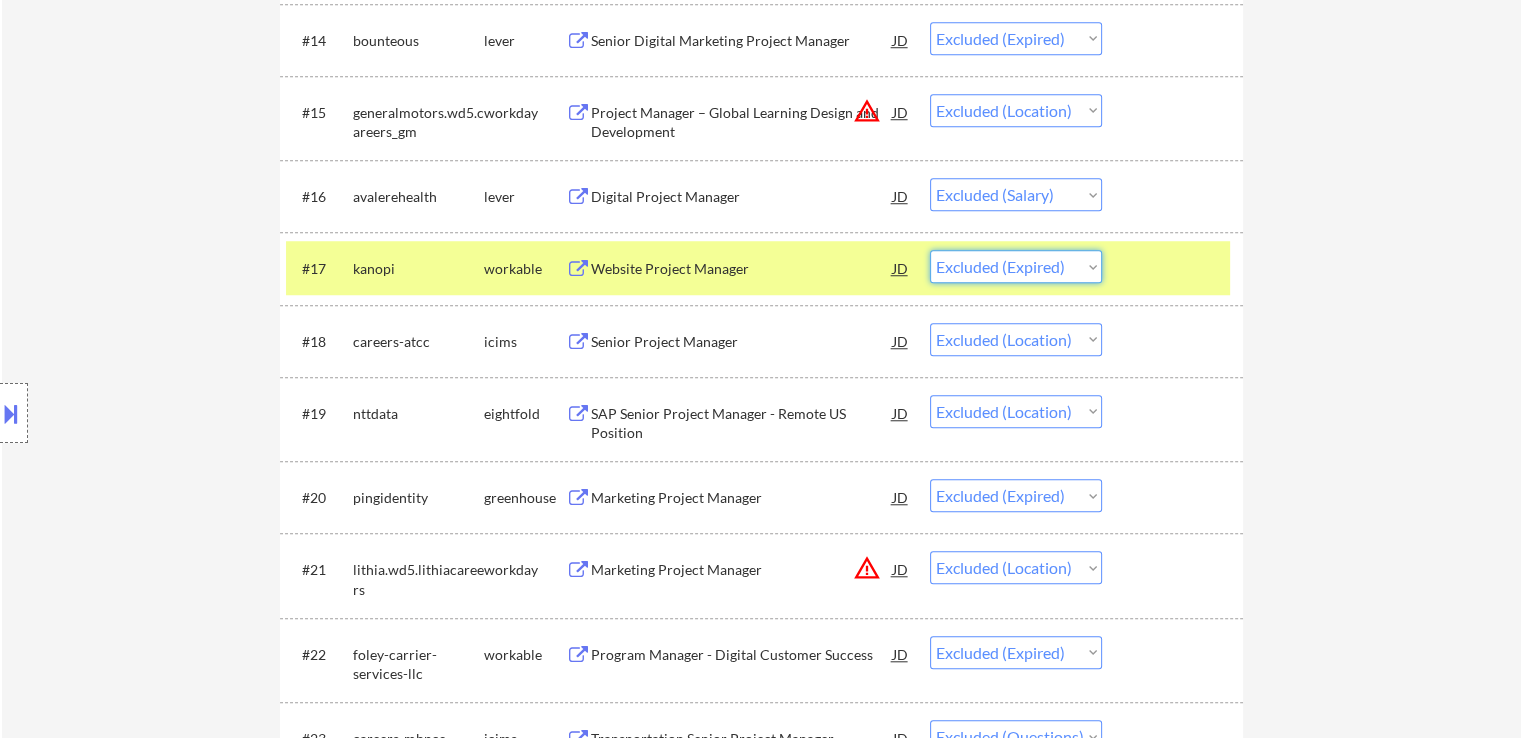 click on "Choose an option... Pending Applied Excluded (Questions) Excluded (Expired) Excluded (Location) Excluded (Bad Match) Excluded (Blocklist) Excluded (Salary) Excluded (Other)" at bounding box center (1016, 266) 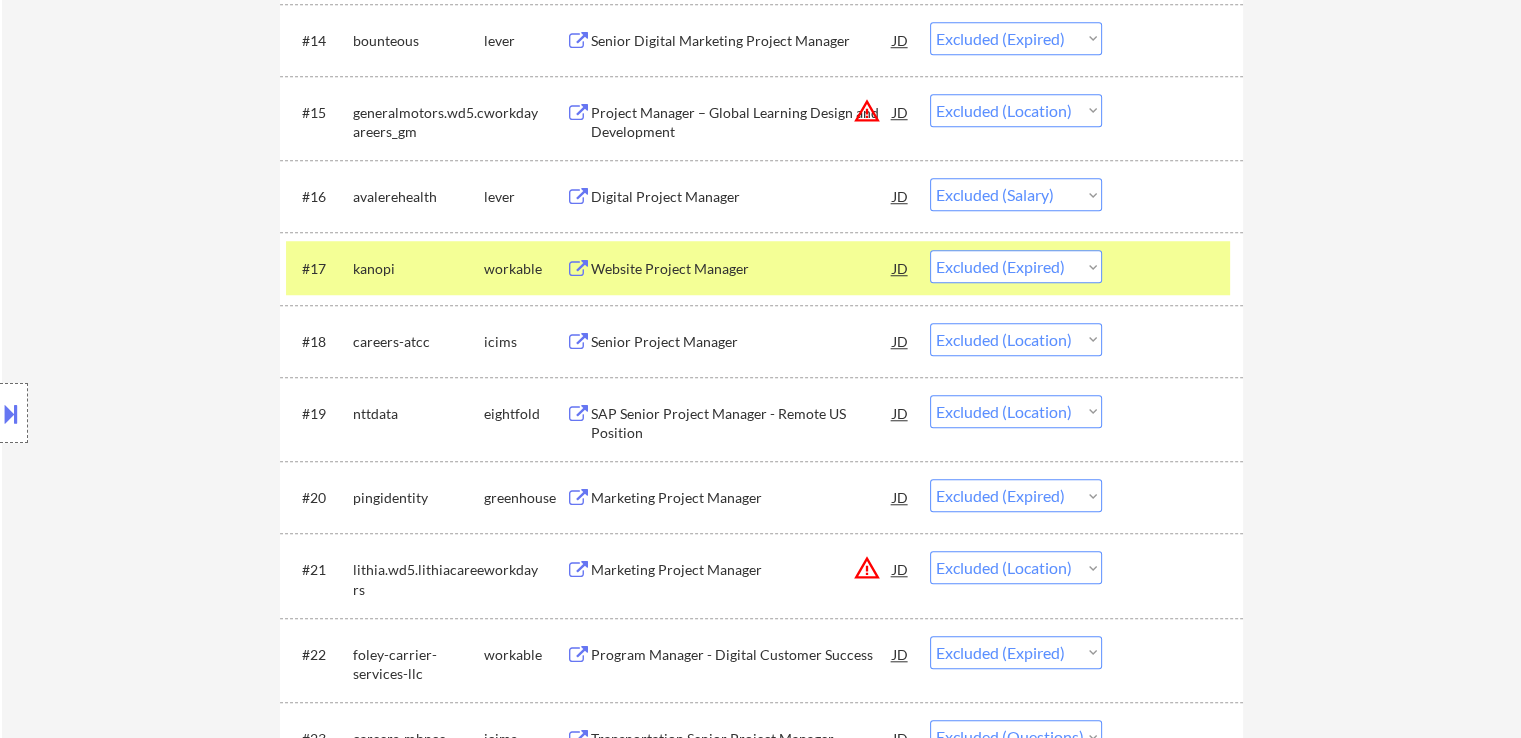 click on "← Return to /applysquad Mailslurp Inbox Job Search Builder [FIRST] [LAST] User Email:  [EMAIL] Application Email:  [EMAIL] Mailslurp Email:  [EMAIL] LinkedIn:   https://www.linkedin.com/in/[LINKEDIN_ID]/
Phone:  [PHONE] Current Location:  [CITY], [STATE] Applies:  57 sent / 10000 bought Internal Notes Can work in country of residence?:  yes Squad Notes Minimum salary:  $90,000 Will need Visa to work in that country now/future?:   no Download Resume Add a Job Manually [FIRST] Applications Pending (0) Excluded (66) Applied (59) All (125) View All Results Back 1 / 1
Next Company ATS Title Status Date Applied #1 neweratech greenhouse Digital Program Manager JD warning_amber Choose an option... Pending Applied Excluded (Questions) Excluded (Expired) Excluded (Location) Excluded (Bad Match) Excluded (Blocklist) Excluded (Salary) Excluded (Other) #2 quinstreet greenhouse Project Manager JD warning_amber Choose an option... Pending Applied Excluded (Questions)" at bounding box center [761, 1374] 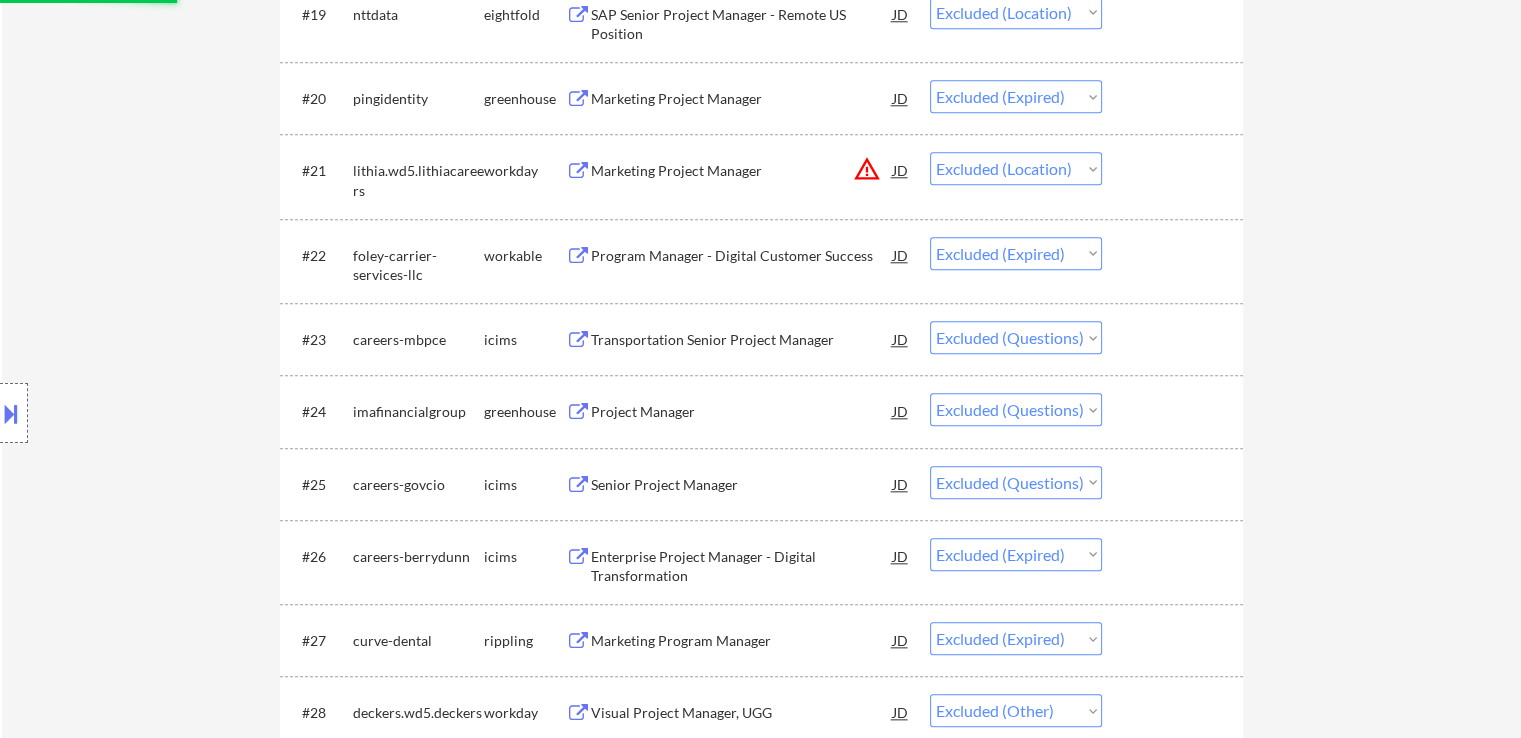scroll, scrollTop: 2043, scrollLeft: 0, axis: vertical 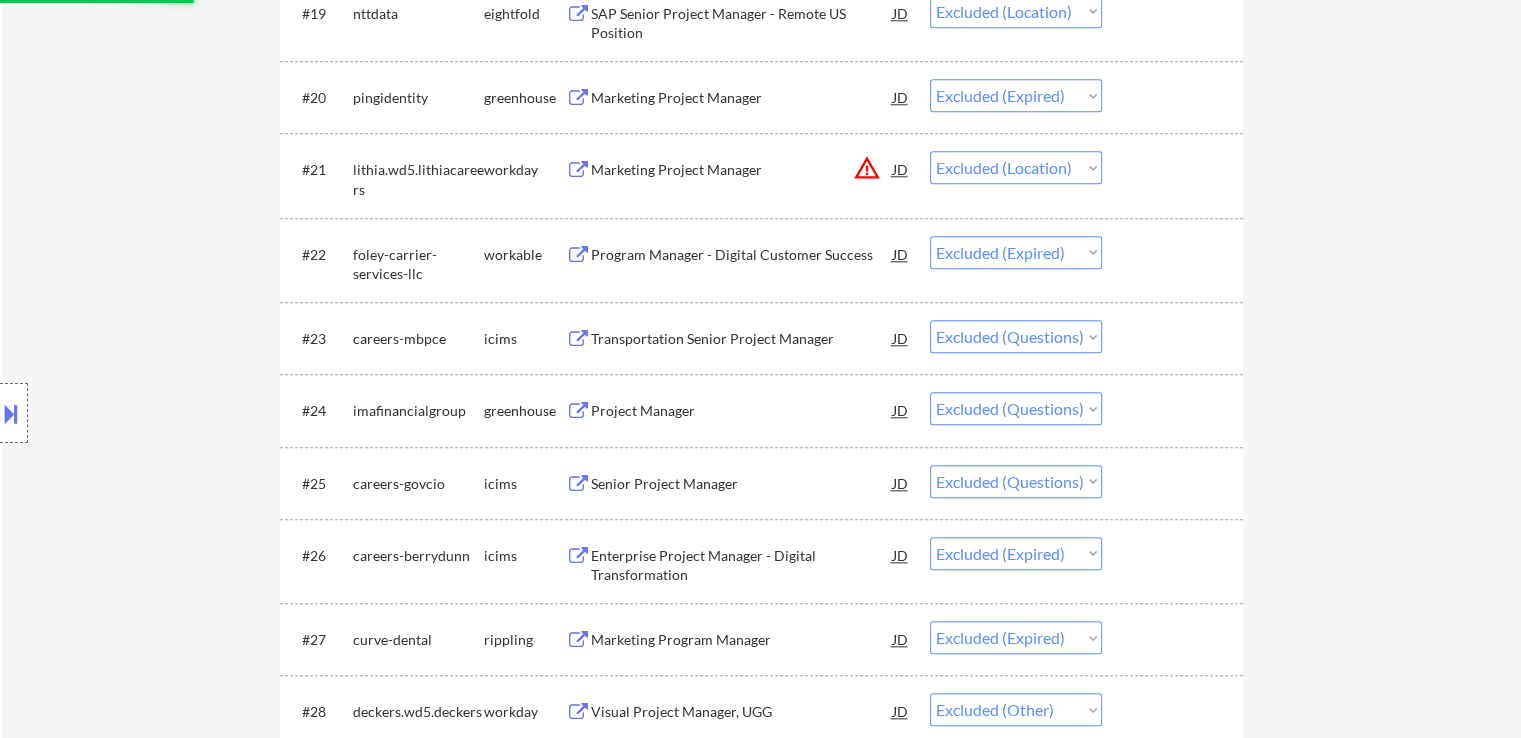click on "Transportation Senior Project Manager" at bounding box center [742, 339] 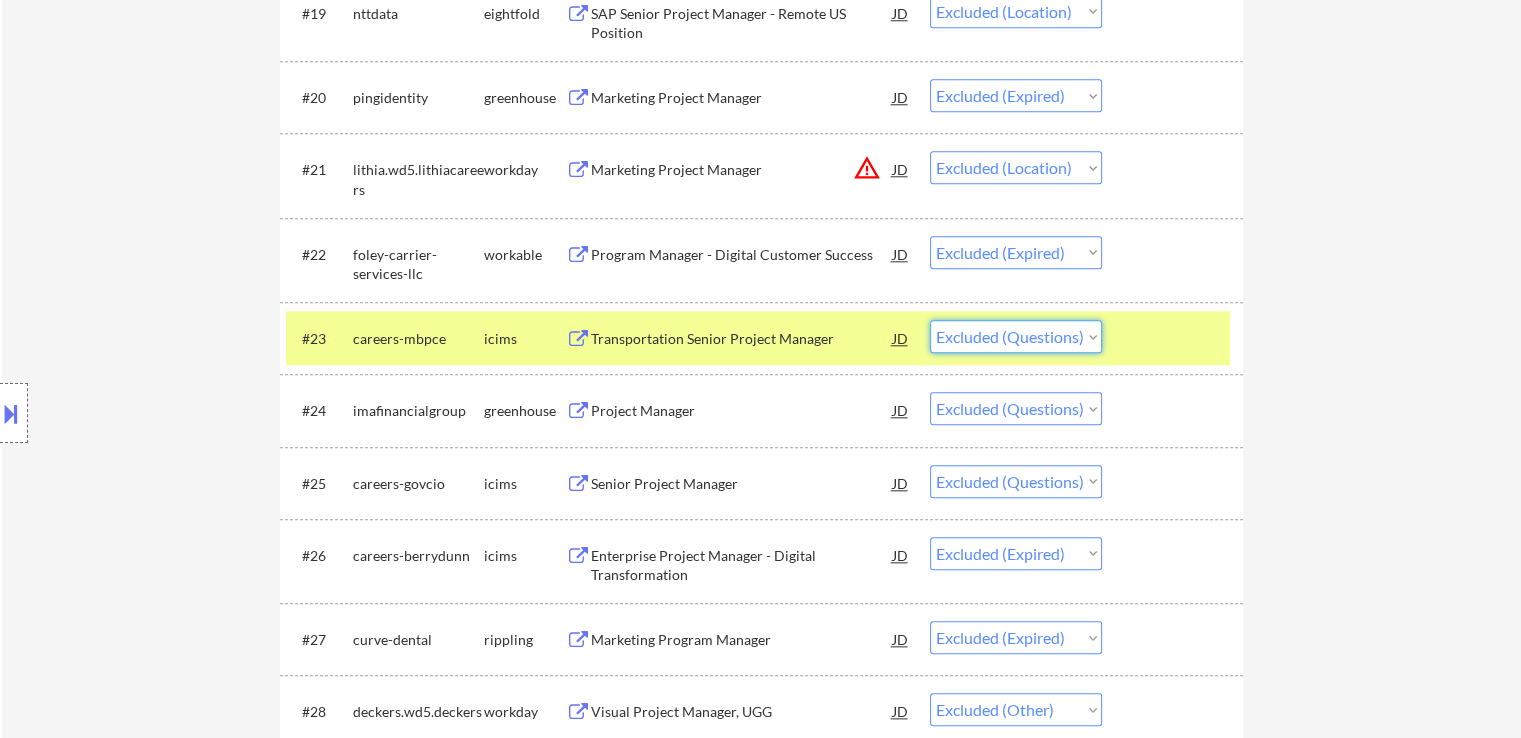 click on "Choose an option... Pending Applied Excluded (Questions) Excluded (Expired) Excluded (Location) Excluded (Bad Match) Excluded (Blocklist) Excluded (Salary) Excluded (Other)" at bounding box center [1016, 336] 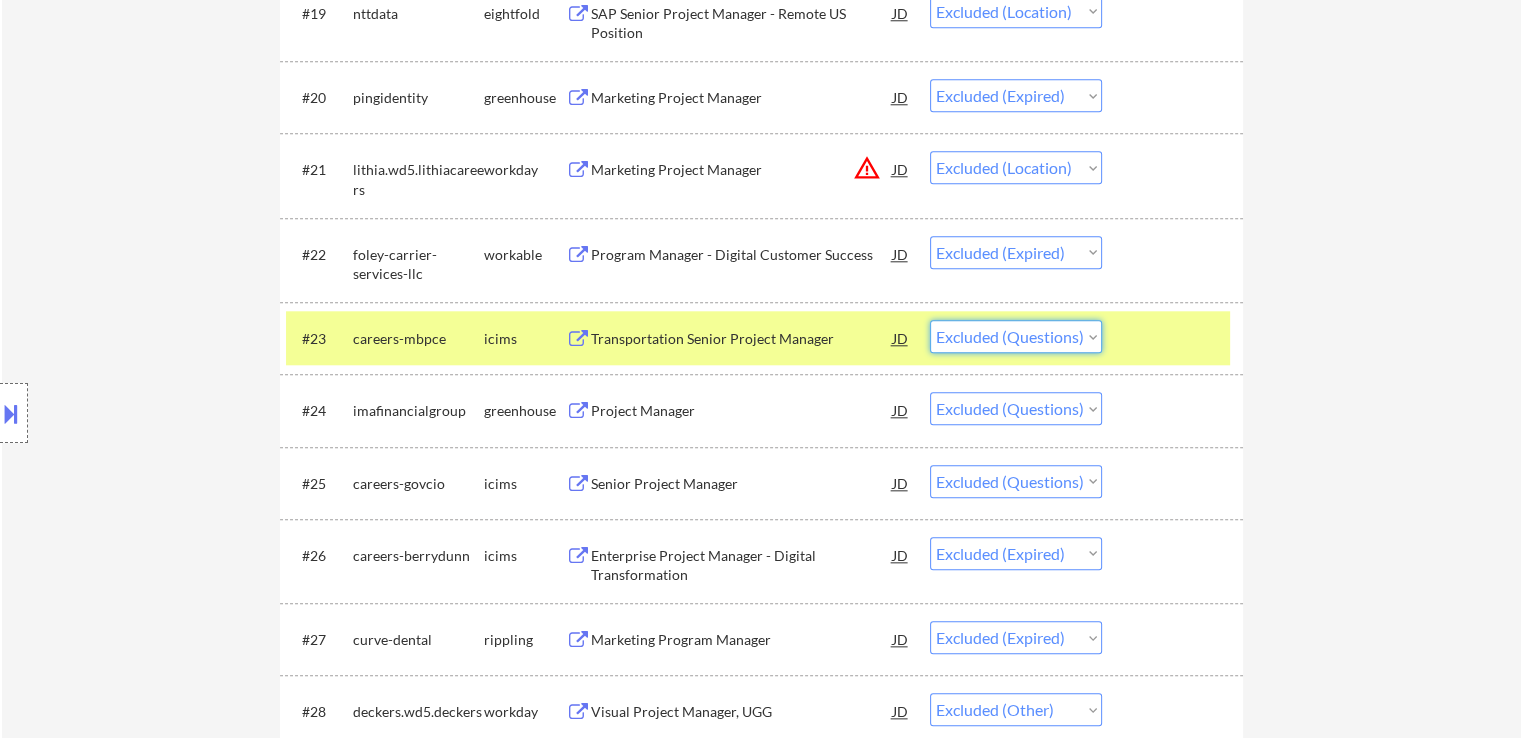 select on ""excluded__expired_"" 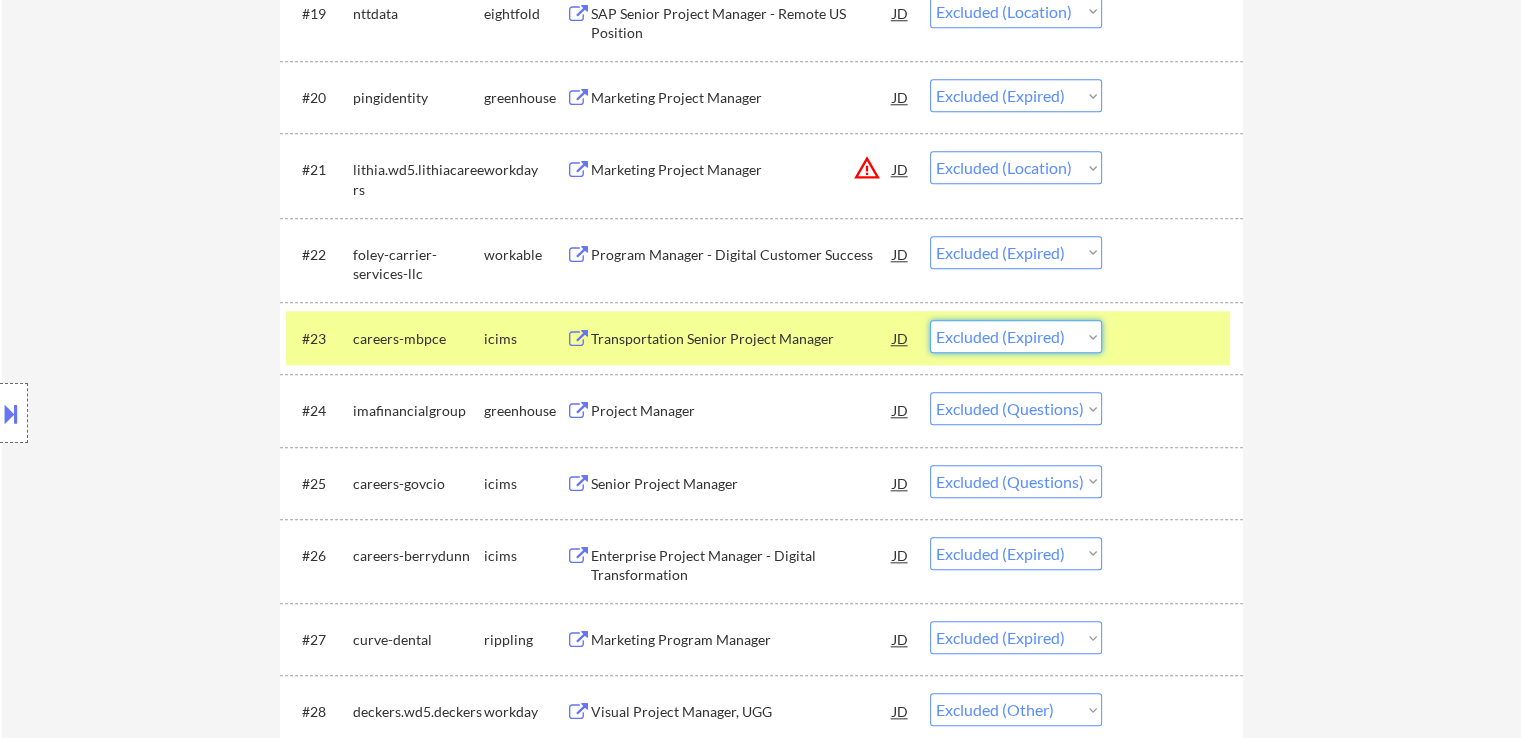 click on "Choose an option... Pending Applied Excluded (Questions) Excluded (Expired) Excluded (Location) Excluded (Bad Match) Excluded (Blocklist) Excluded (Salary) Excluded (Other)" at bounding box center [1016, 336] 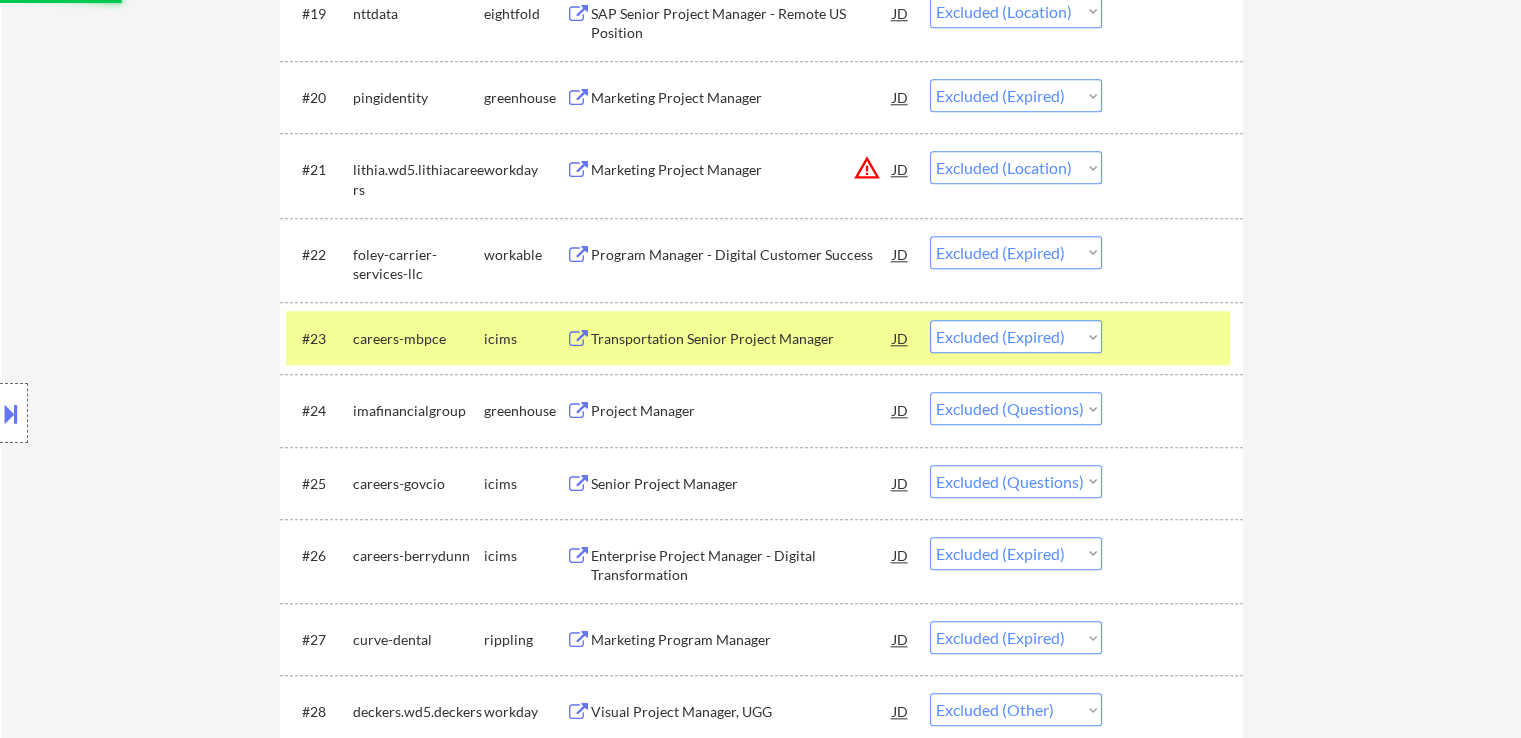click on "Project Manager" at bounding box center [742, 410] 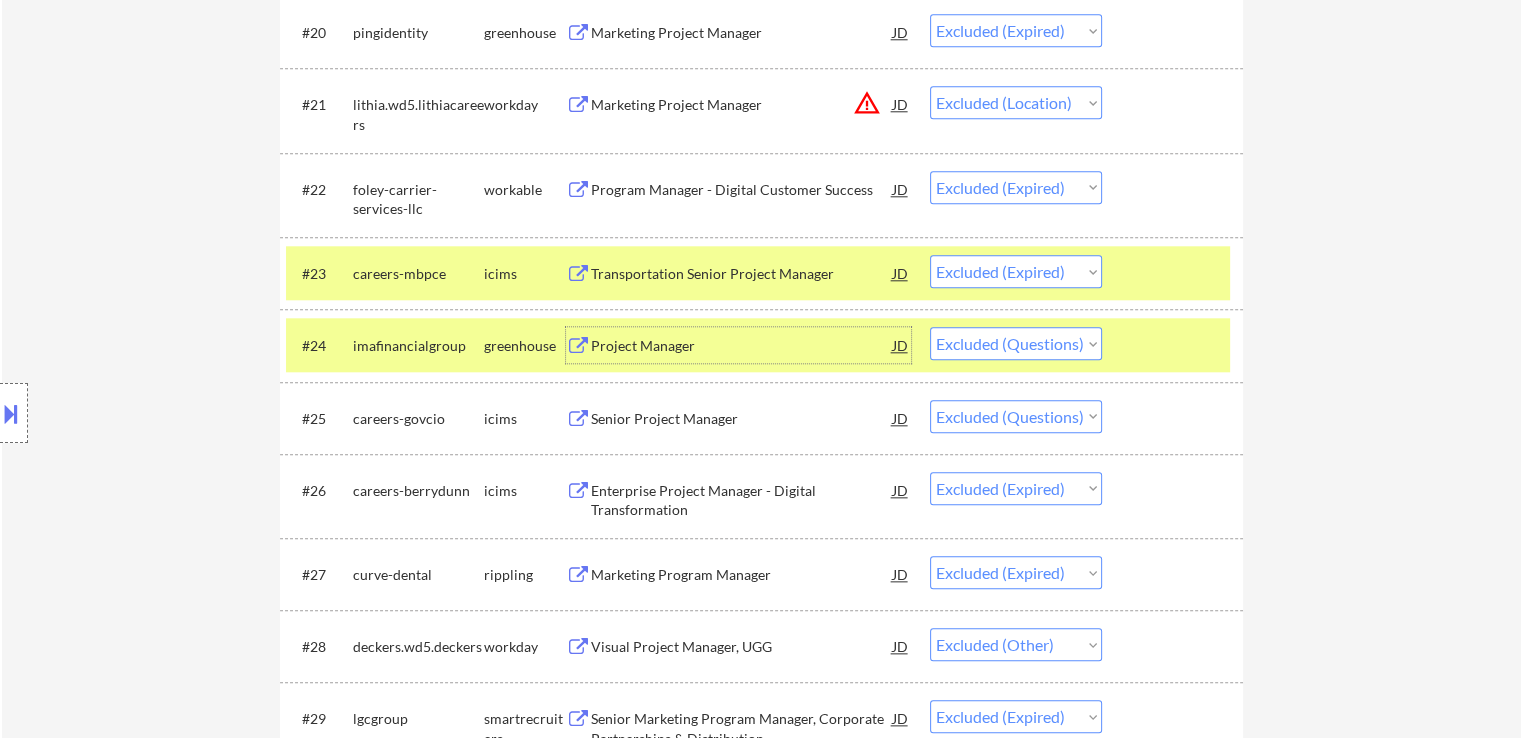 scroll, scrollTop: 2143, scrollLeft: 0, axis: vertical 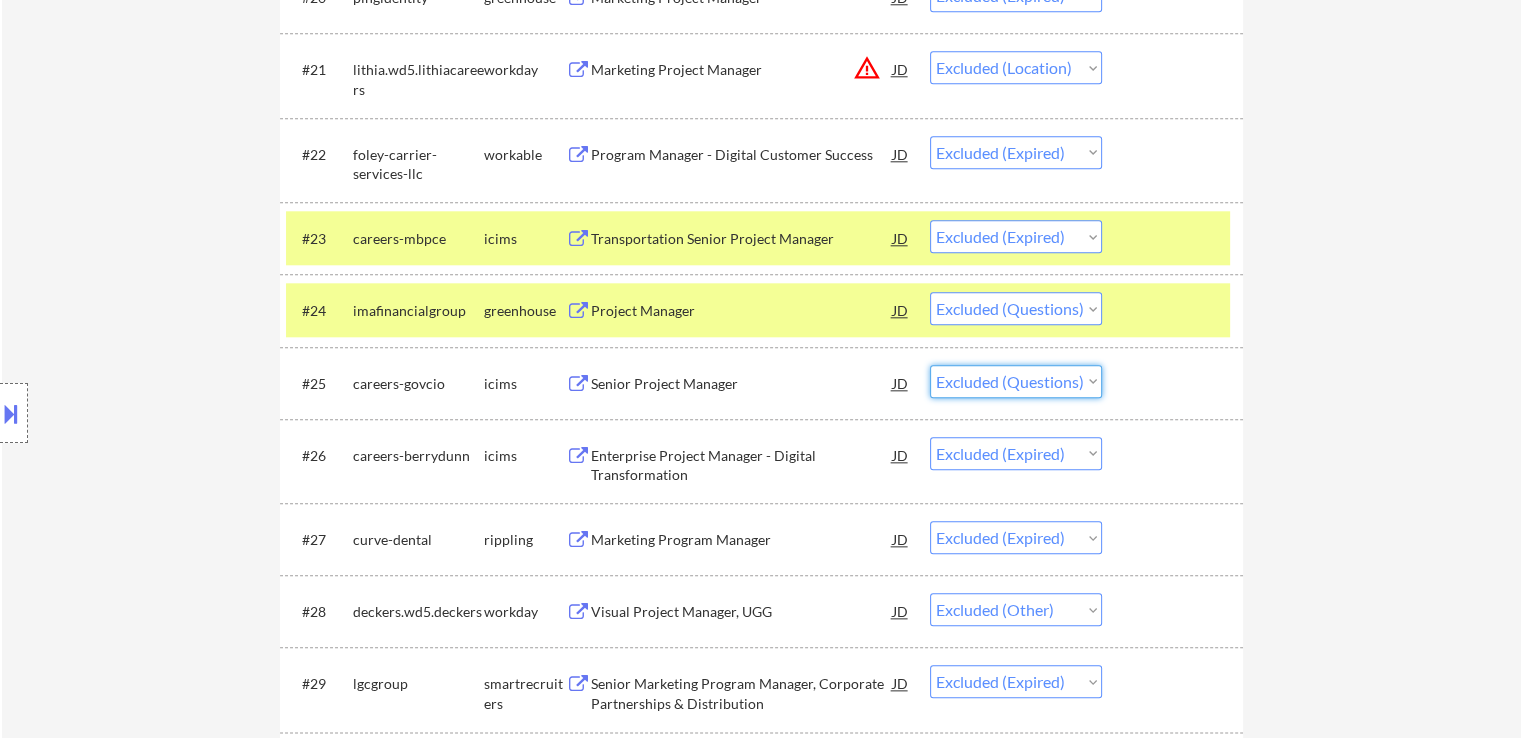 click on "Choose an option... Pending Applied Excluded (Questions) Excluded (Expired) Excluded (Location) Excluded (Bad Match) Excluded (Blocklist) Excluded (Salary) Excluded (Other)" at bounding box center [1016, 381] 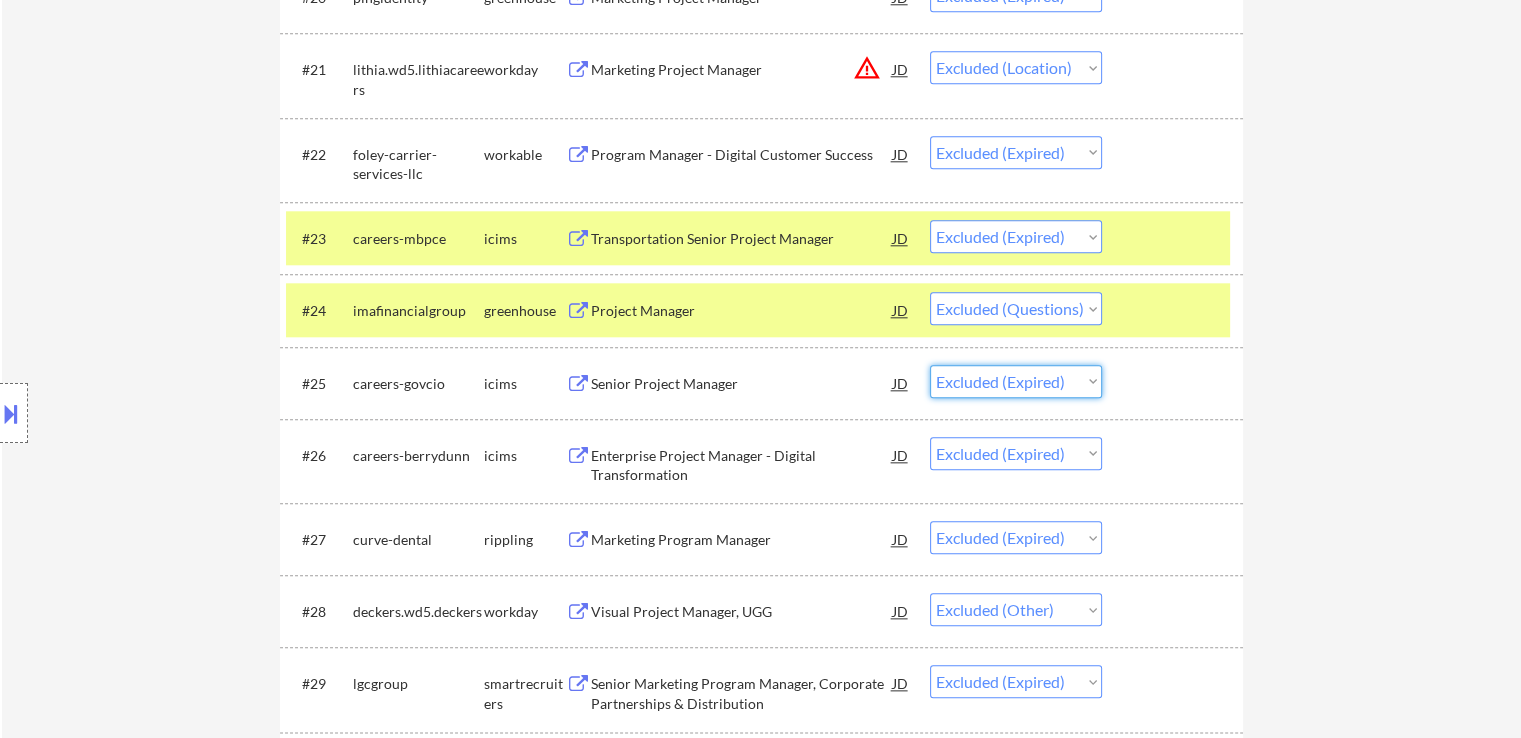 click on "Choose an option... Pending Applied Excluded (Questions) Excluded (Expired) Excluded (Location) Excluded (Bad Match) Excluded (Blocklist) Excluded (Salary) Excluded (Other)" at bounding box center [1016, 381] 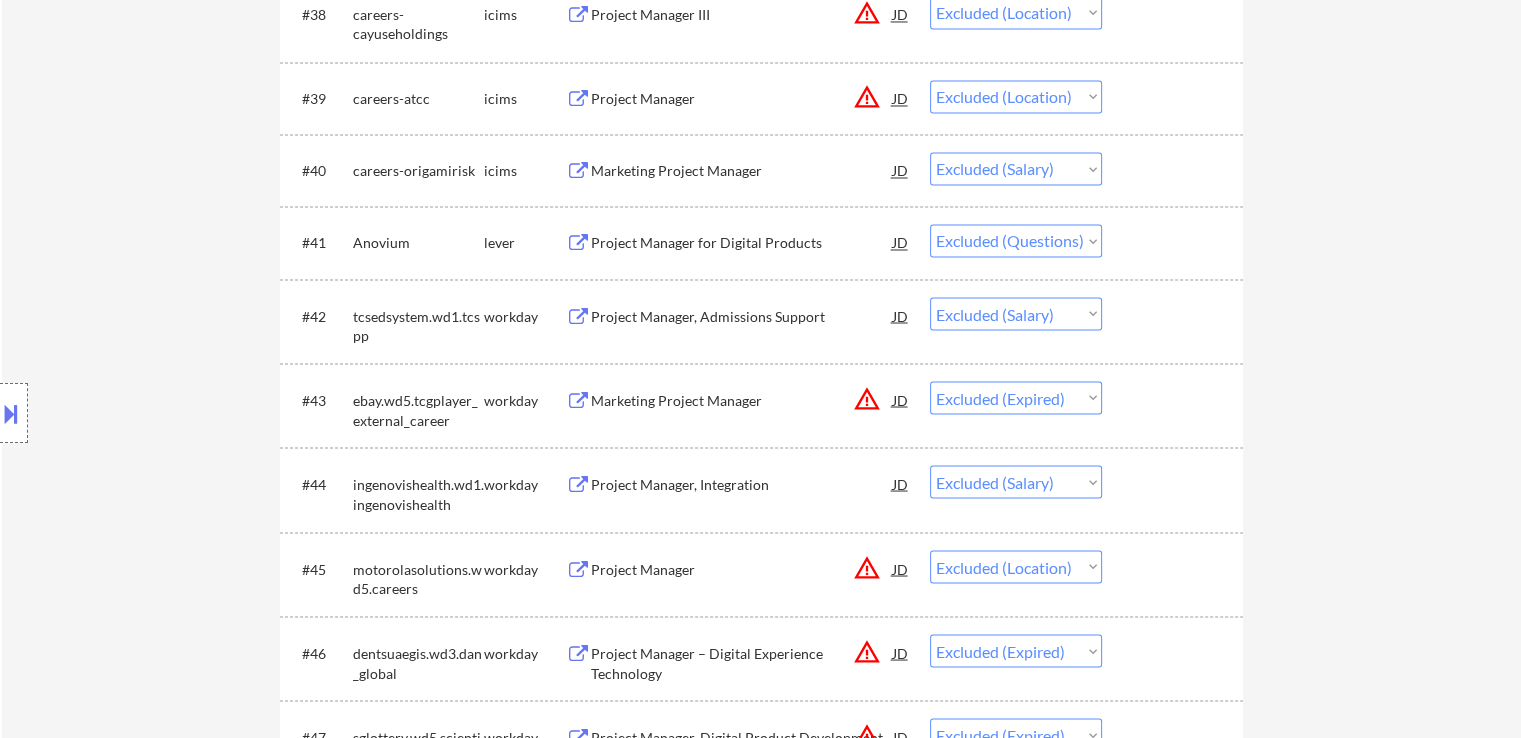 scroll, scrollTop: 3543, scrollLeft: 0, axis: vertical 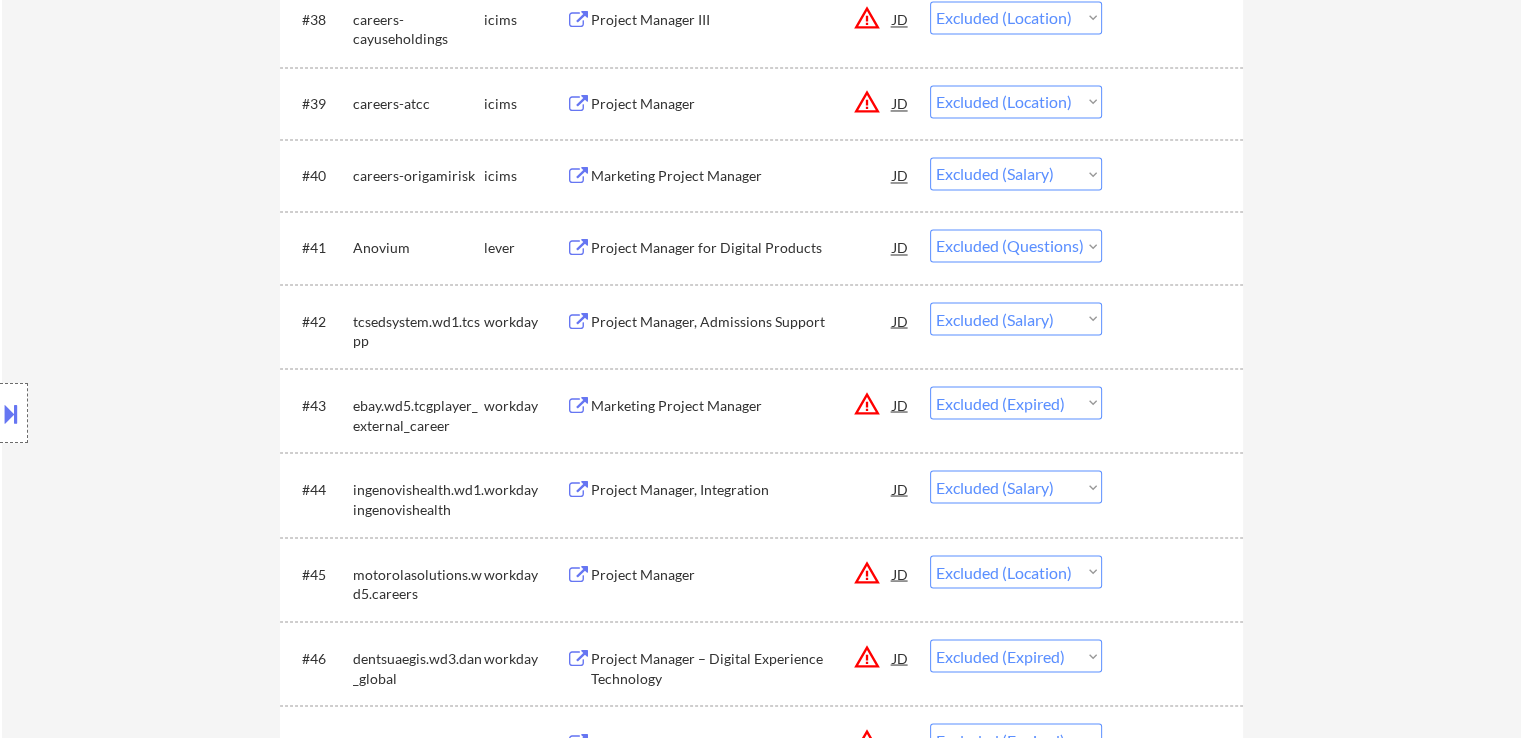 click on "Project Manager for Digital Products" at bounding box center [742, 248] 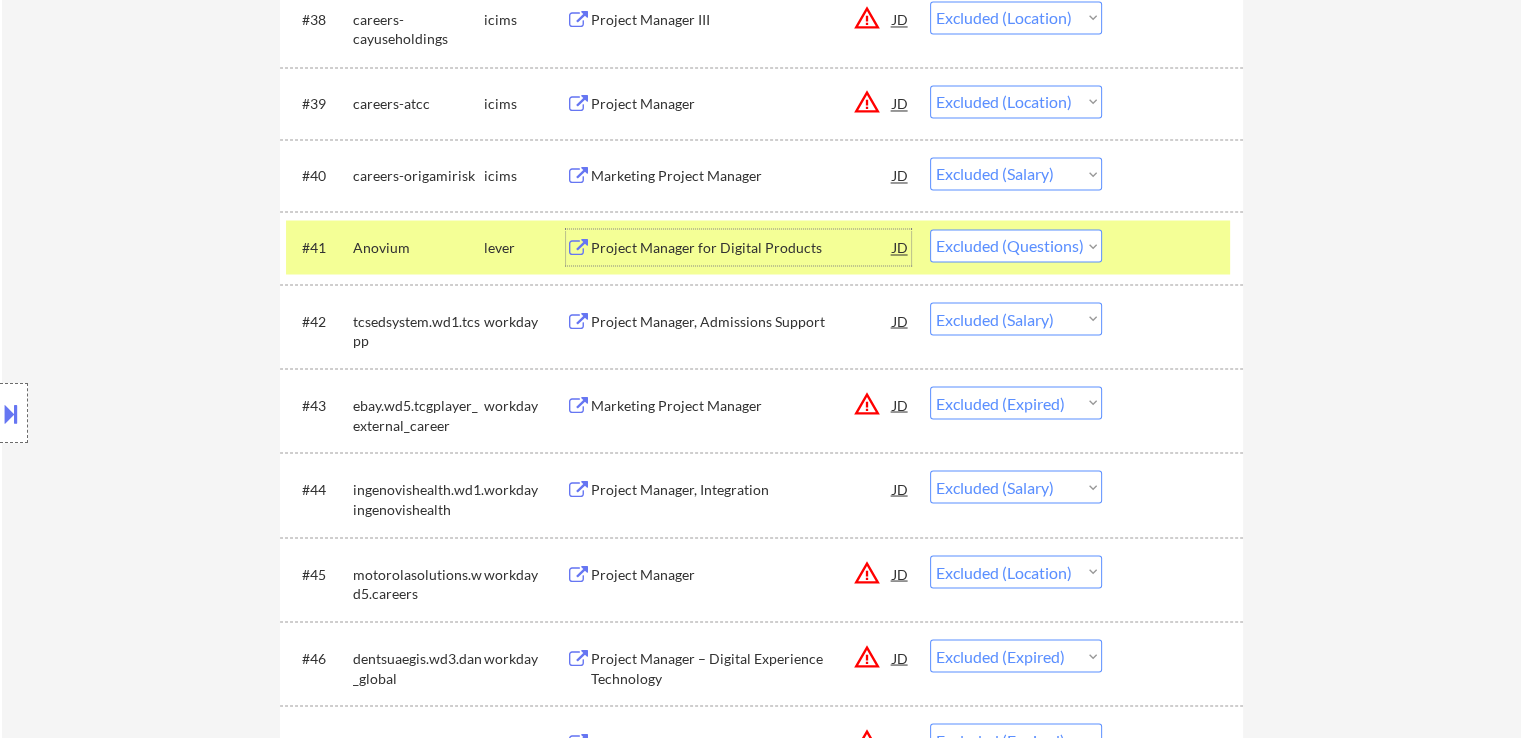click on "Project Manager for Digital Products" at bounding box center [742, 248] 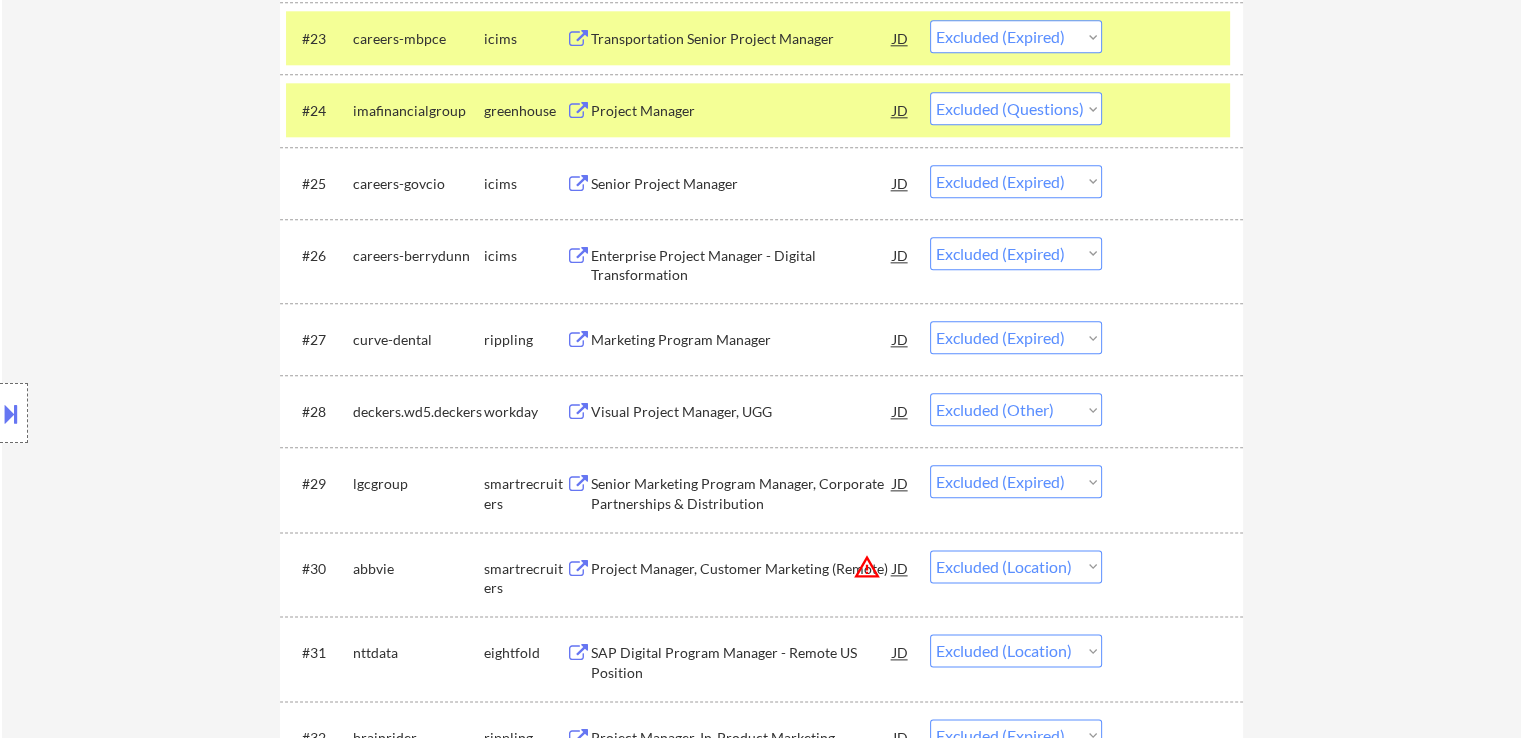 scroll, scrollTop: 2243, scrollLeft: 0, axis: vertical 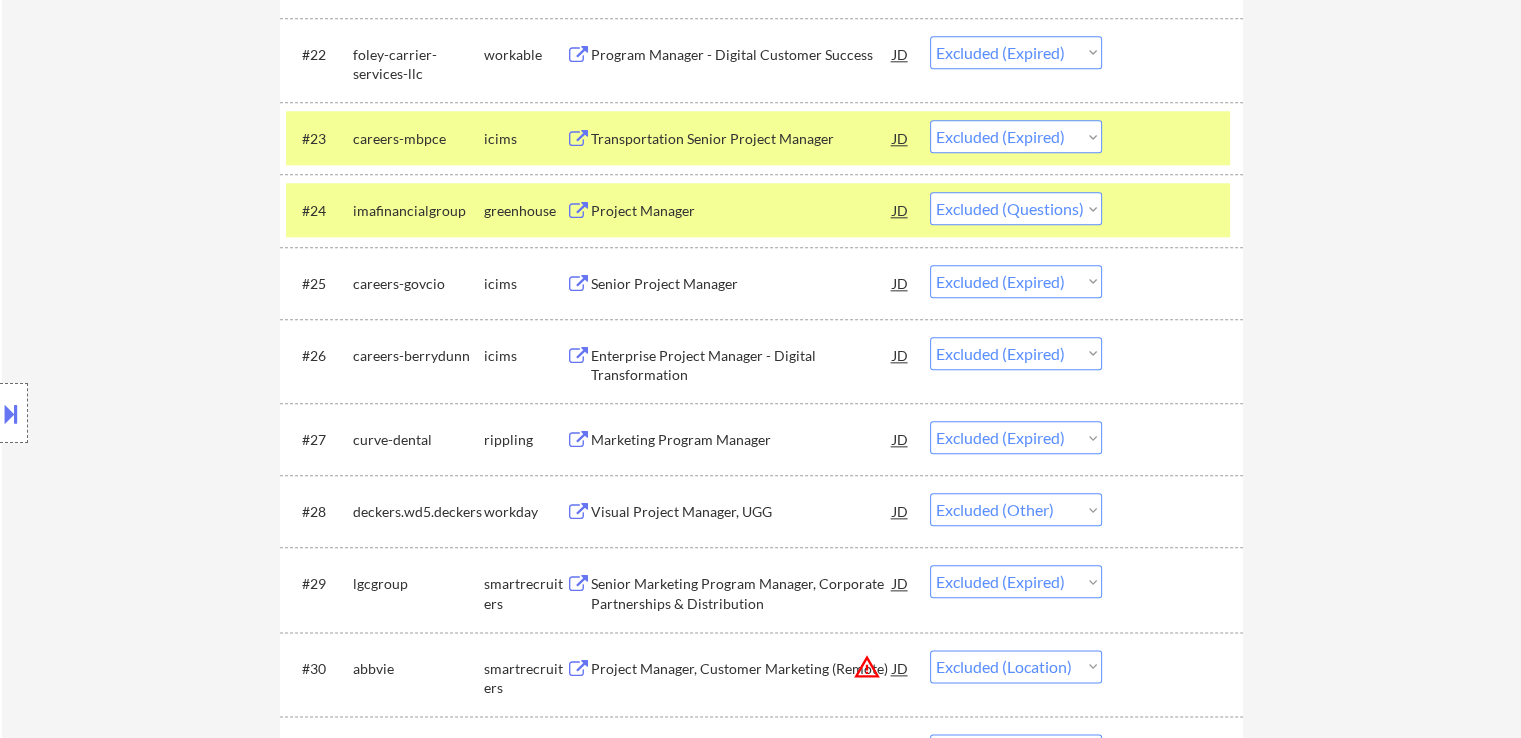 click on "Project Manager" at bounding box center (742, 211) 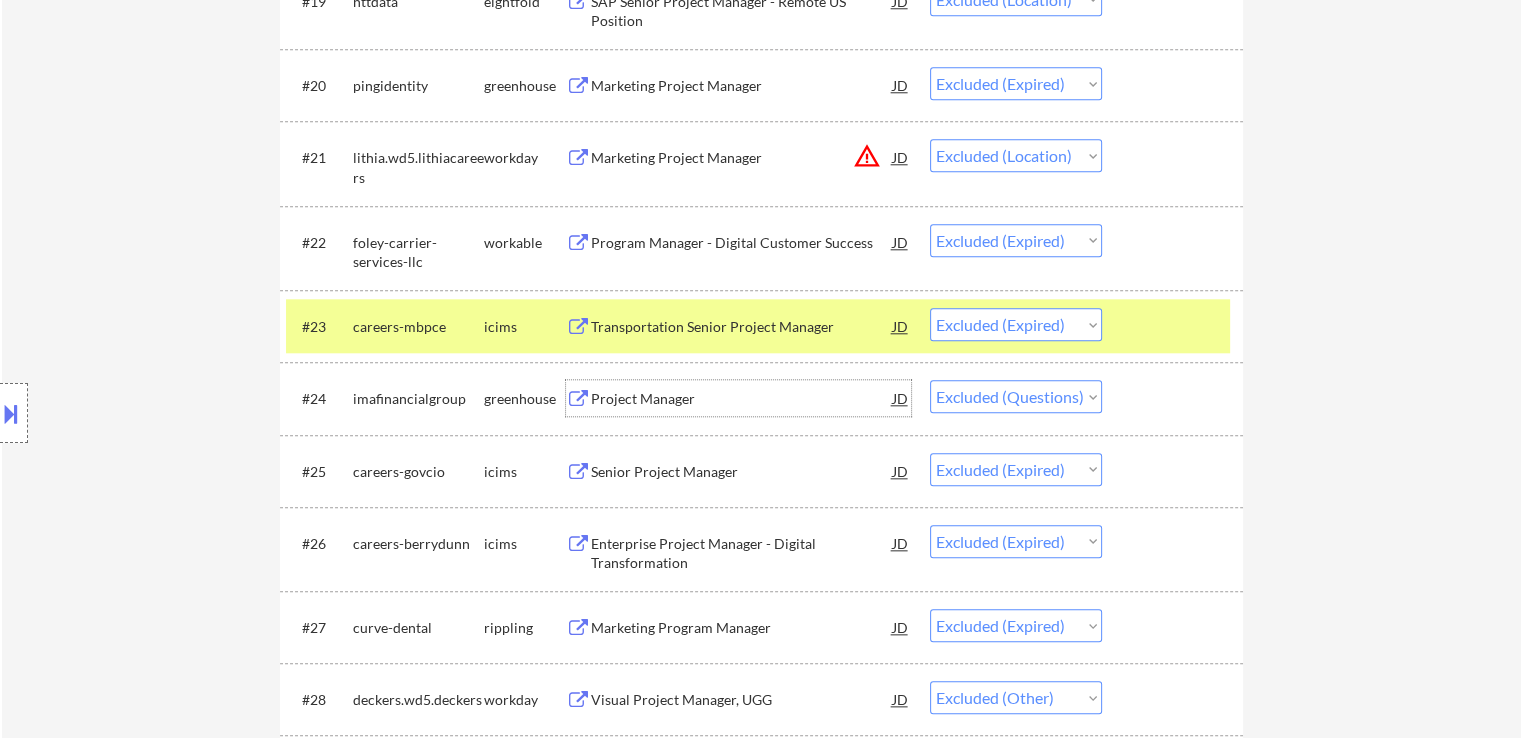 scroll, scrollTop: 2043, scrollLeft: 0, axis: vertical 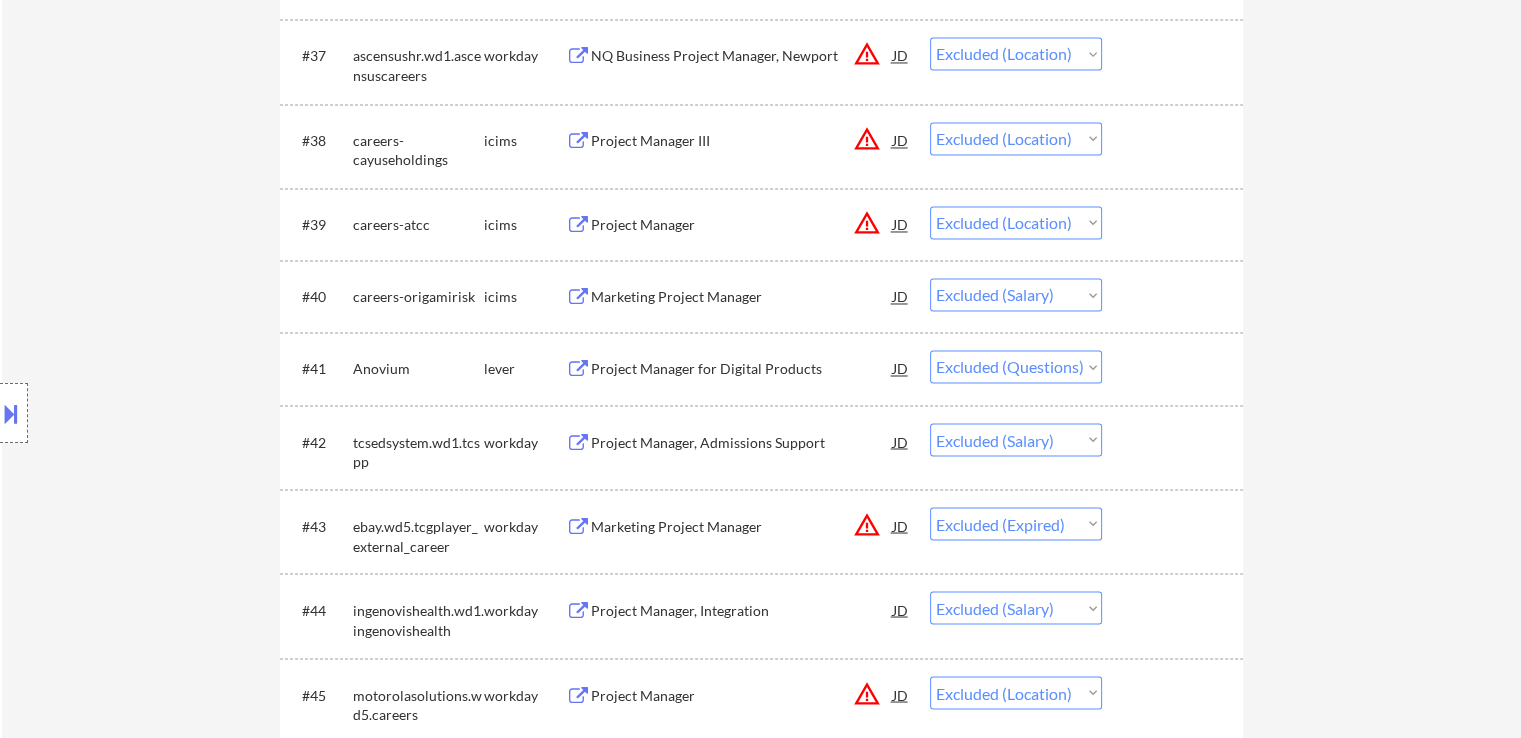 drag, startPoint x: 996, startPoint y: 362, endPoint x: 987, endPoint y: 379, distance: 19.235384 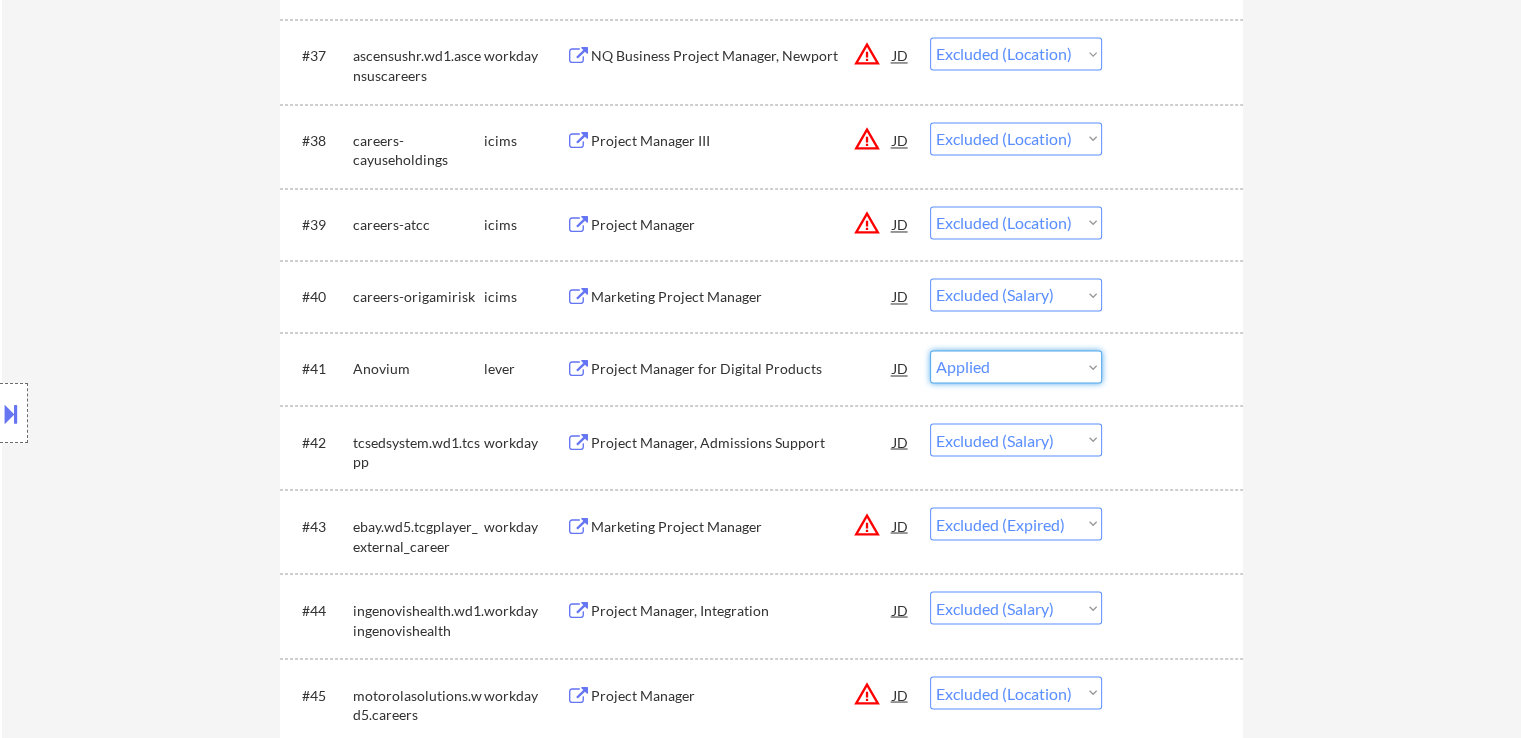 click on "Choose an option... Pending Applied Excluded (Questions) Excluded (Expired) Excluded (Location) Excluded (Bad Match) Excluded (Blocklist) Excluded (Salary) Excluded (Other)" at bounding box center [1016, 366] 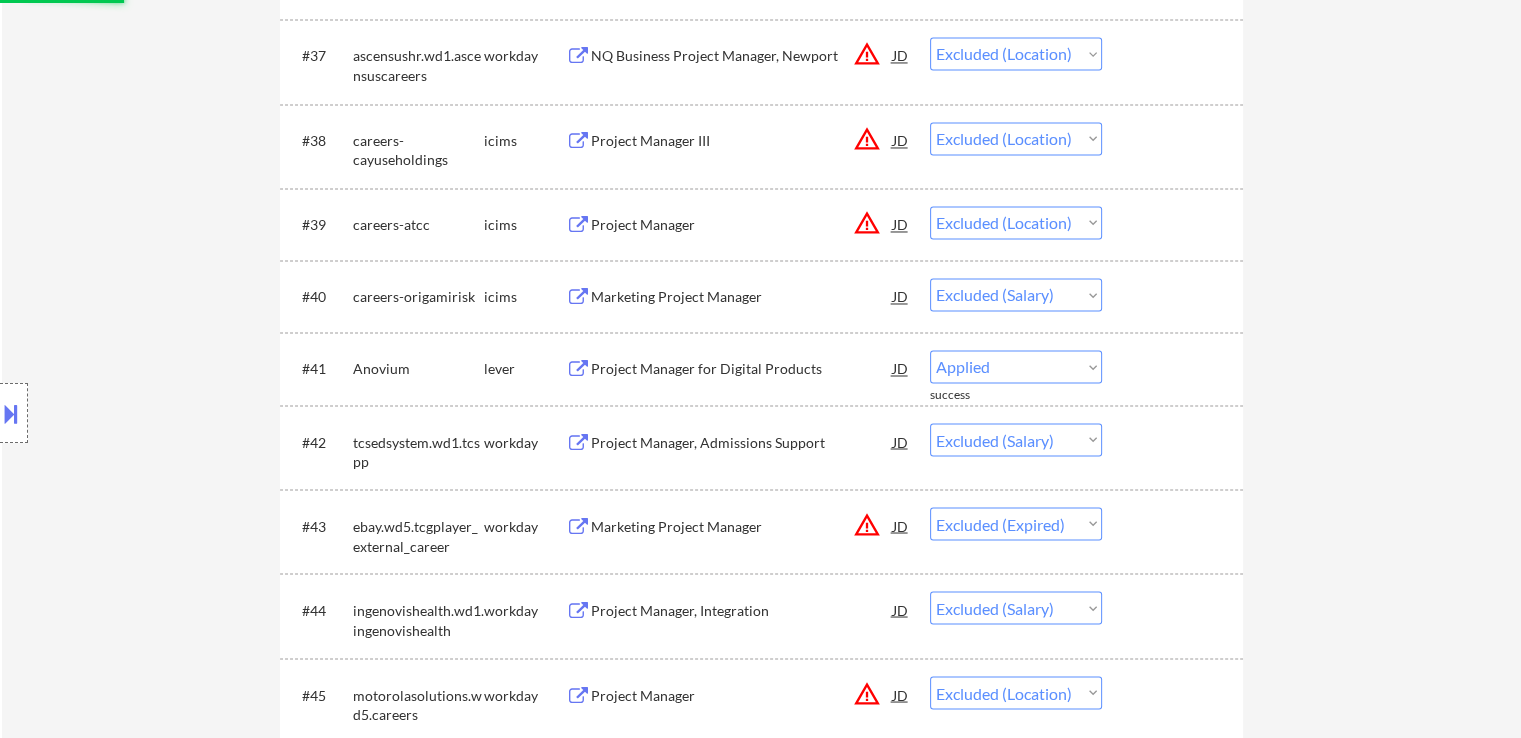 select on ""excluded__salary_"" 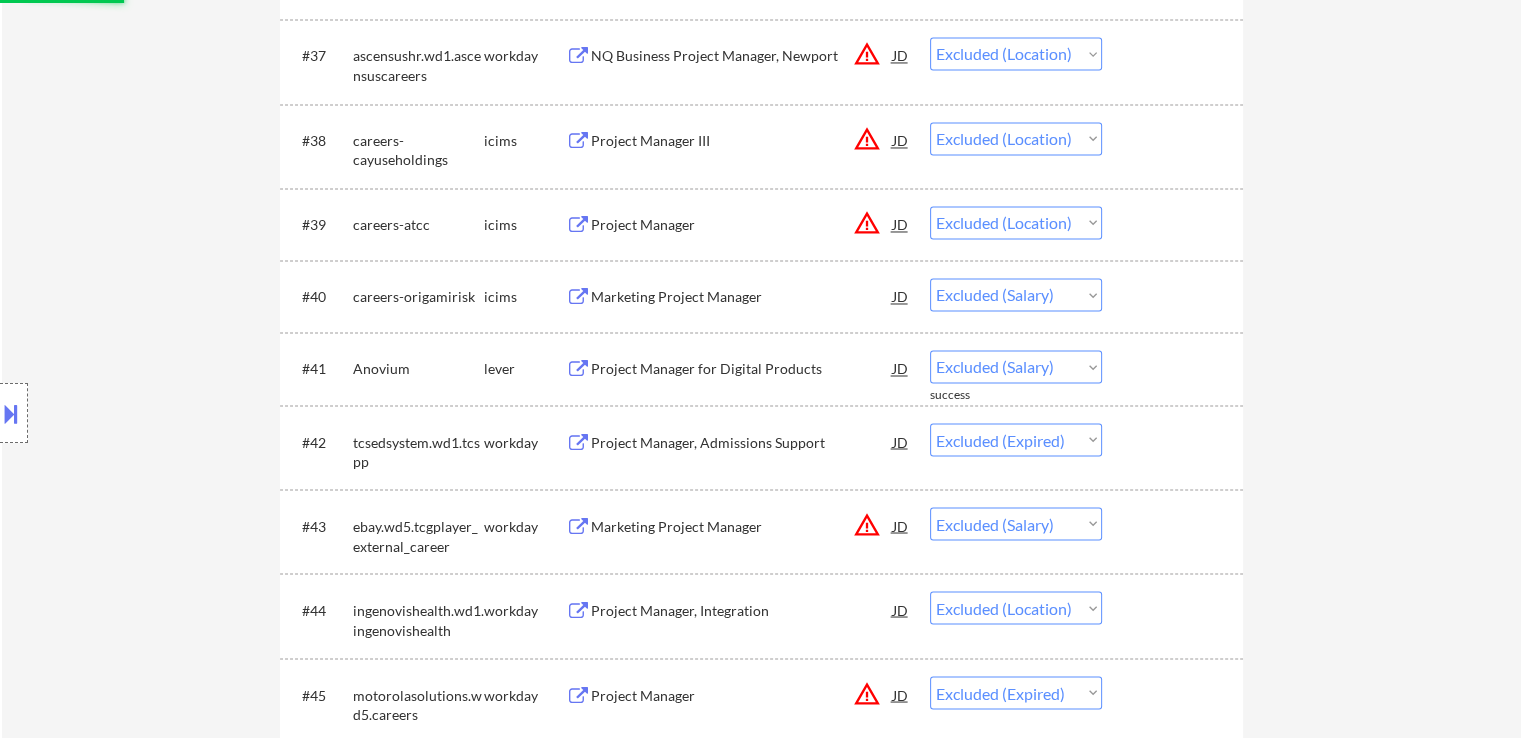 select on ""excluded__expired_"" 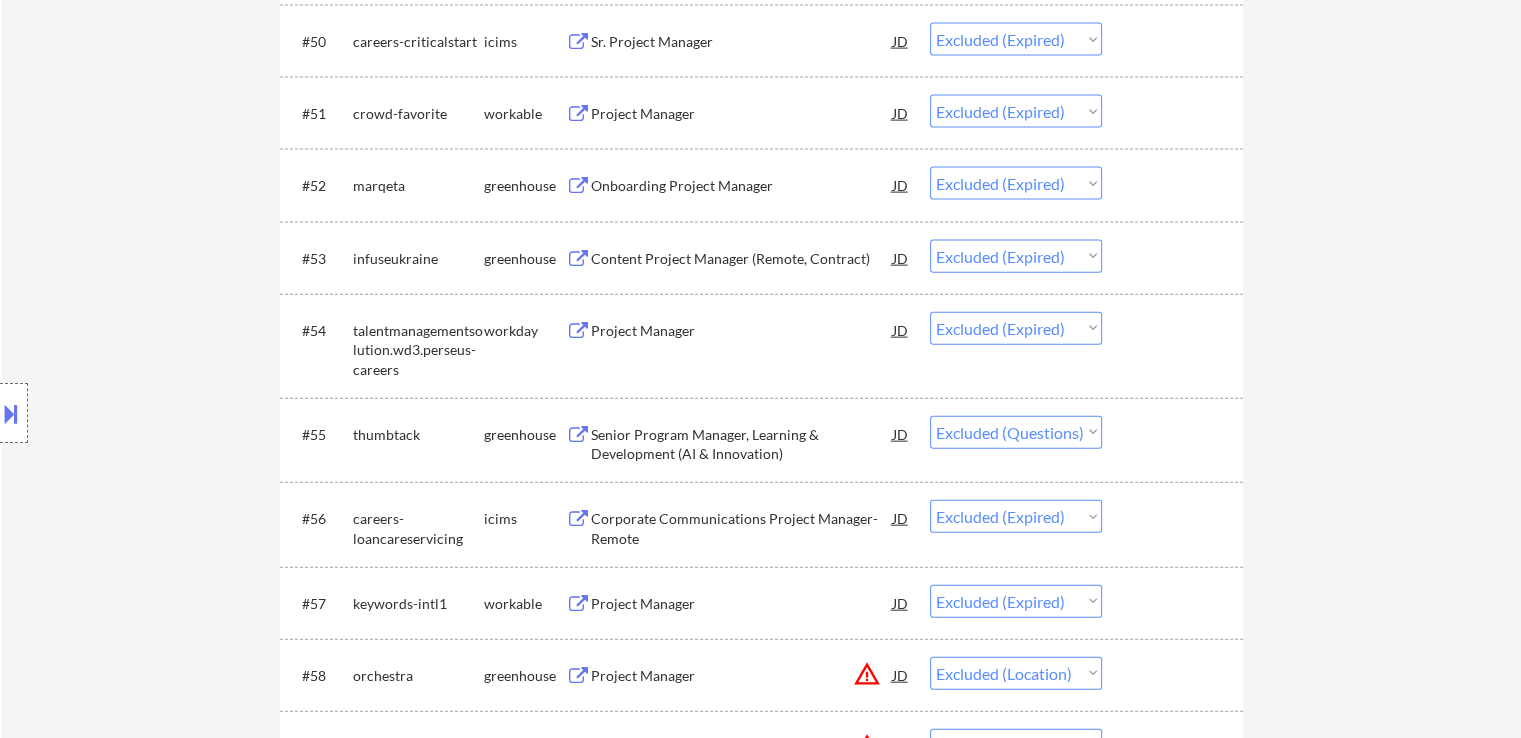 scroll, scrollTop: 4622, scrollLeft: 0, axis: vertical 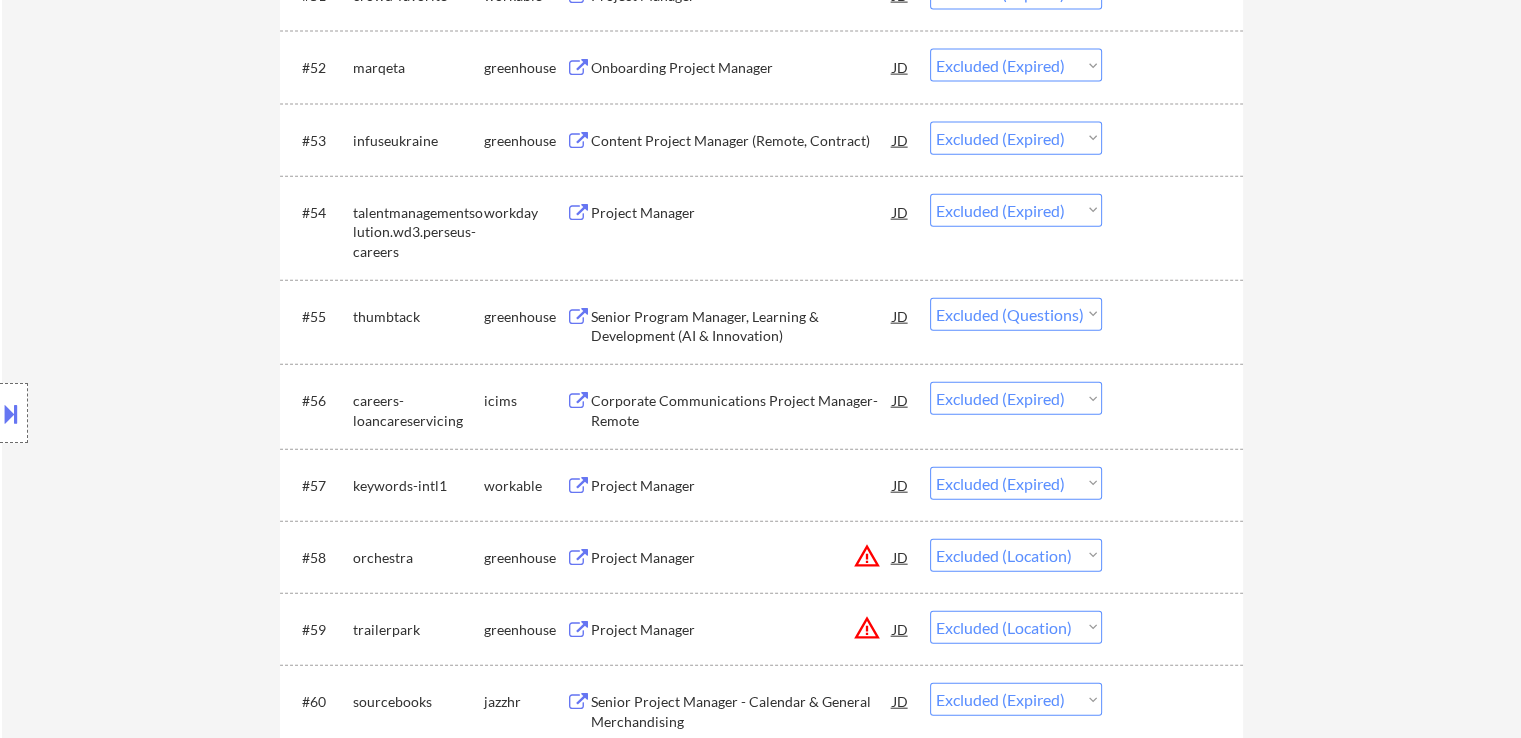 click on "Senior Program Manager, Learning & Development (AI & Innovation)" at bounding box center (742, 326) 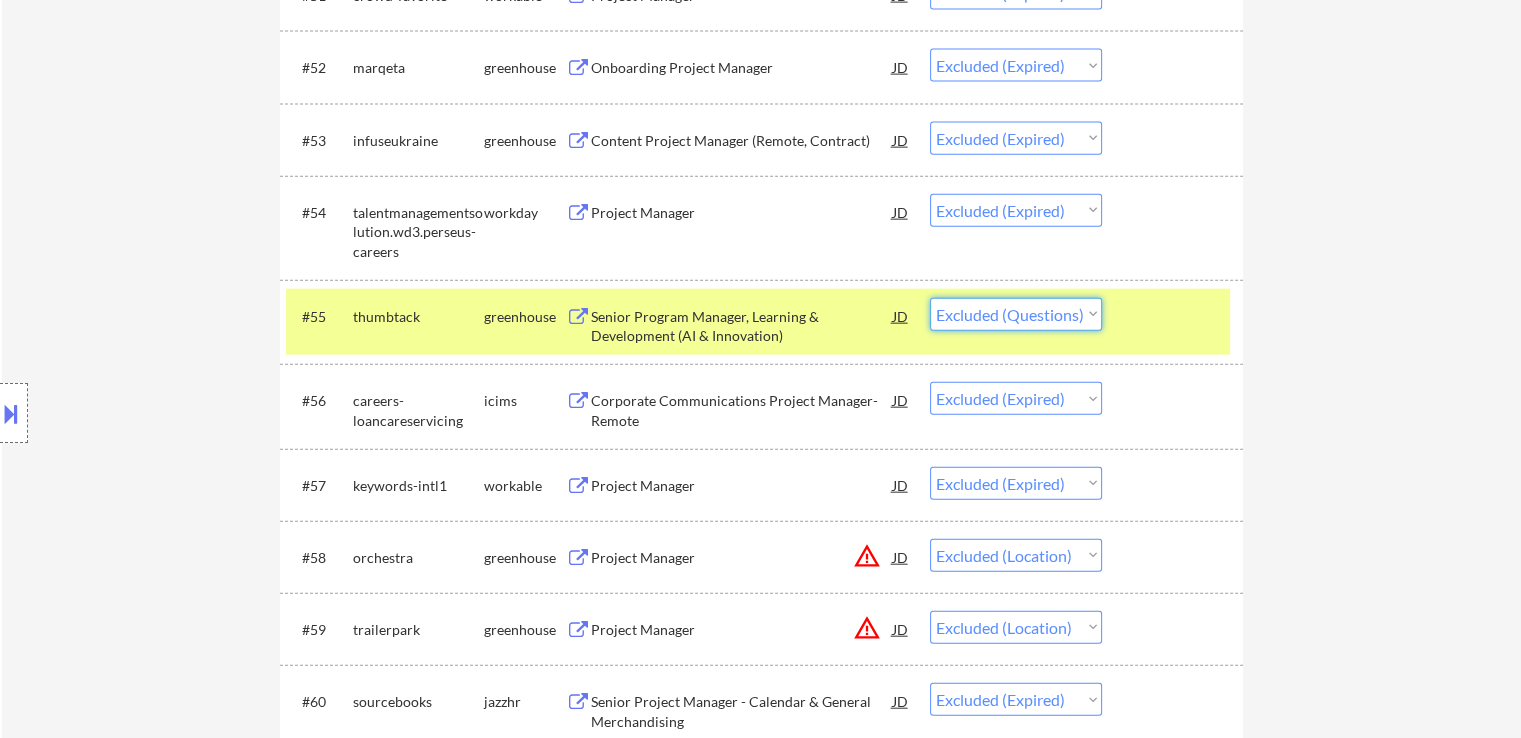 click on "Choose an option... Pending Applied Excluded (Questions) Excluded (Expired) Excluded (Location) Excluded (Bad Match) Excluded (Blocklist) Excluded (Salary) Excluded (Other)" at bounding box center (1016, 314) 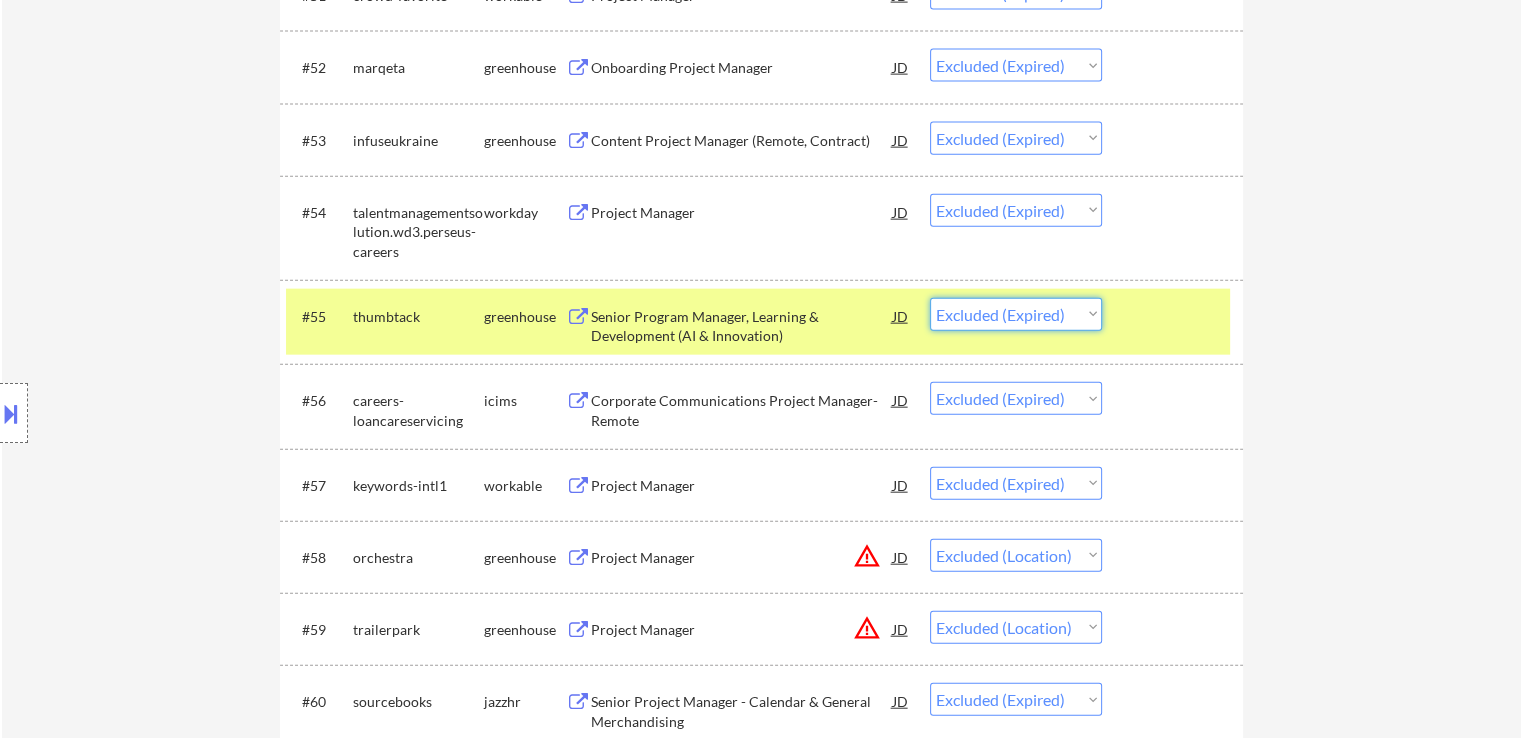click on "Choose an option... Pending Applied Excluded (Questions) Excluded (Expired) Excluded (Location) Excluded (Bad Match) Excluded (Blocklist) Excluded (Salary) Excluded (Other)" at bounding box center (1016, 314) 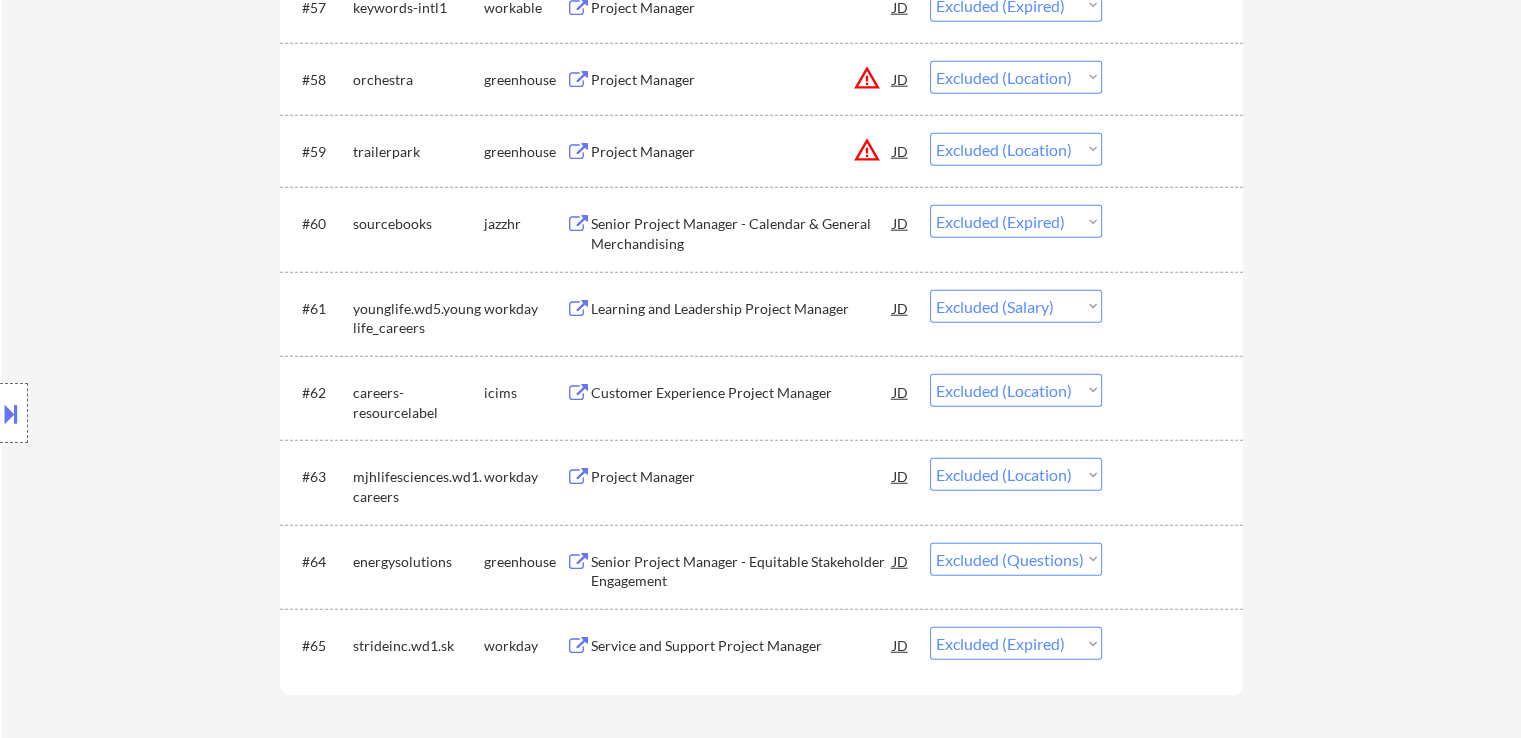 scroll, scrollTop: 5222, scrollLeft: 0, axis: vertical 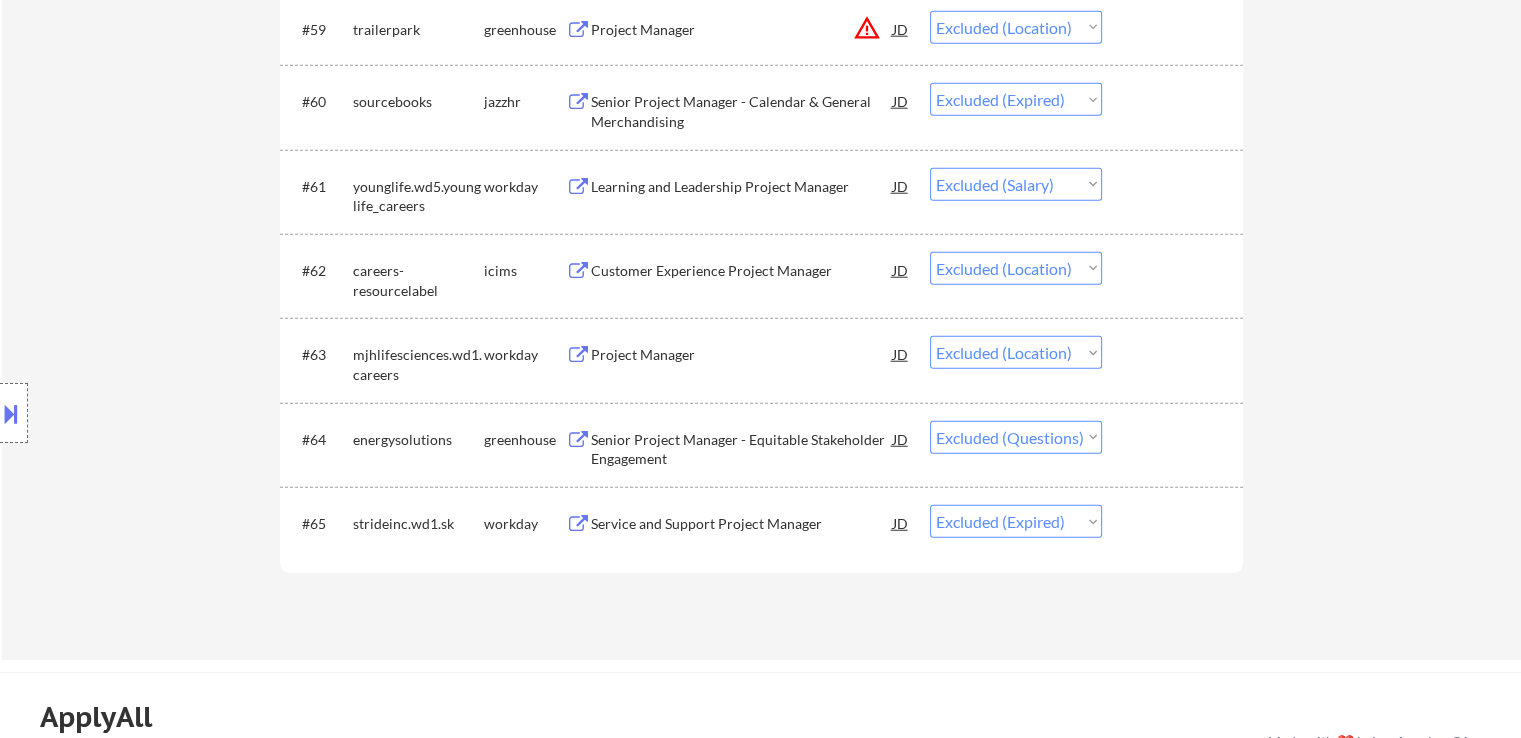 click on "Senior Project Manager - Equitable Stakeholder Engagement" at bounding box center (742, 449) 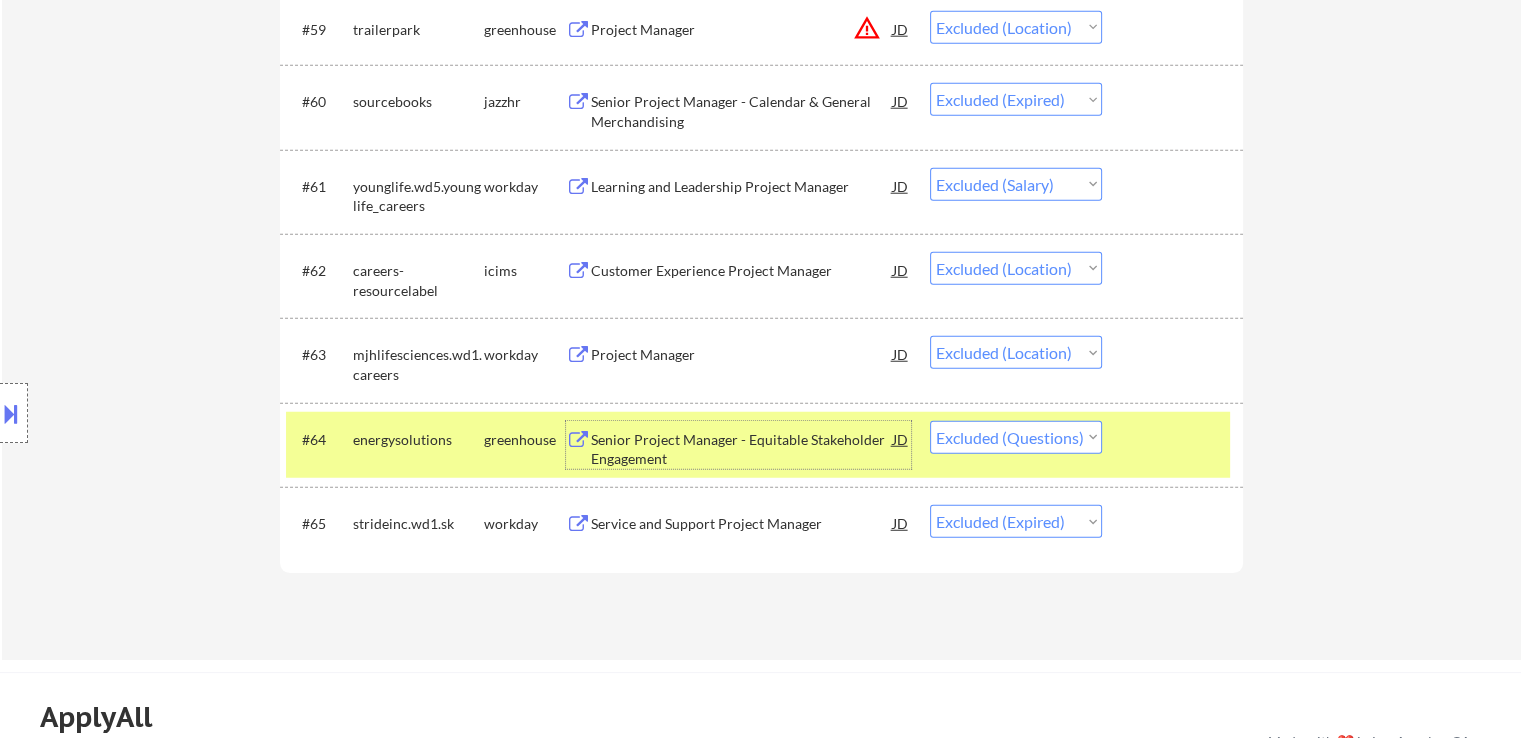 click on "Choose an option... Pending Applied Excluded (Questions) Excluded (Expired) Excluded (Location) Excluded (Bad Match) Excluded (Blocklist) Excluded (Salary) Excluded (Other)" at bounding box center (1016, 437) 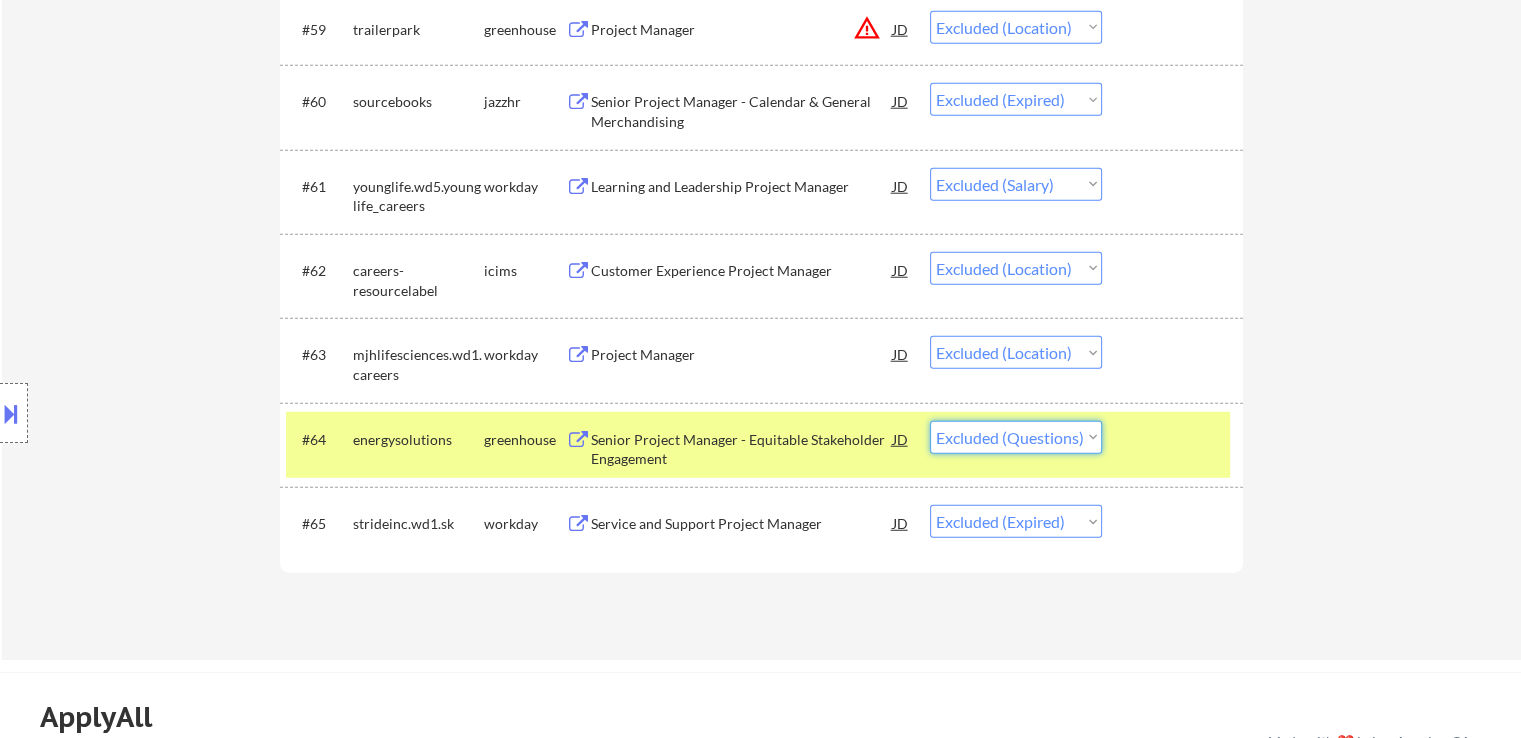 select on ""excluded__expired_"" 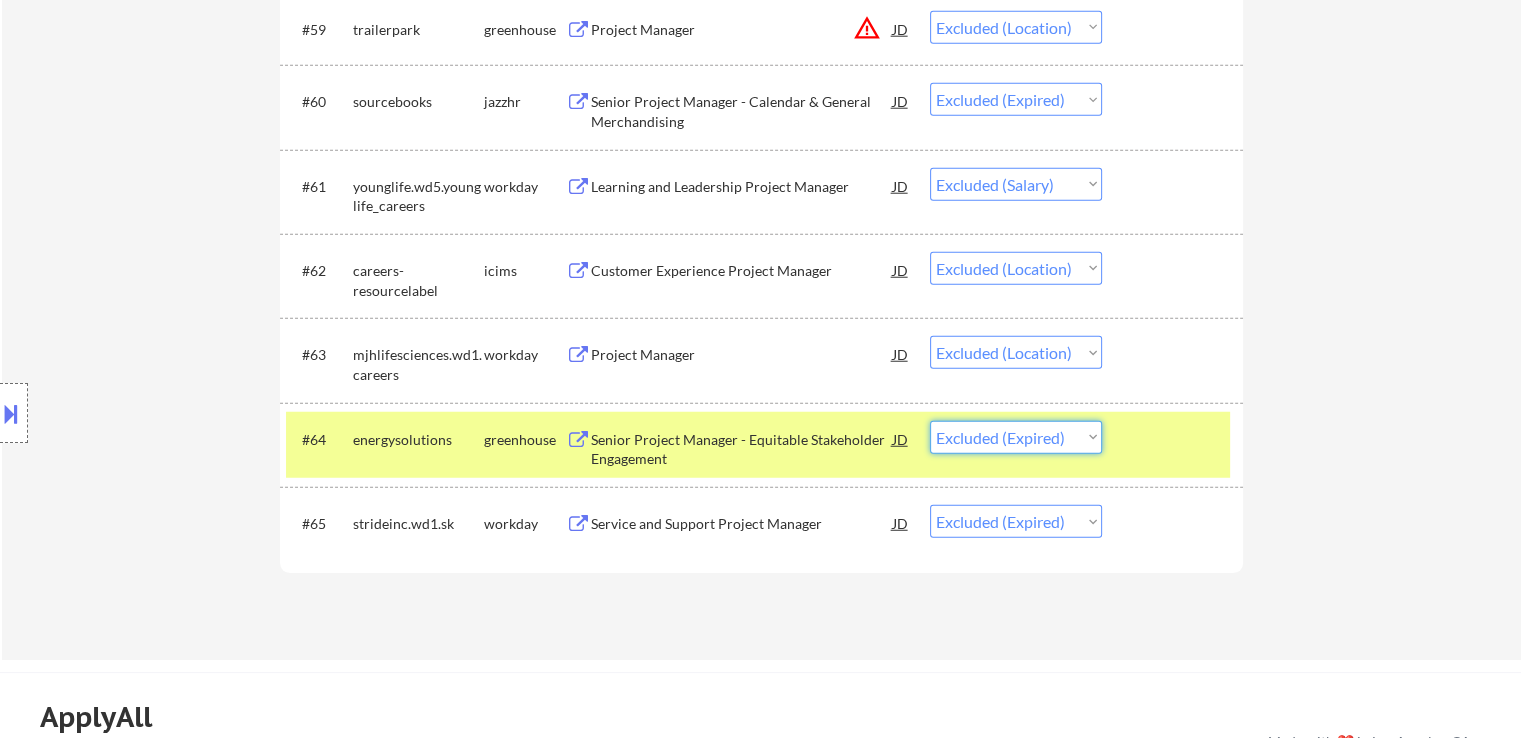 click on "Choose an option... Pending Applied Excluded (Questions) Excluded (Expired) Excluded (Location) Excluded (Bad Match) Excluded (Blocklist) Excluded (Salary) Excluded (Other)" at bounding box center [1016, 437] 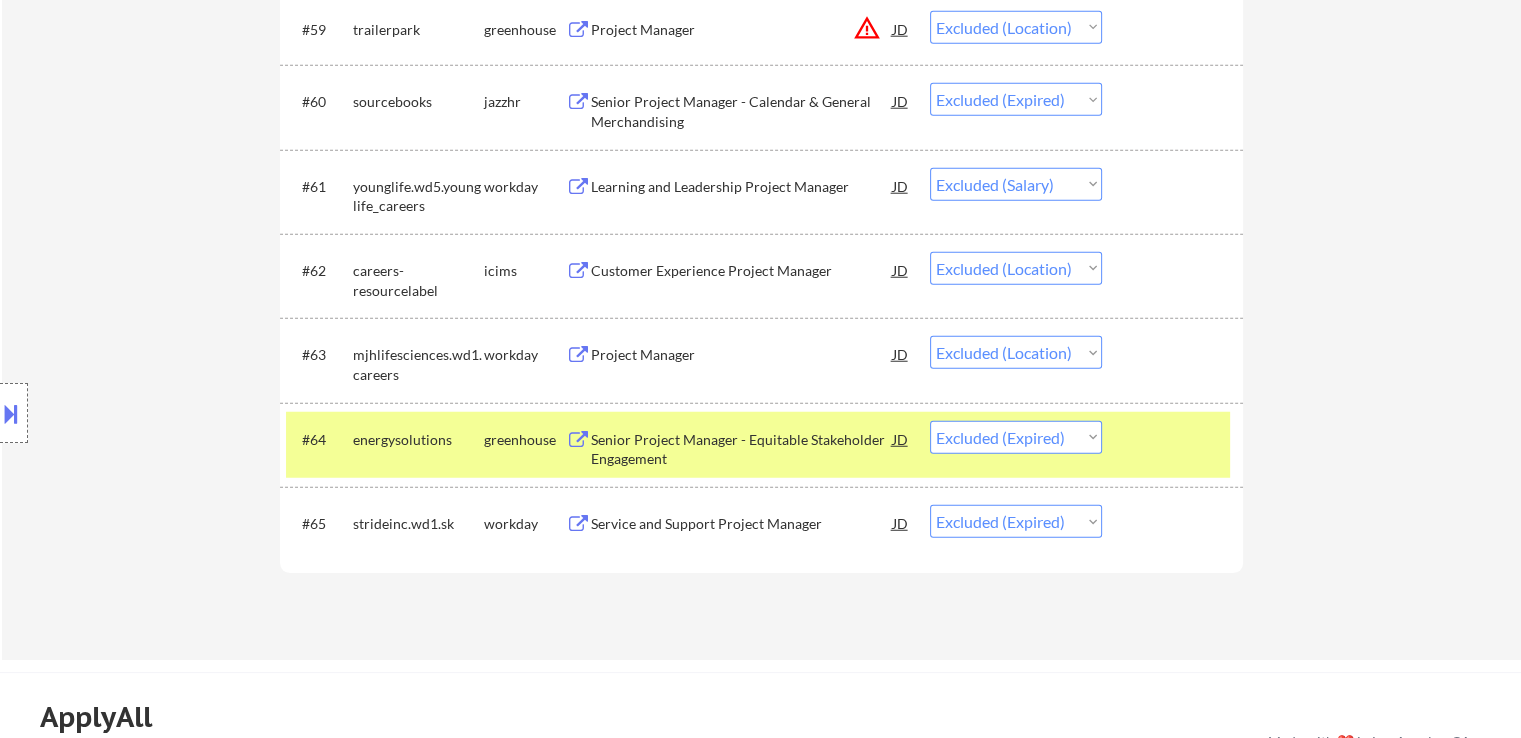click on "← Return to /applysquad Mailslurp Inbox Job Search Builder [FIRST] [LAST] User Email:  [EMAIL] Application Email:  [EMAIL] Mailslurp Email:  [EMAIL] LinkedIn:   https://www.linkedin.com/in/[LINKEDIN_ID]/
Phone:  [PHONE] Current Location:  [CITY], [STATE] Applies:  57 sent / 10000 bought Internal Notes Can work in country of residence?:  yes Squad Notes Minimum salary:  $90,000 Will need Visa to work in that country now/future?:   no Download Resume Add a Job Manually [FIRST] Applications Pending (0) Excluded (65) Applied (60) All (125) View All Results Back 1 / 1
Next Company ATS Title Status Date Applied #1 neweratech greenhouse Digital Program Manager JD warning_amber Choose an option... Pending Applied Excluded (Questions) Excluded (Expired) Excluded (Location) Excluded (Bad Match) Excluded (Blocklist) Excluded (Salary) Excluded (Other) #2 quinstreet greenhouse Project Manager JD warning_amber Choose an option... Pending Applied Excluded (Questions)" at bounding box center [761, -2241] 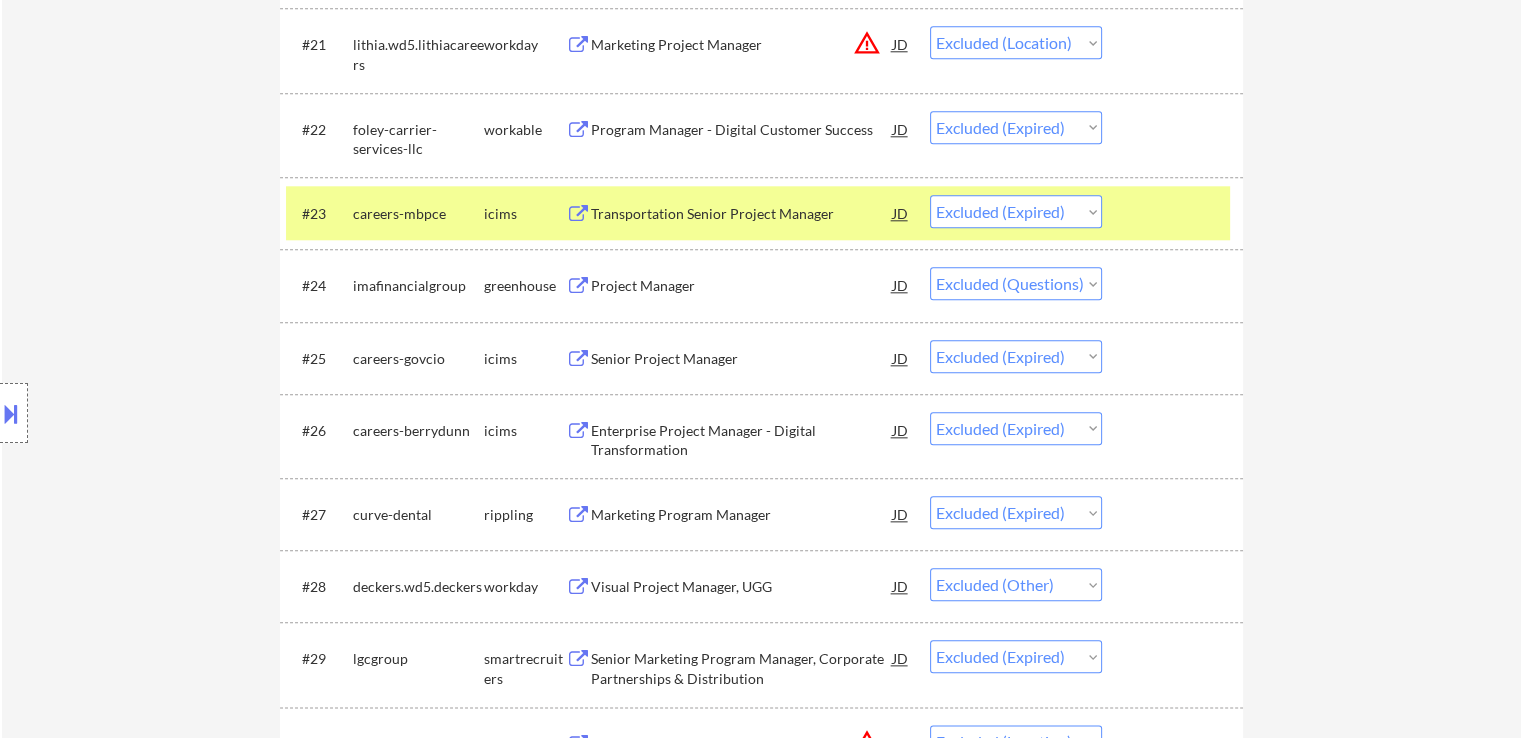 scroll, scrollTop: 2122, scrollLeft: 0, axis: vertical 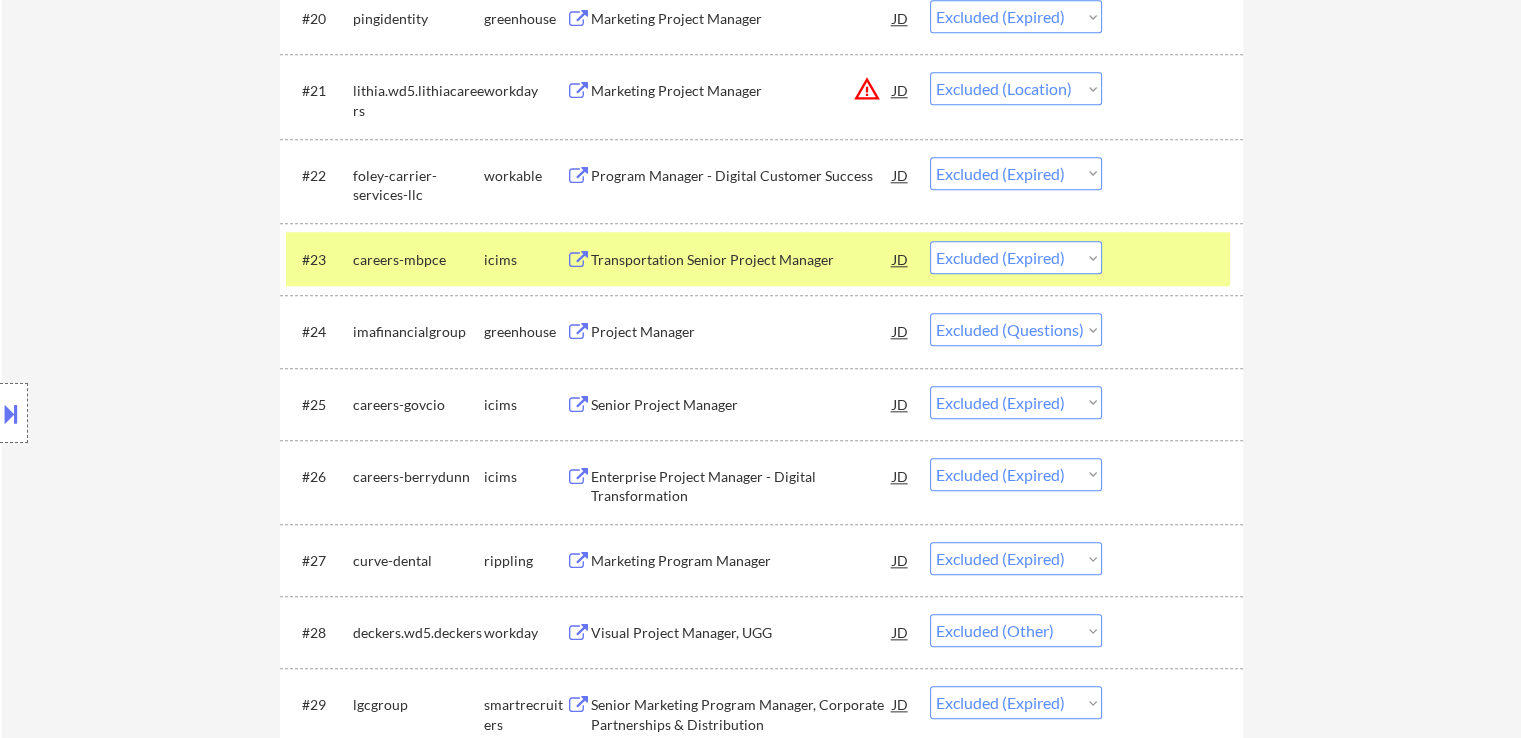 click on "← Return to /applysquad Mailslurp Inbox Job Search Builder [FIRST] [LAST] User Email:  [EMAIL] Application Email:  [EMAIL] Mailslurp Email:  [EMAIL] LinkedIn:   https://www.linkedin.com/in/[LINKEDIN_ID]/
Phone:  [PHONE] Current Location:  [CITY], [STATE] Applies:  57 sent / 10000 bought Internal Notes Can work in country of residence?:  yes Squad Notes Minimum salary:  $90,000 Will need Visa to work in that country now/future?:   no Download Resume Add a Job Manually [FIRST] Applications Pending (0) Excluded (65) Applied (60) All (125) View All Results Back 1 / 1
Next Company ATS Title Status Date Applied #1 neweratech greenhouse Digital Program Manager JD warning_amber Choose an option... Pending Applied Excluded (Questions) Excluded (Expired) Excluded (Location) Excluded (Bad Match) Excluded (Blocklist) Excluded (Salary) Excluded (Other) #2 quinstreet greenhouse Project Manager JD warning_amber Choose an option... Pending Applied Excluded (Questions)" at bounding box center [761, 859] 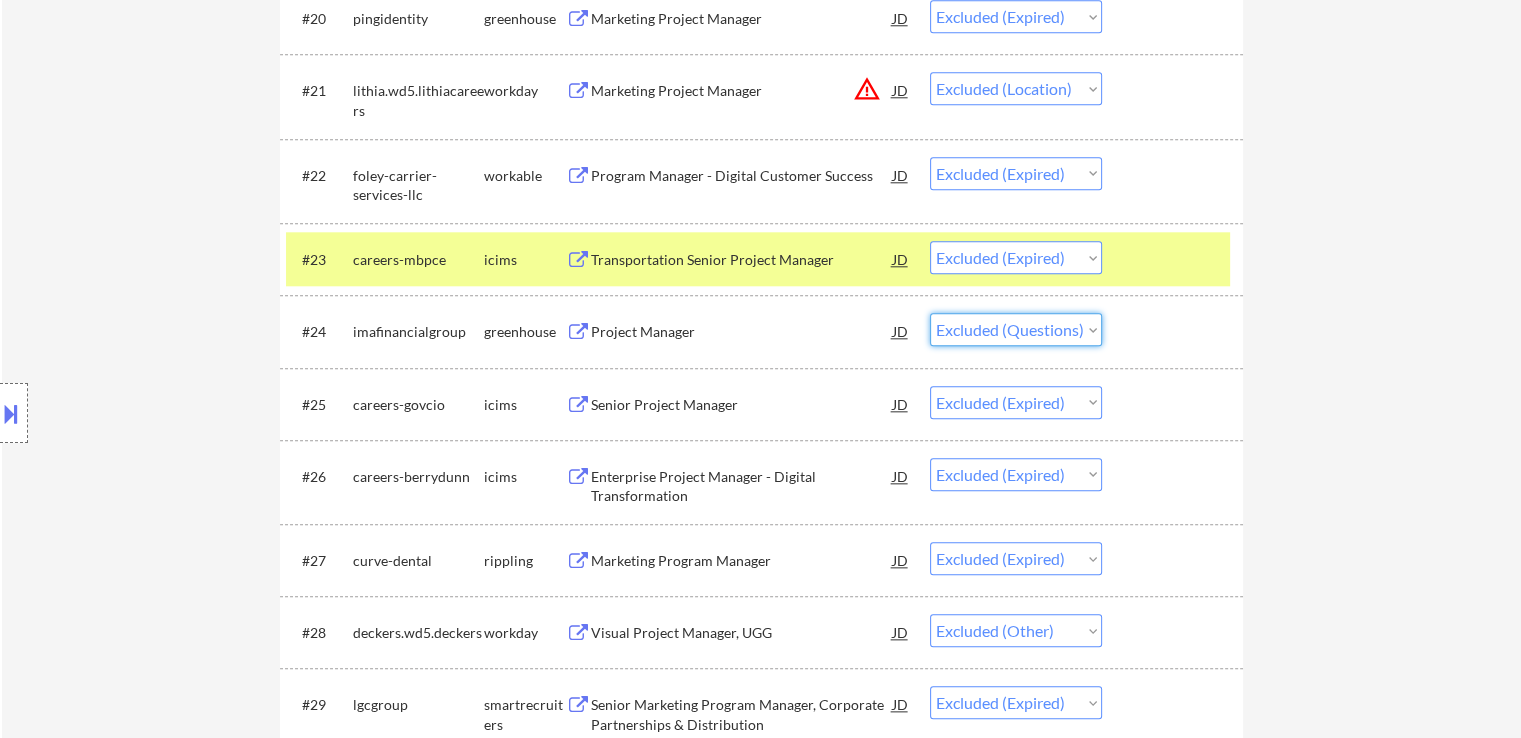 select on ""excluded__expired_"" 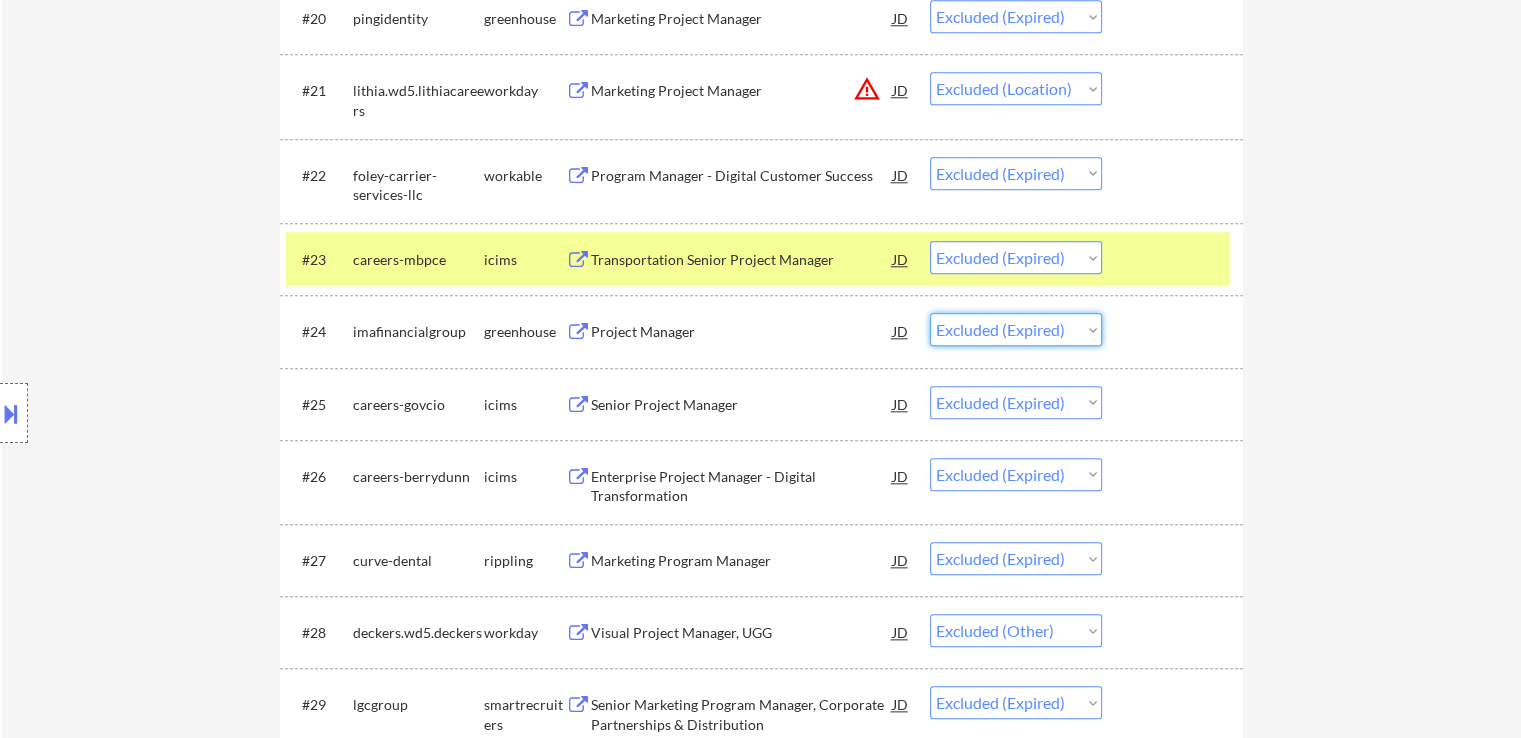 click on "Choose an option... Pending Applied Excluded (Questions) Excluded (Expired) Excluded (Location) Excluded (Bad Match) Excluded (Blocklist) Excluded (Salary) Excluded (Other)" at bounding box center (1016, 329) 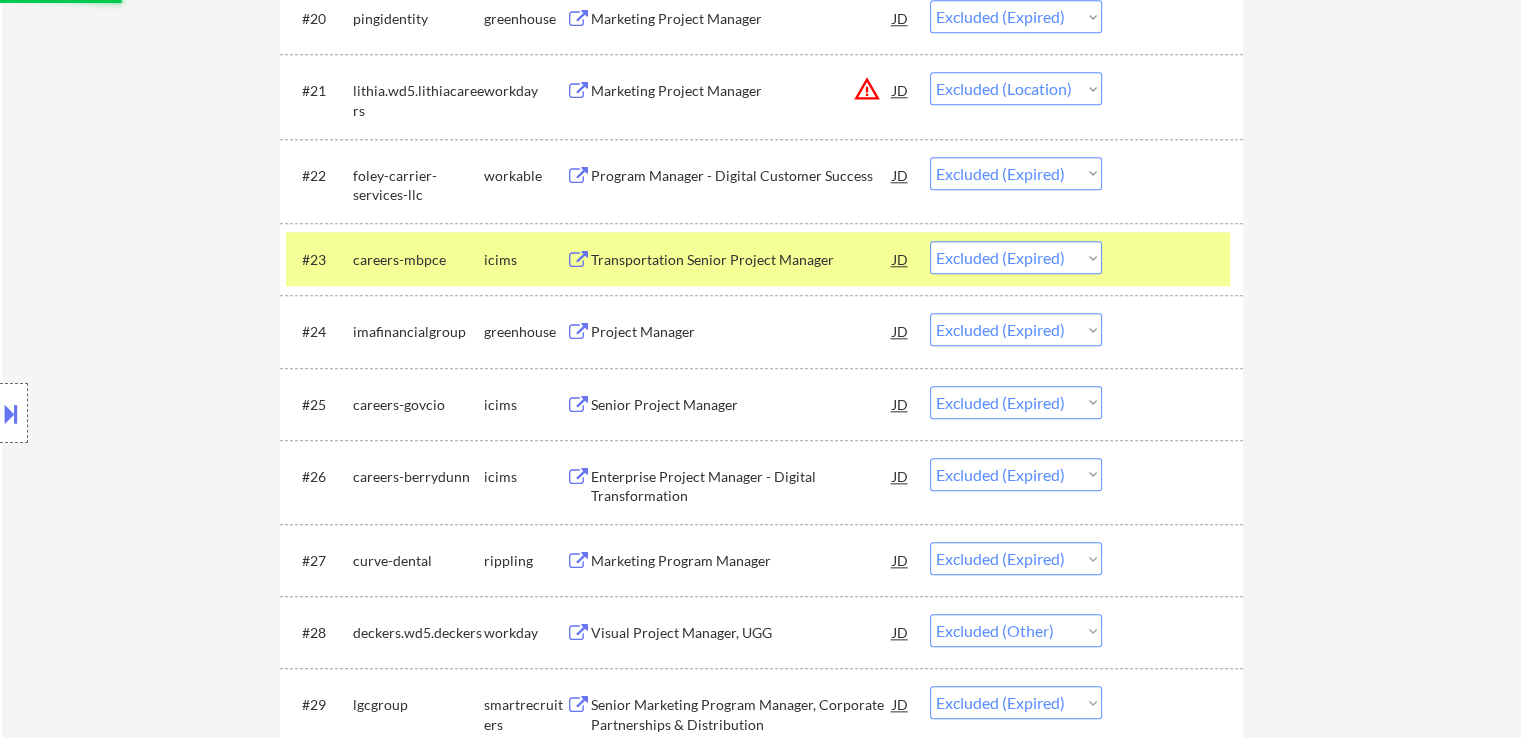 click on "← Return to /applysquad Mailslurp Inbox Job Search Builder [FIRST] [LAST] User Email:  [EMAIL] Application Email:  [EMAIL] Mailslurp Email:  [EMAIL] LinkedIn:   https://www.linkedin.com/in/[LINKEDIN_ID]/
Phone:  [PHONE] Current Location:  [CITY], [STATE] Applies:  57 sent / 10000 bought Internal Notes Can work in country of residence?:  yes Squad Notes Minimum salary:  $90,000 Will need Visa to work in that country now/future?:   no Download Resume Add a Job Manually [FIRST] Applications Pending (0) Excluded (65) Applied (60) All (125) View All Results Back 1 / 1
Next Company ATS Title Status Date Applied #1 neweratech greenhouse Digital Program Manager JD warning_amber Choose an option... Pending Applied Excluded (Questions) Excluded (Expired) Excluded (Location) Excluded (Bad Match) Excluded (Blocklist) Excluded (Salary) Excluded (Other) #2 quinstreet greenhouse Project Manager JD warning_amber Choose an option... Pending Applied Excluded (Questions)" at bounding box center [761, 859] 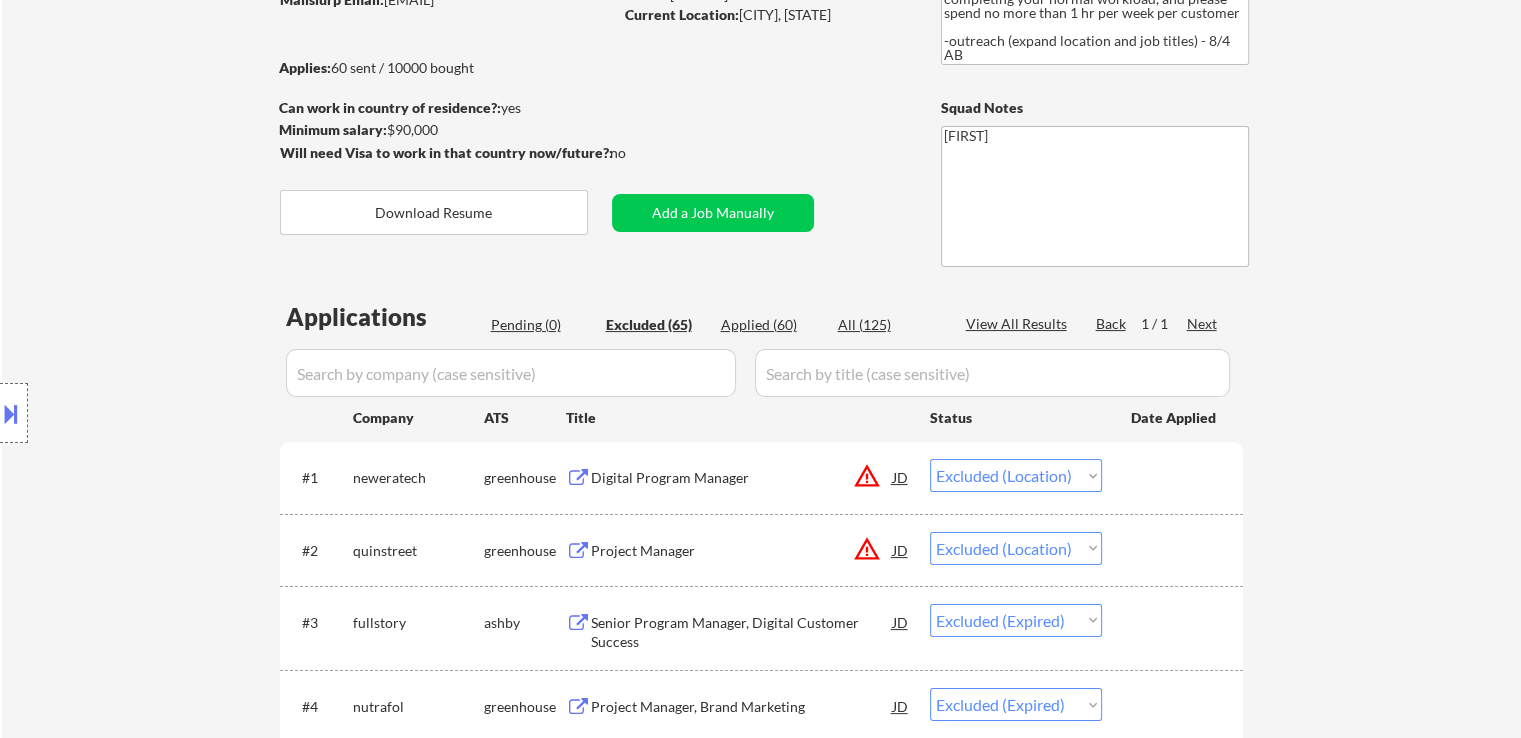 scroll, scrollTop: 222, scrollLeft: 0, axis: vertical 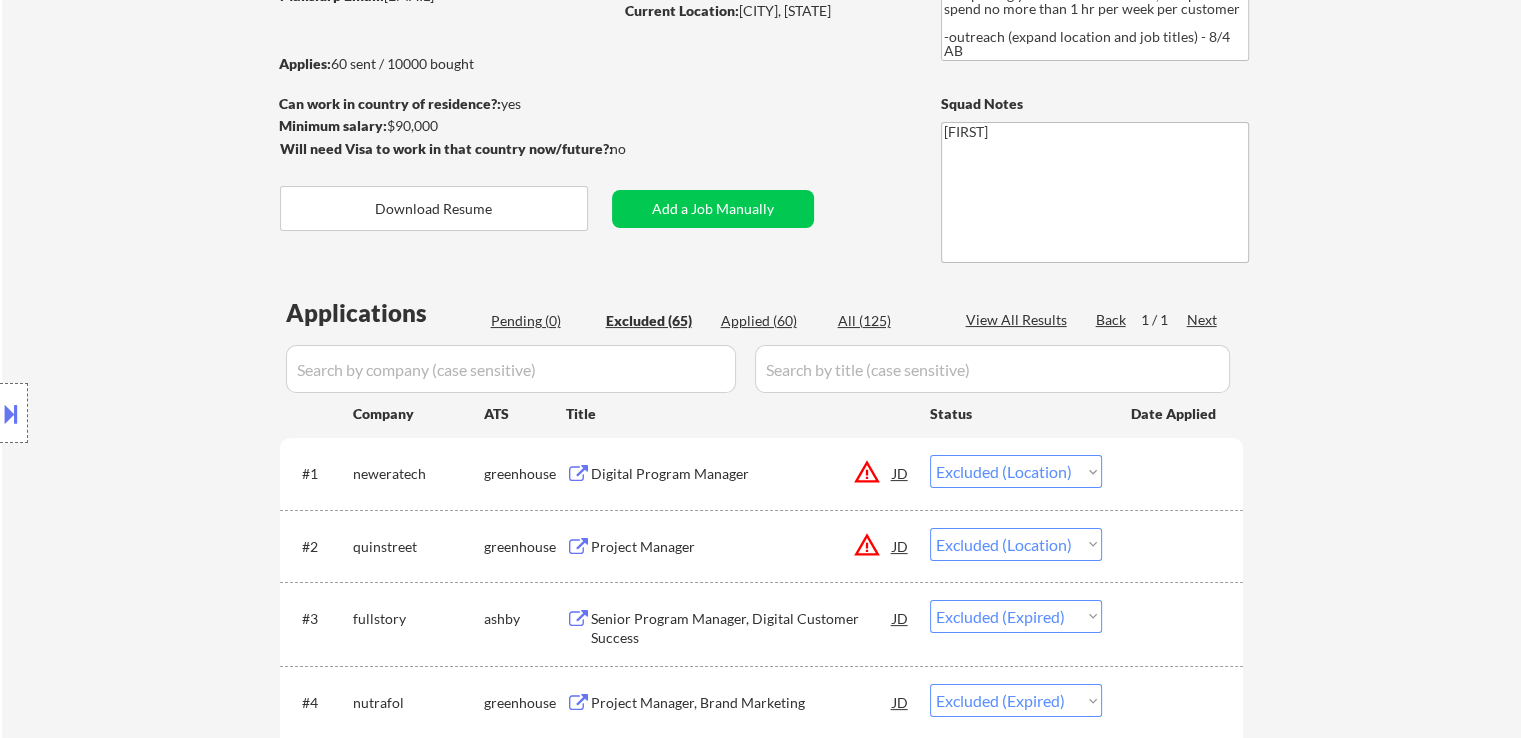 click on "Pending (0)" at bounding box center (541, 321) 